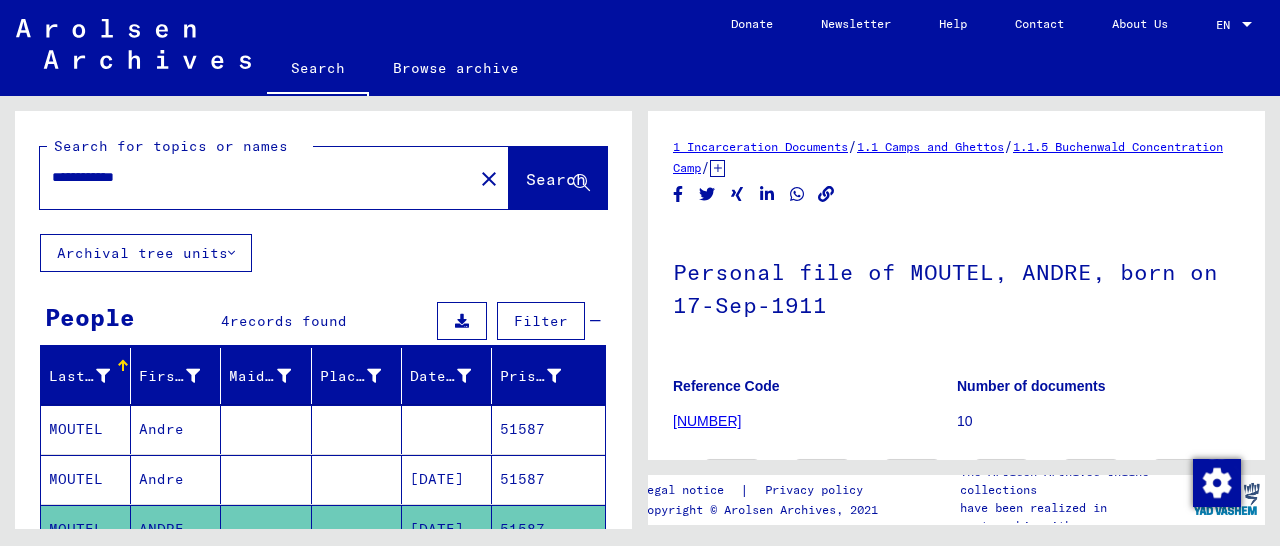 scroll, scrollTop: 0, scrollLeft: 0, axis: both 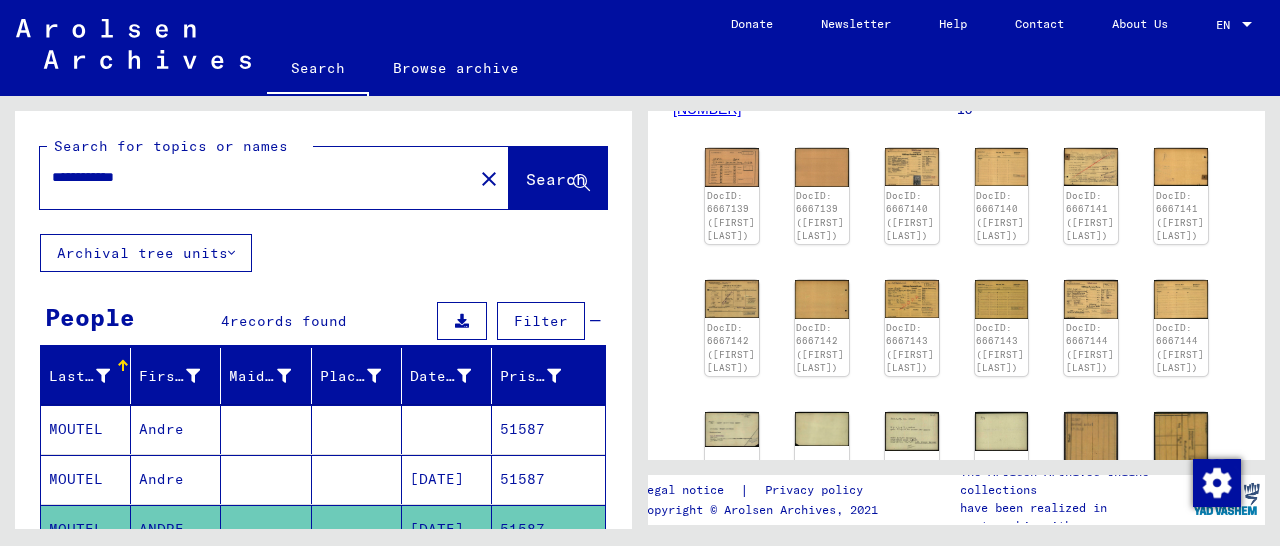 drag, startPoint x: 184, startPoint y: 178, endPoint x: 11, endPoint y: 173, distance: 173.07224 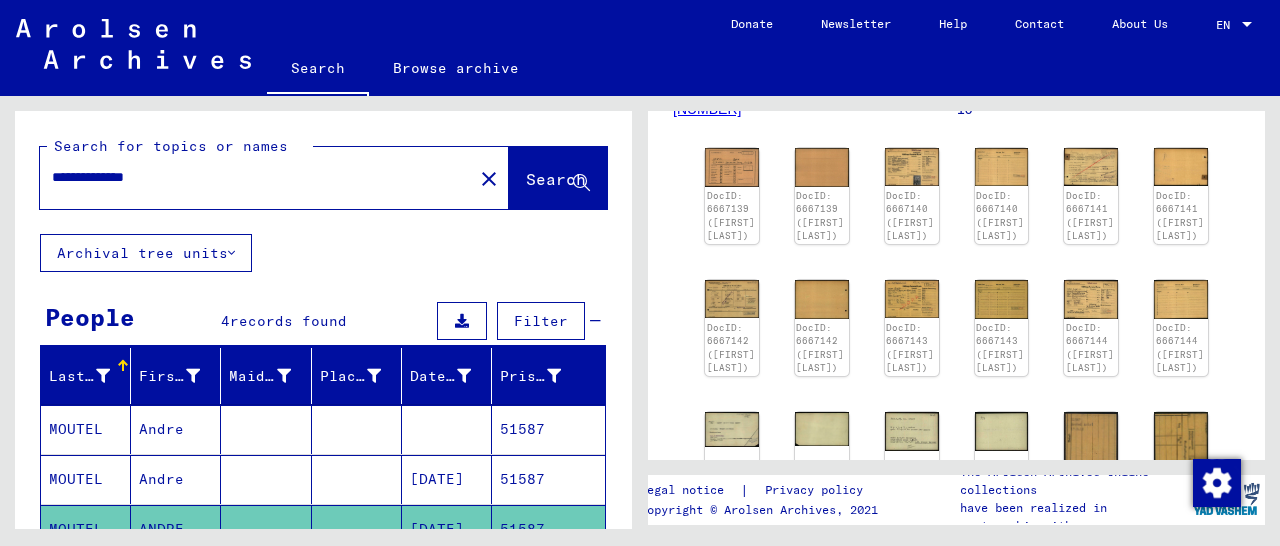 click on "Search" 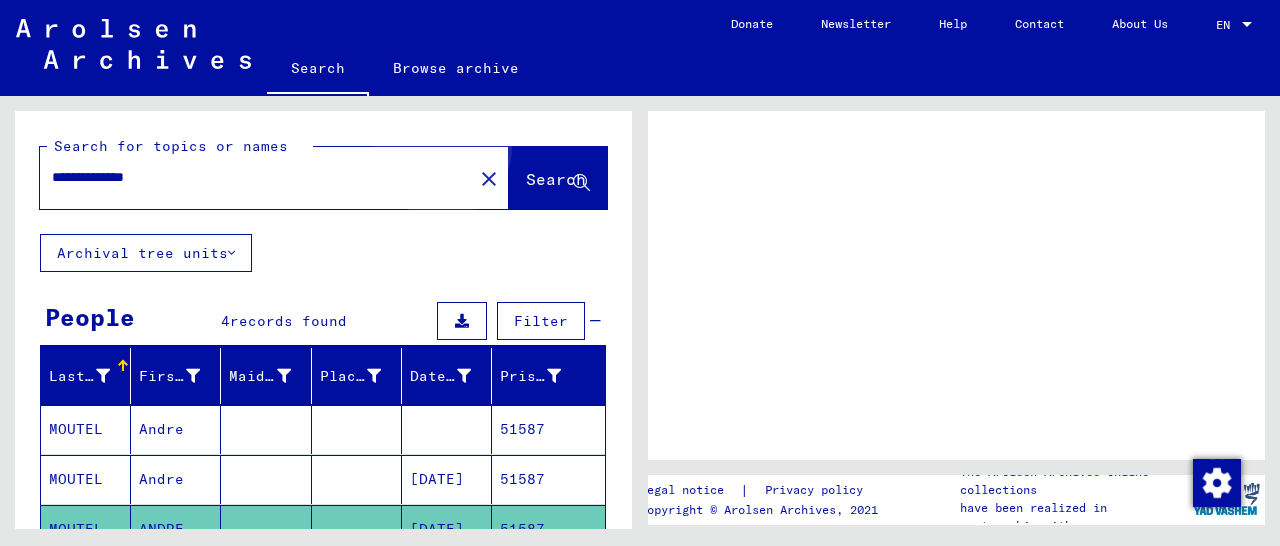 scroll, scrollTop: 0, scrollLeft: 0, axis: both 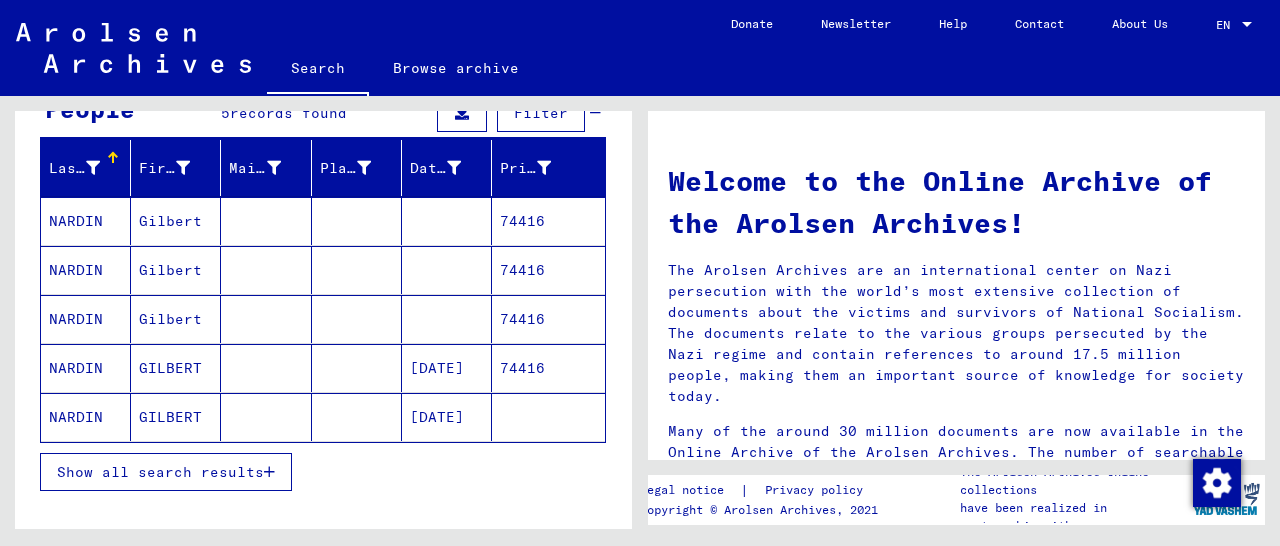 click on "74416" at bounding box center (548, 417) 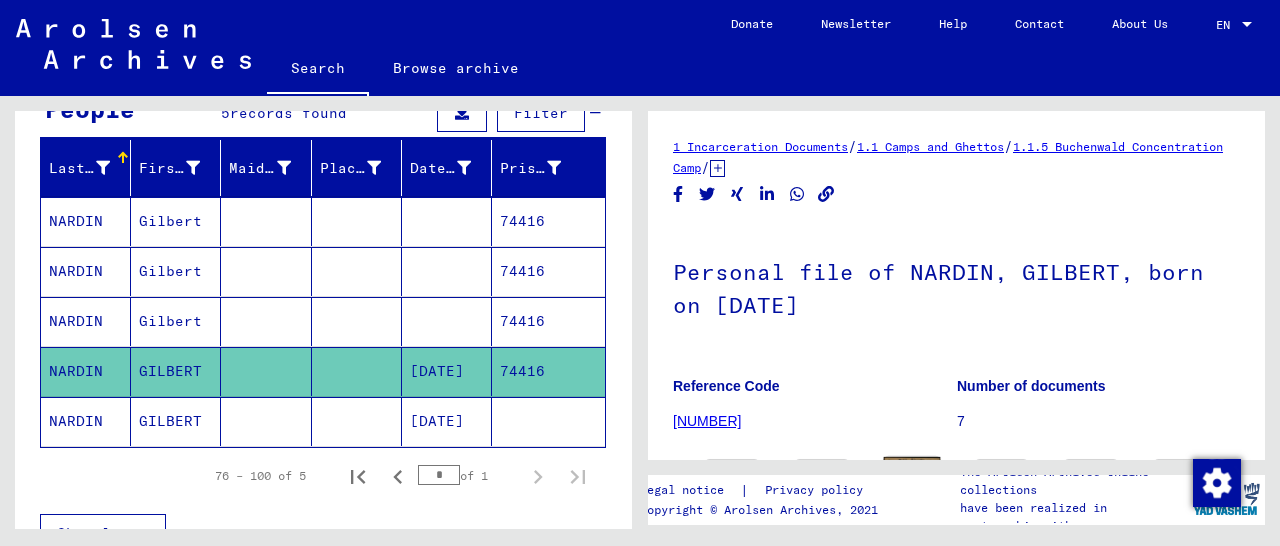 scroll, scrollTop: 312, scrollLeft: 0, axis: vertical 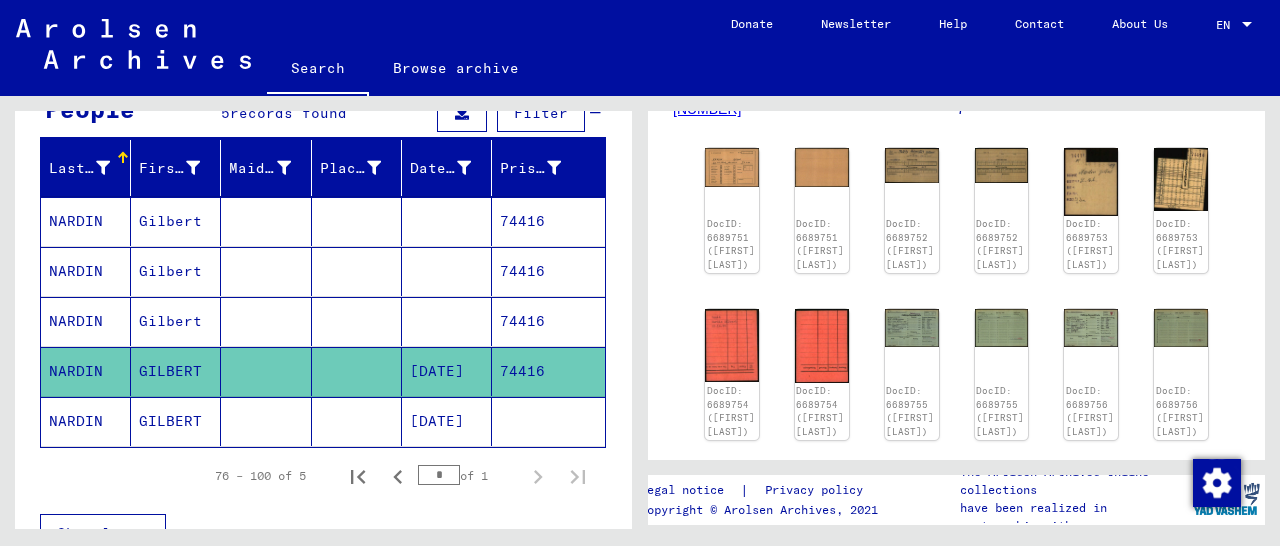 click on "DocID: 6689751 ([FIRST] [LAST]) DocID: 6689751 ([FIRST] [LAST]) DocID: 6689752 ([FIRST] [LAST]) DocID: 6689752 ([FIRST] [LAST]) DocID: 6689753 ([FIRST] [LAST]) DocID: 6689753 ([FIRST] [LAST]) DocID: 6689754 ([FIRST] [LAST]) DocID: 6689754 ([FIRST] [LAST]) DocID: 6689755 ([FIRST] [LAST]) DocID: 6689755 ([FIRST] [LAST]) DocID: 6689756 ([FIRST] [LAST]) DocID: 6689756 ([FIRST] [LAST]) DocID: 6689757 ([FIRST] [LAST]) DocID: 6689757 ([FIRST] [LAST])" 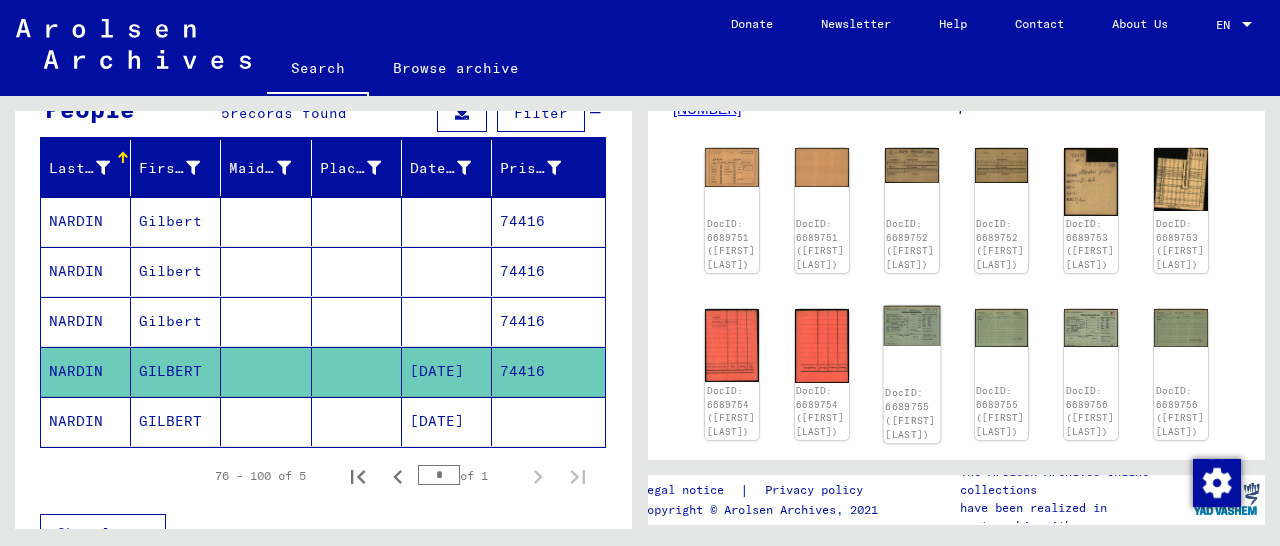 click 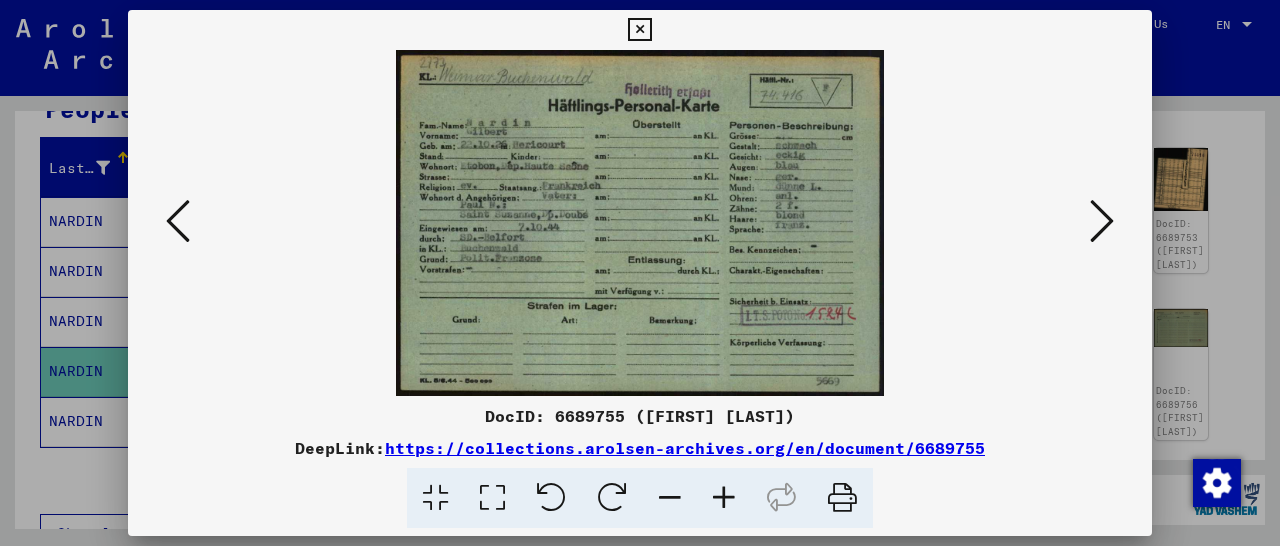 click at bounding box center (639, 30) 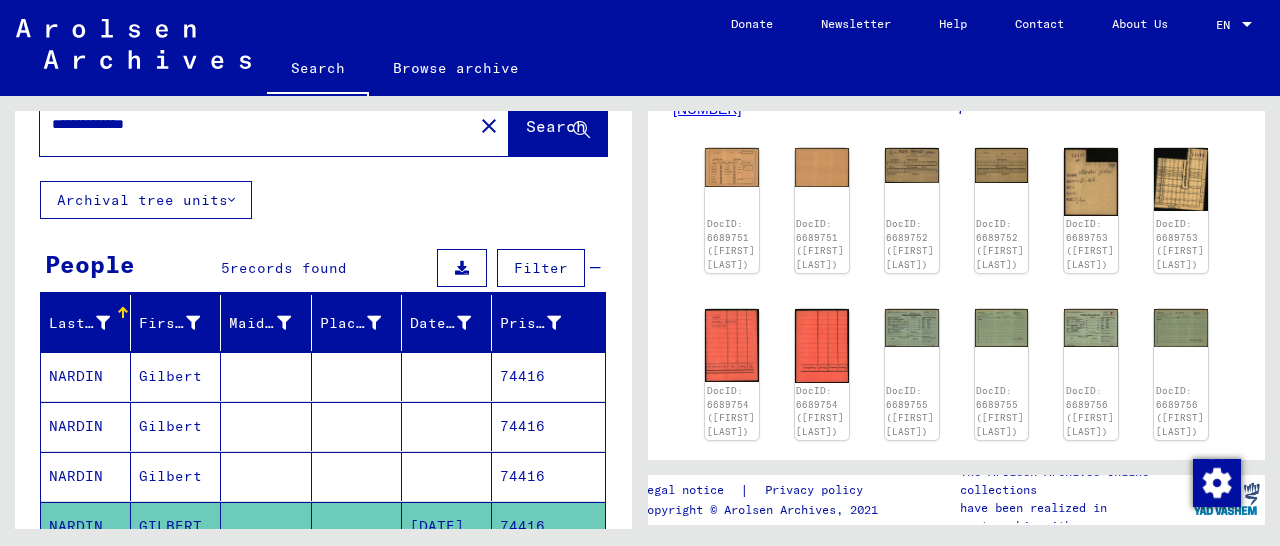 scroll, scrollTop: 0, scrollLeft: 0, axis: both 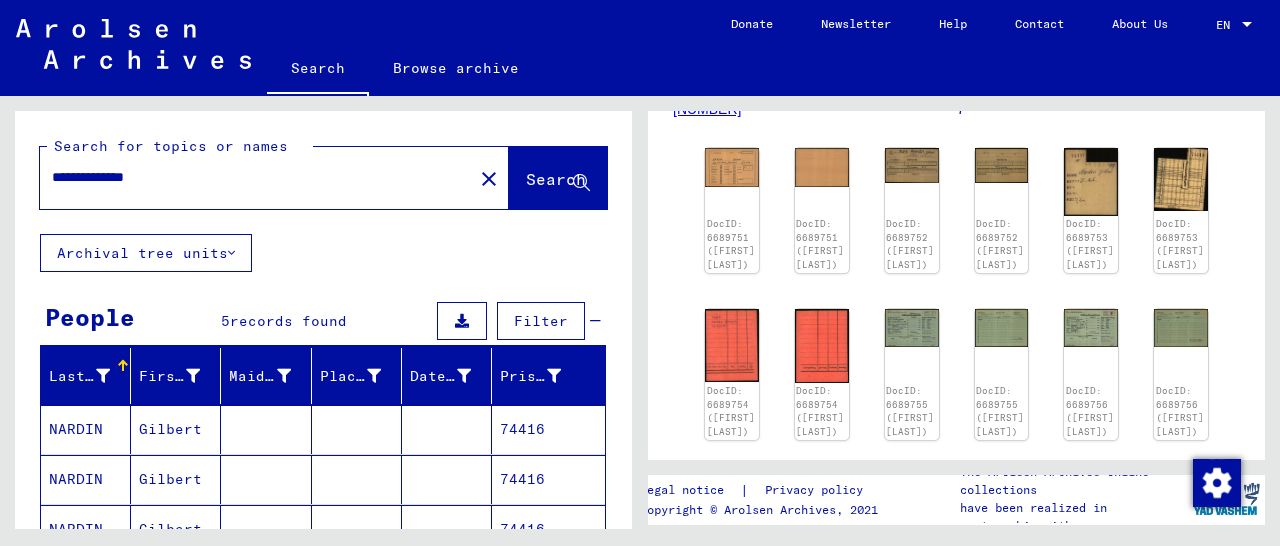 drag, startPoint x: 191, startPoint y: 178, endPoint x: 99, endPoint y: 173, distance: 92.13577 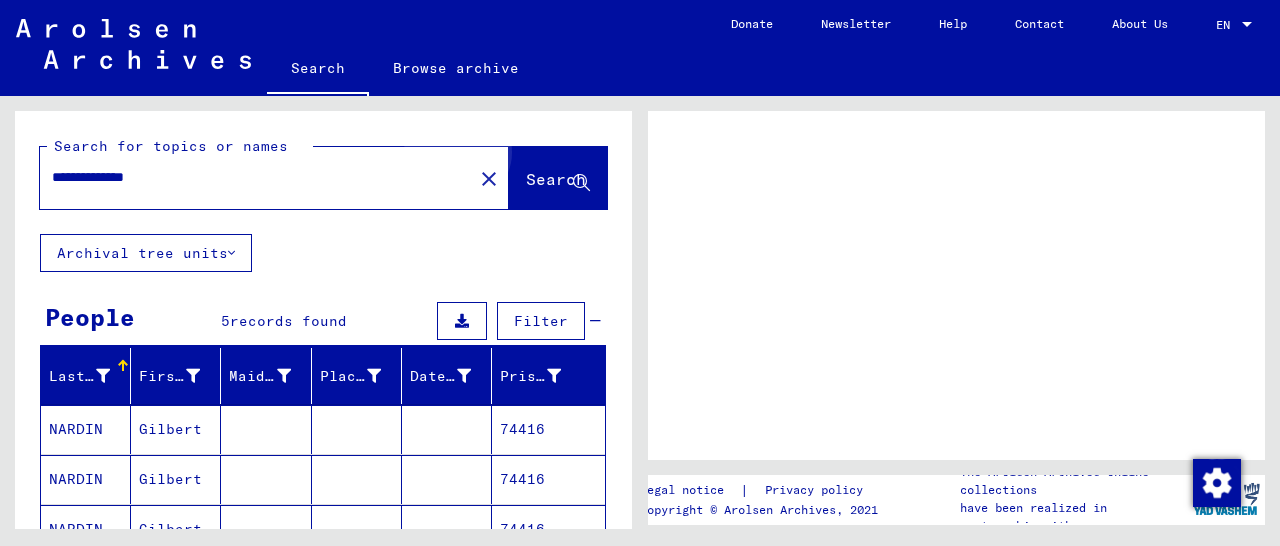 scroll, scrollTop: 0, scrollLeft: 0, axis: both 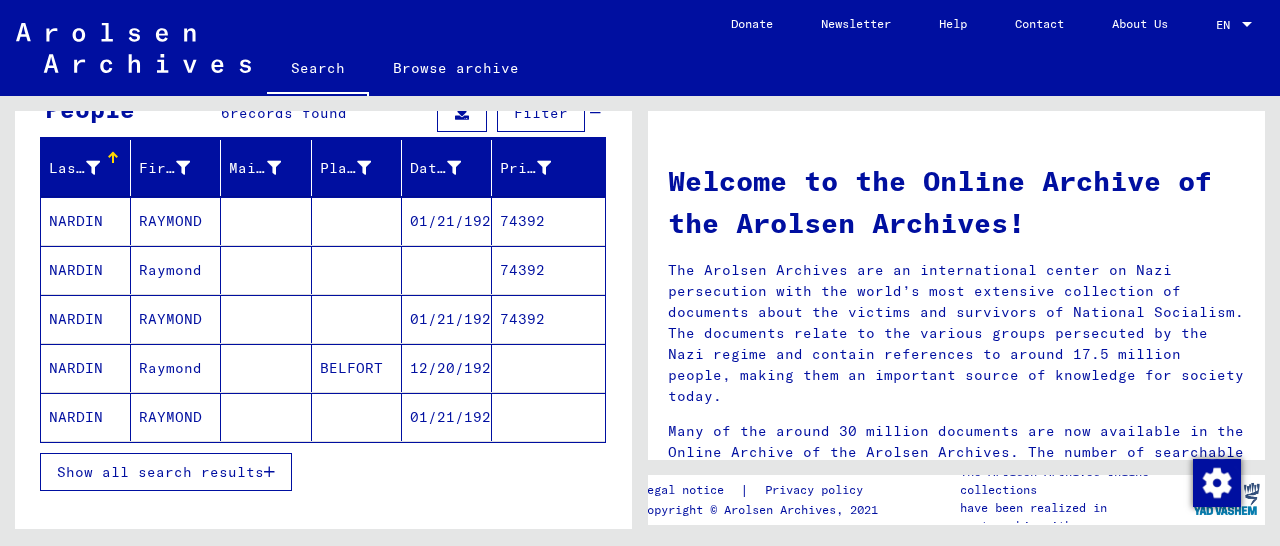 click on "74392" at bounding box center [548, 368] 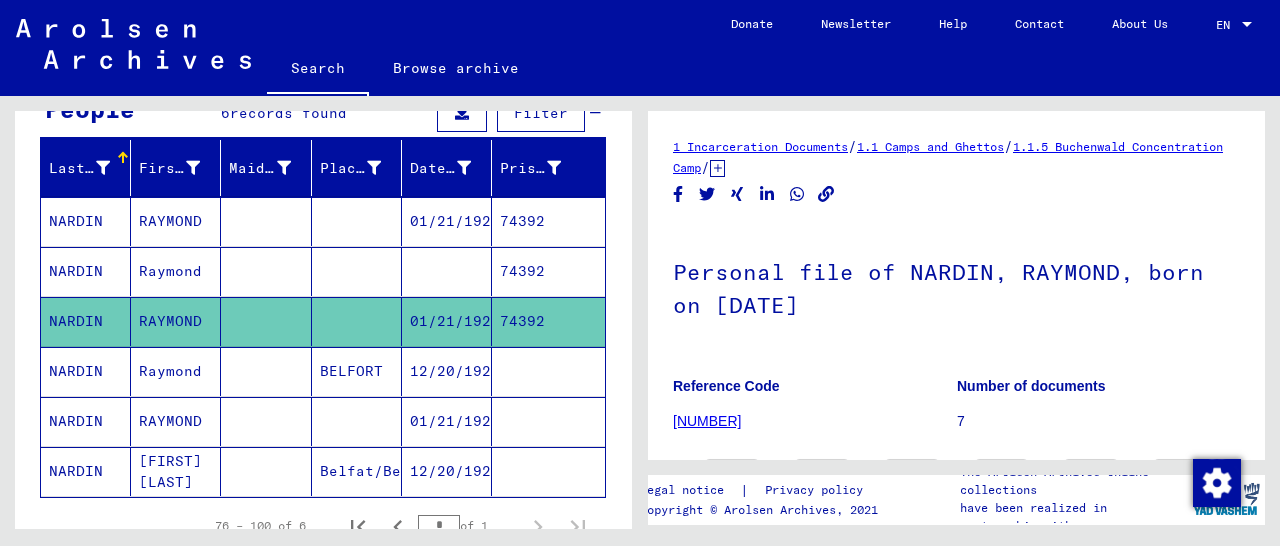 scroll, scrollTop: 312, scrollLeft: 0, axis: vertical 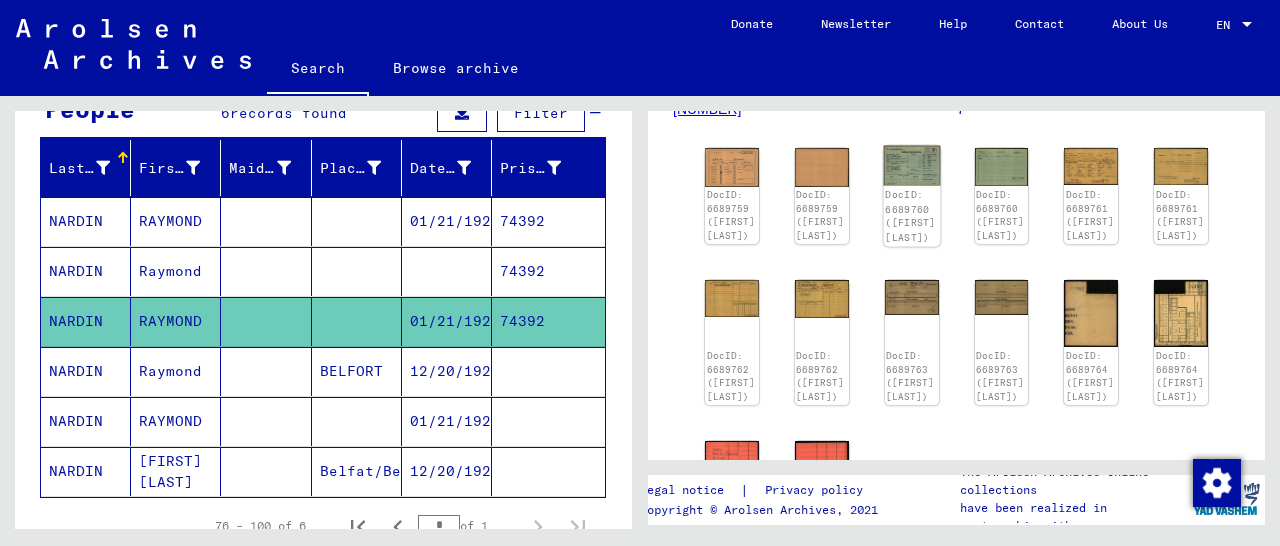 click 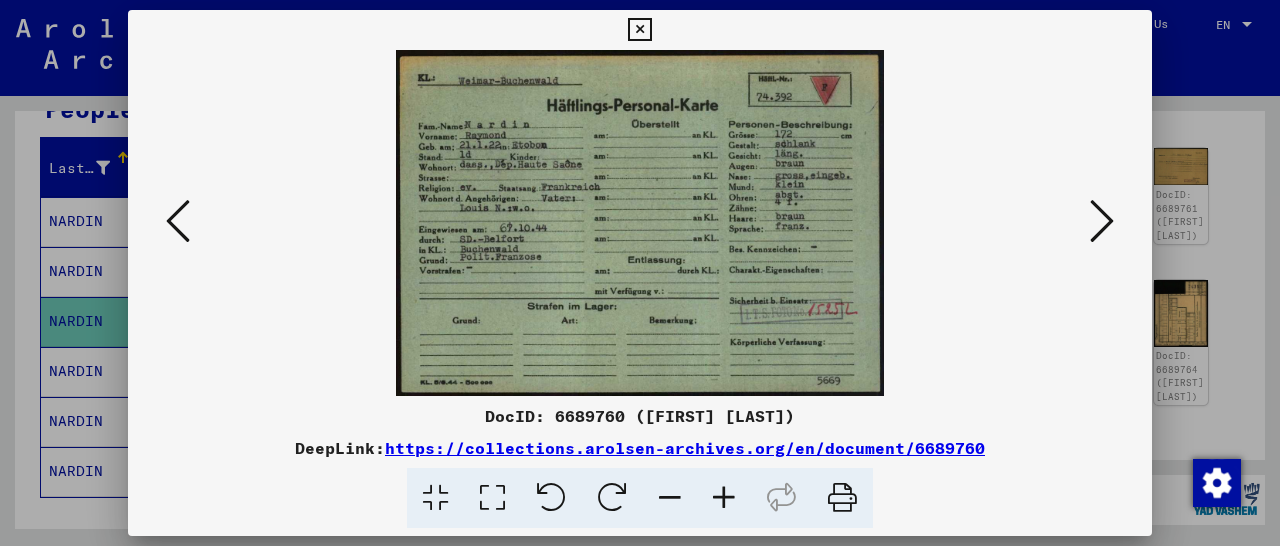 click at bounding box center [639, 30] 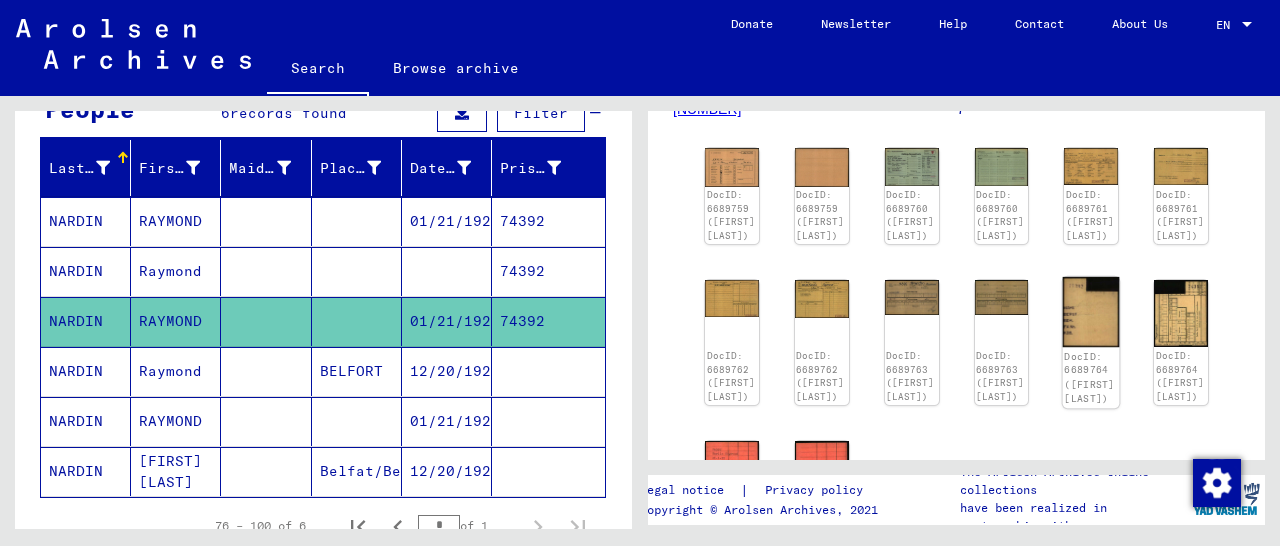 click 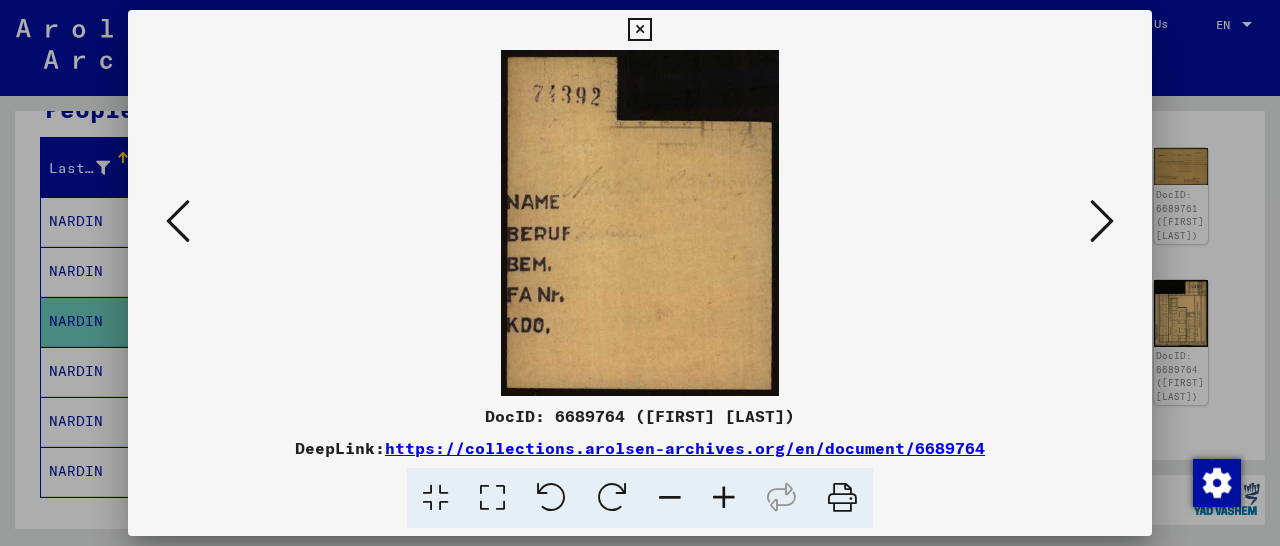 click at bounding box center [639, 30] 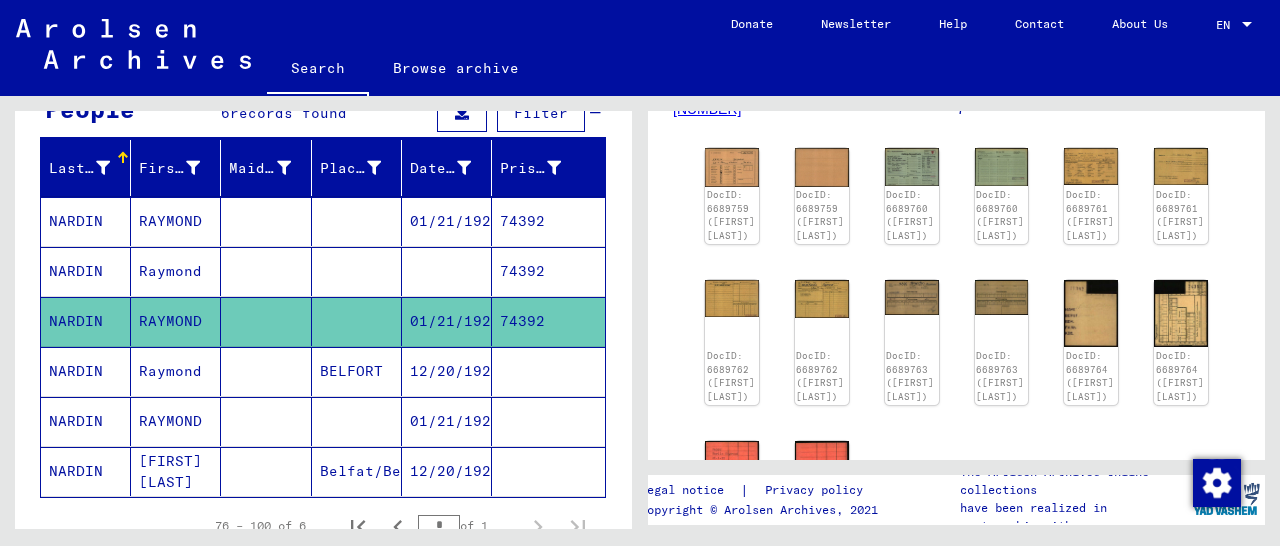 scroll, scrollTop: 0, scrollLeft: 0, axis: both 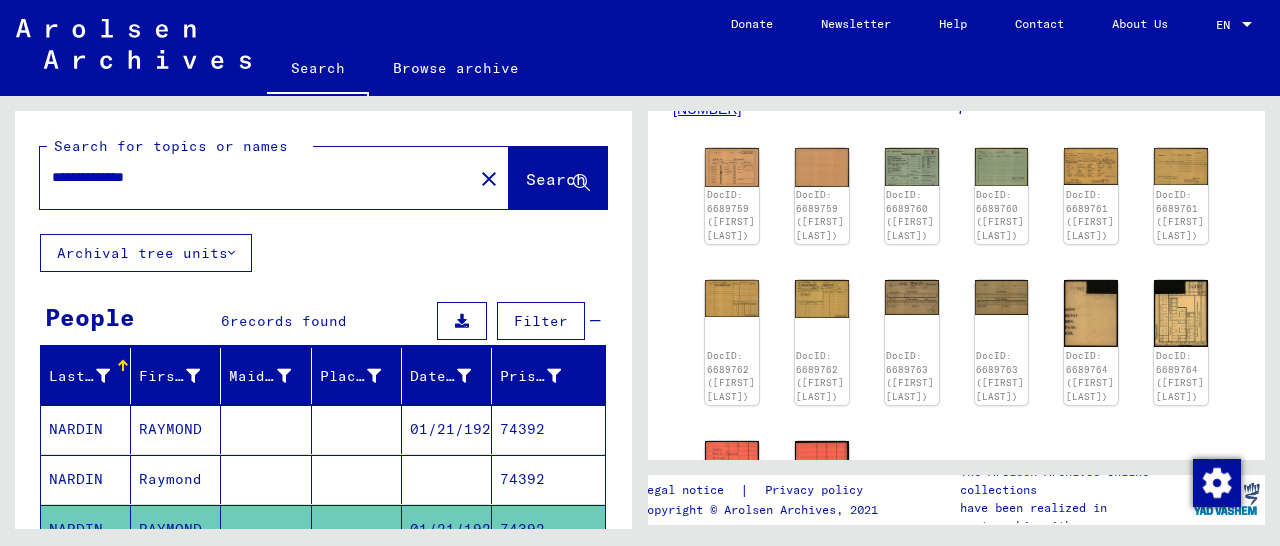 drag, startPoint x: 204, startPoint y: 177, endPoint x: 55, endPoint y: 193, distance: 149.8566 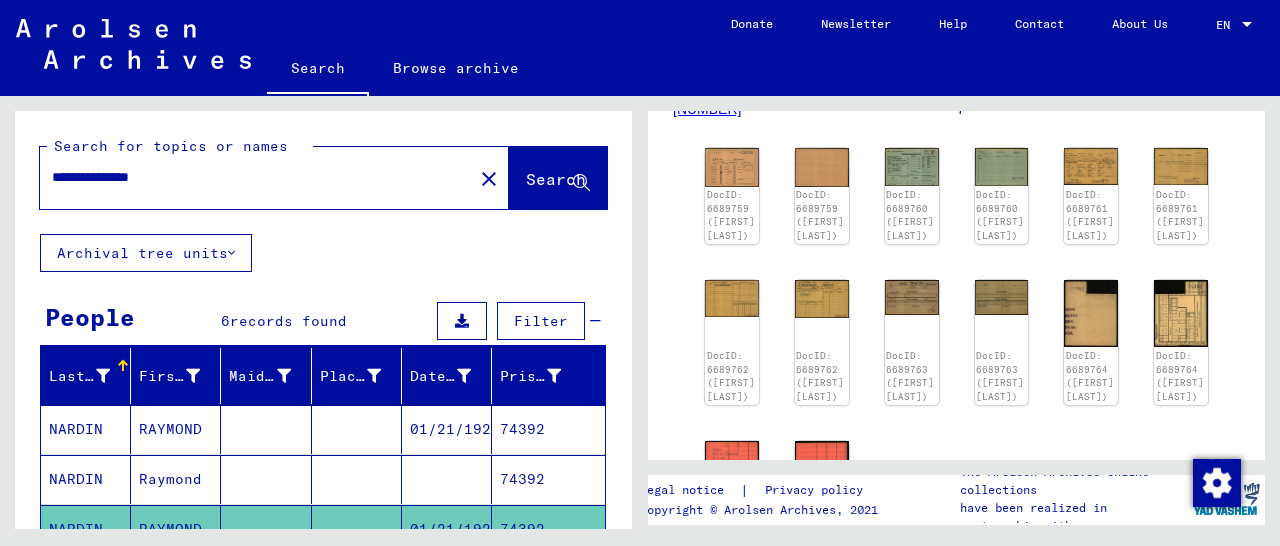 type on "**********" 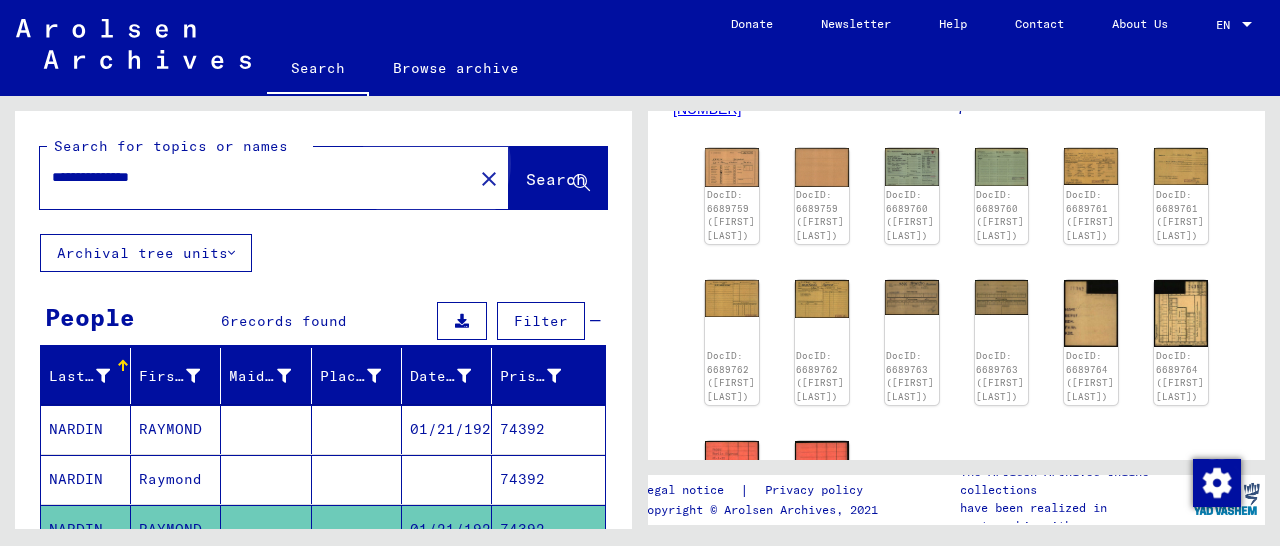 click on "Search" 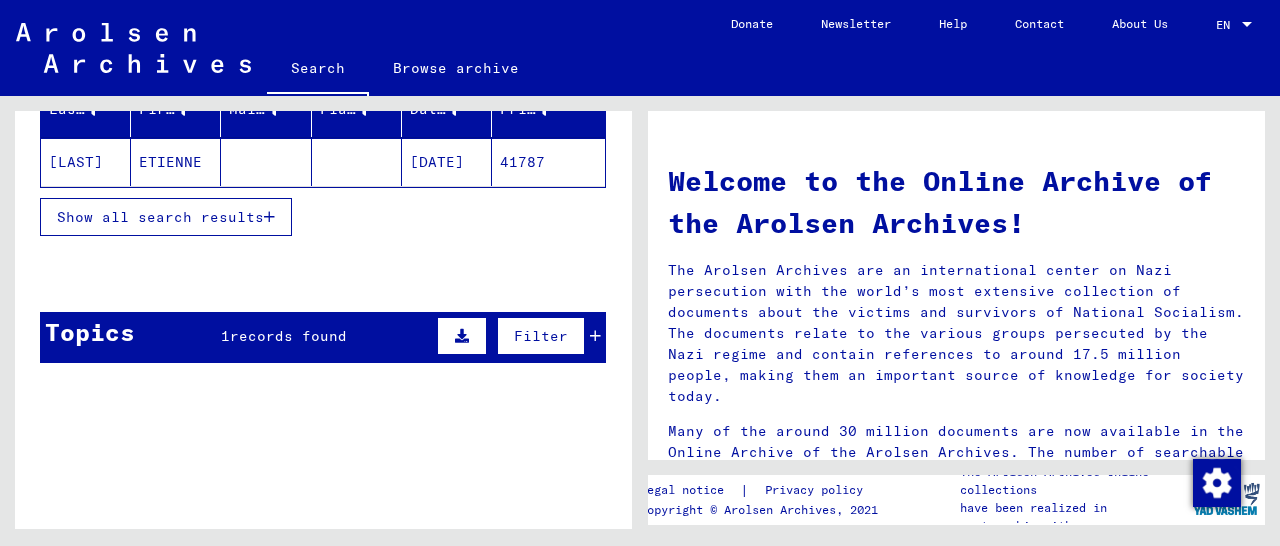scroll, scrollTop: 163, scrollLeft: 0, axis: vertical 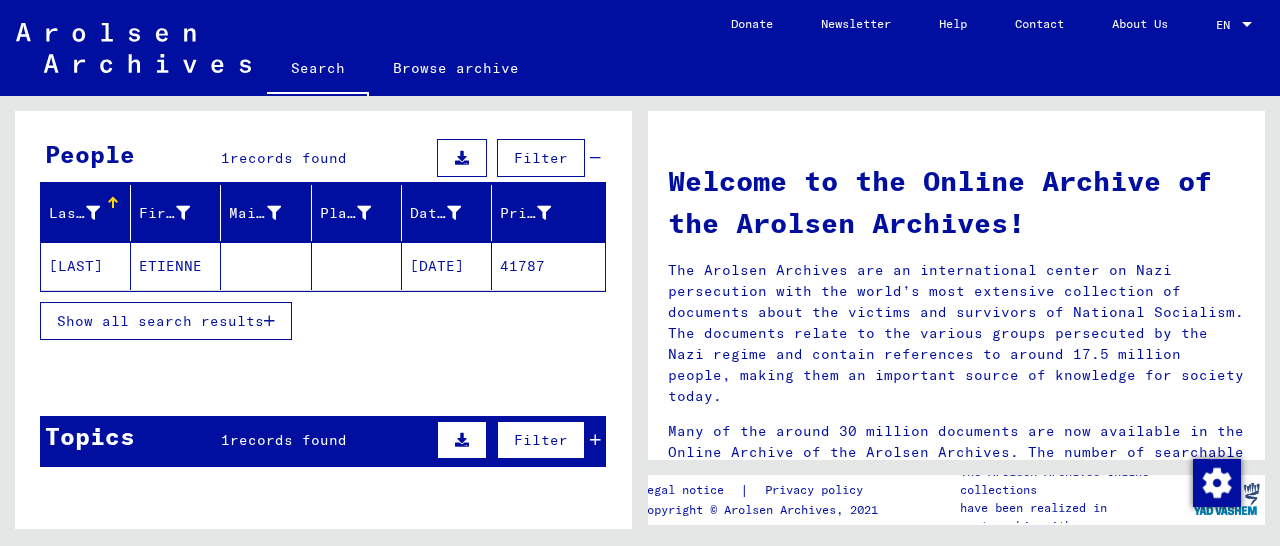 click on "41787" 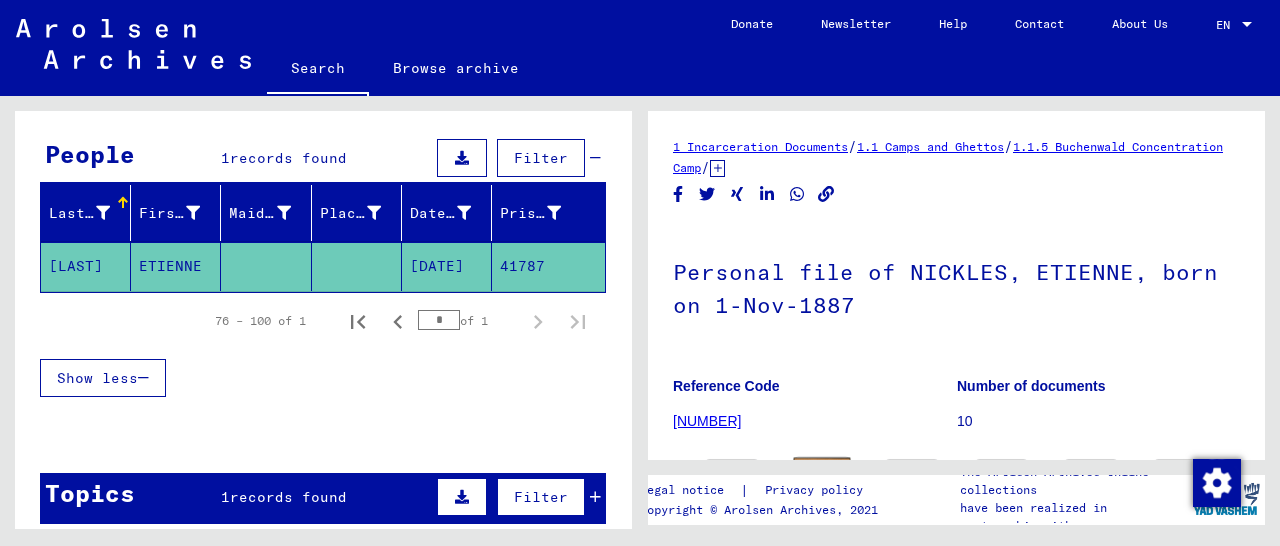 scroll, scrollTop: 208, scrollLeft: 0, axis: vertical 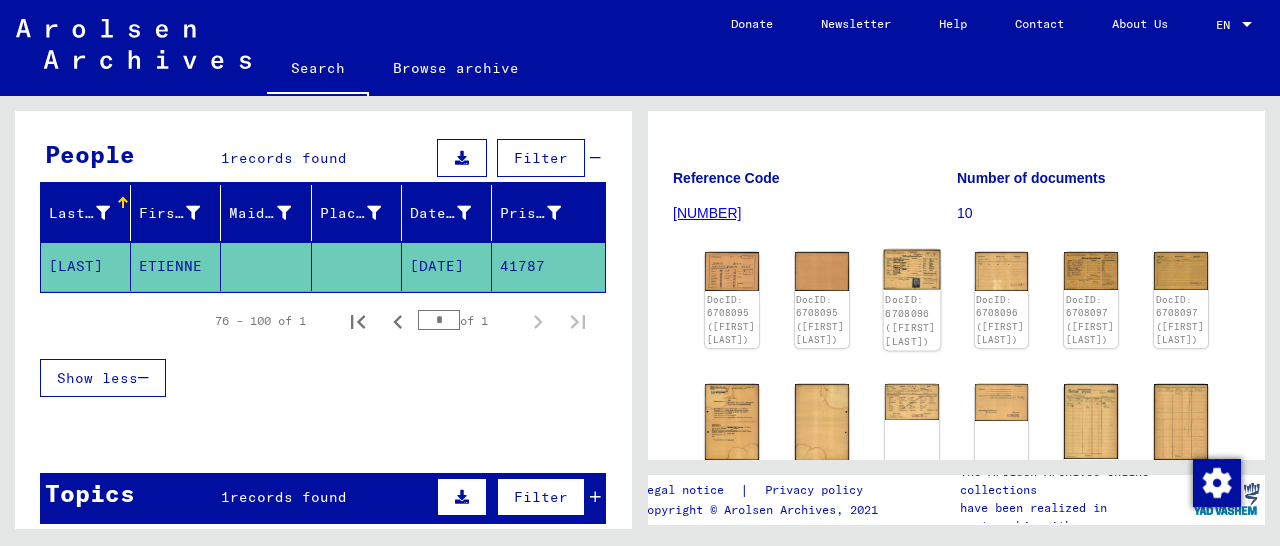 click 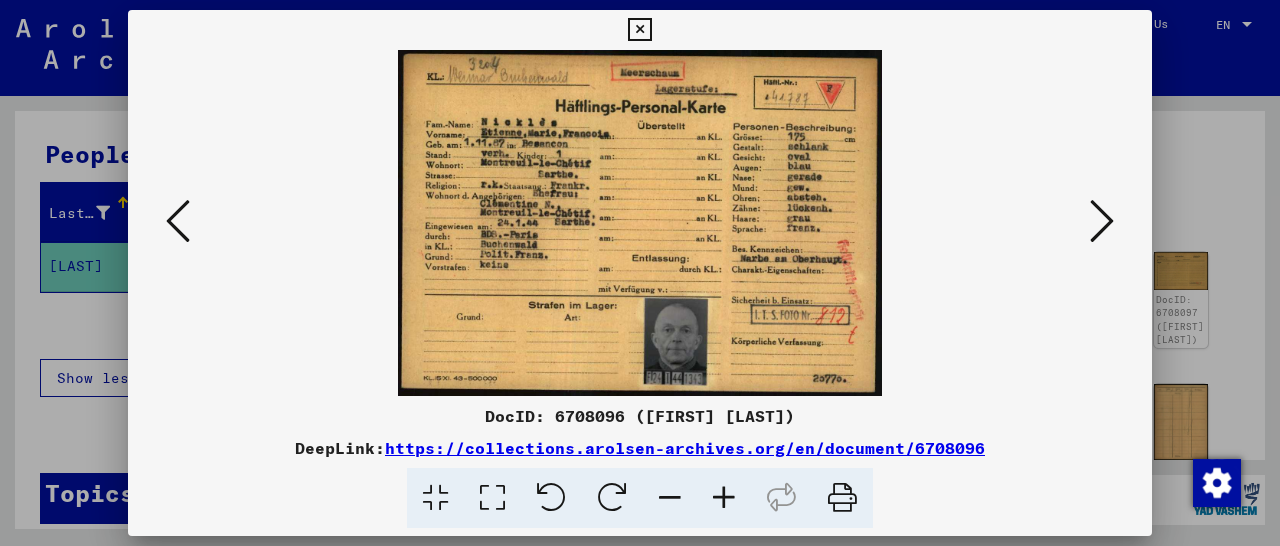 click at bounding box center (639, 30) 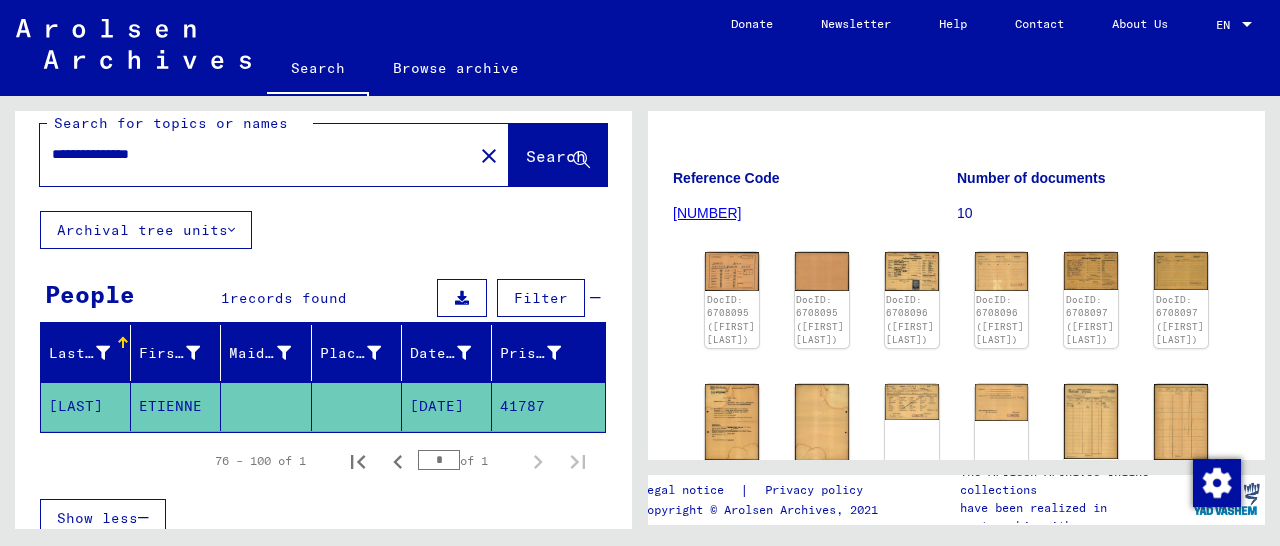 scroll, scrollTop: 0, scrollLeft: 0, axis: both 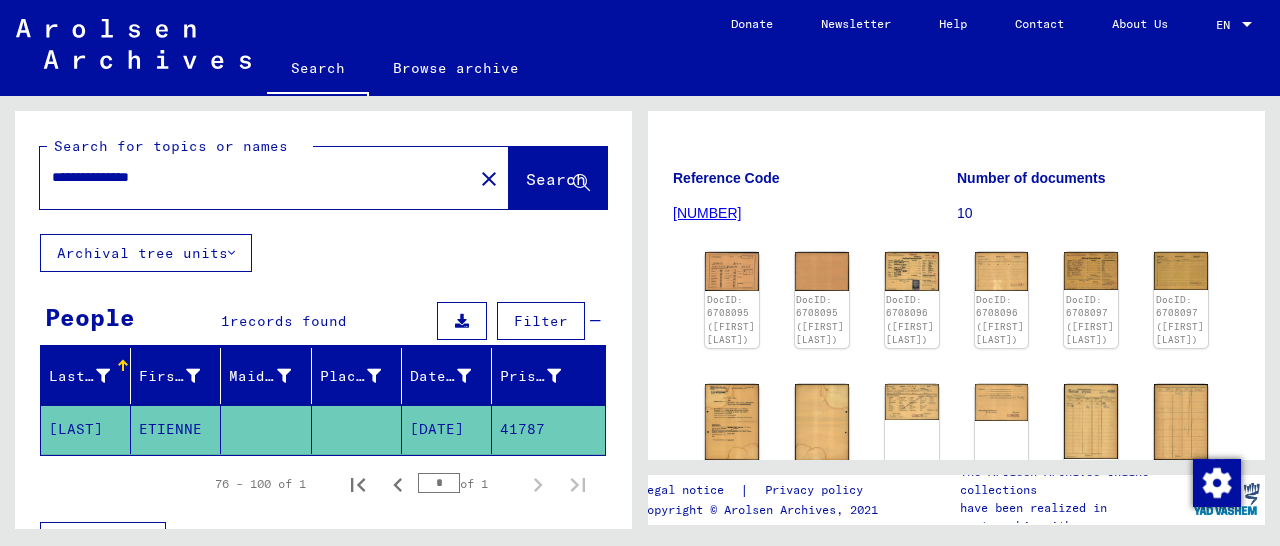 drag, startPoint x: 237, startPoint y: 186, endPoint x: 0, endPoint y: 177, distance: 237.17082 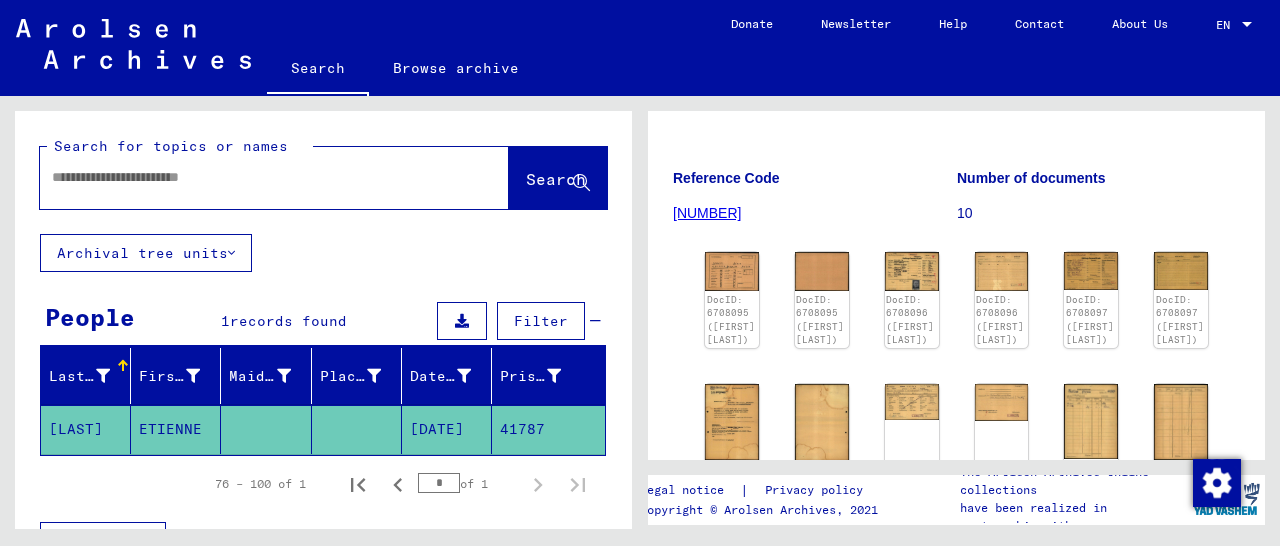 paste on "*****" 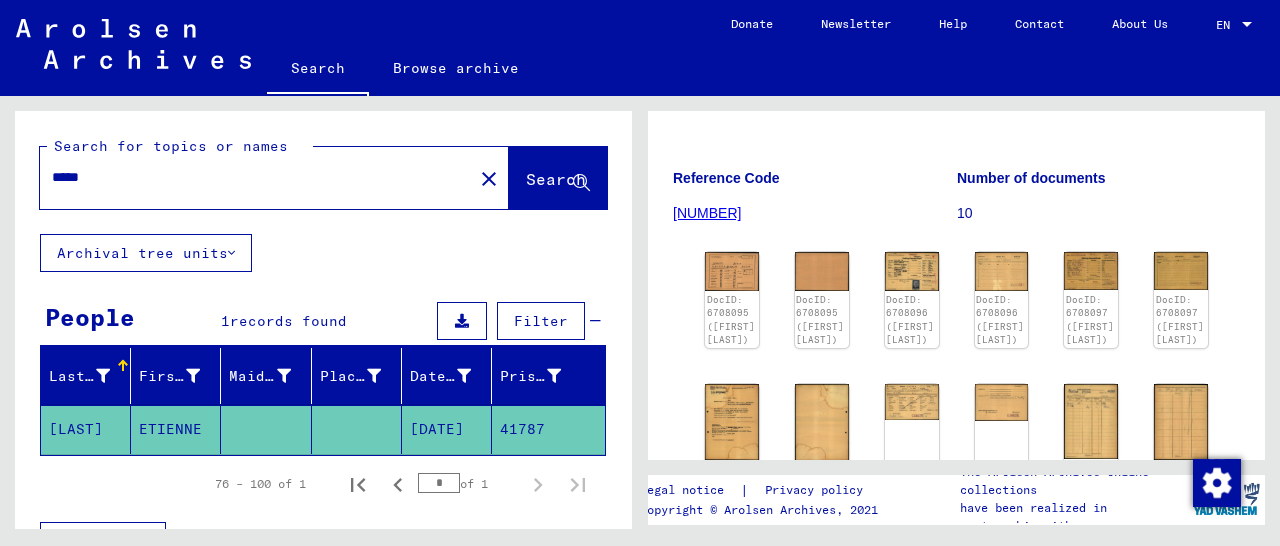 type on "*****" 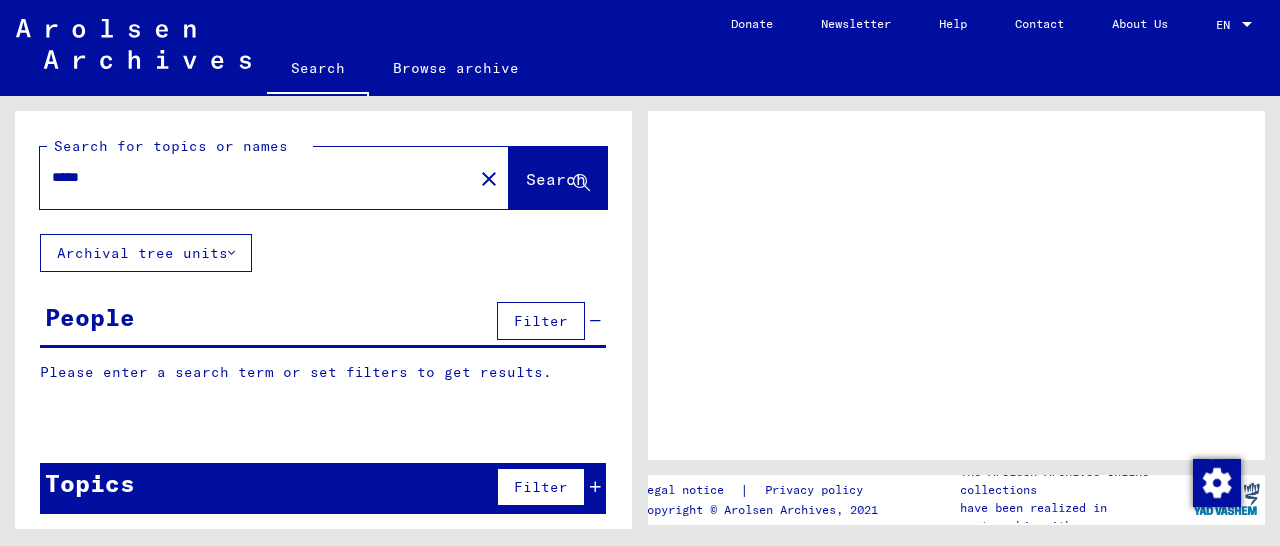 scroll, scrollTop: 0, scrollLeft: 0, axis: both 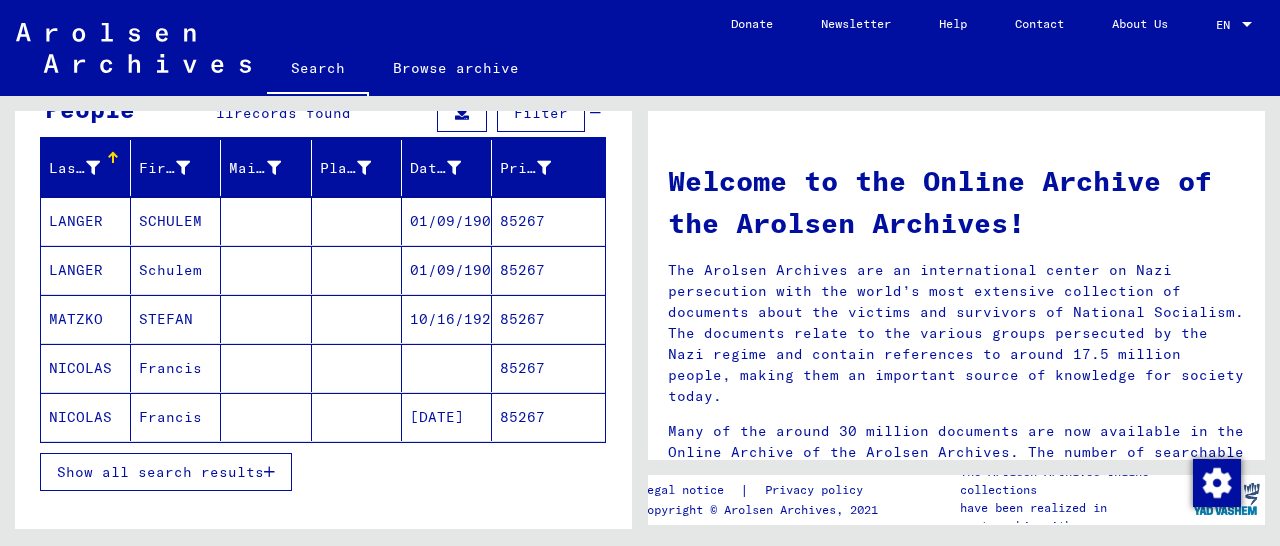 click on "Show all search results" at bounding box center [166, 472] 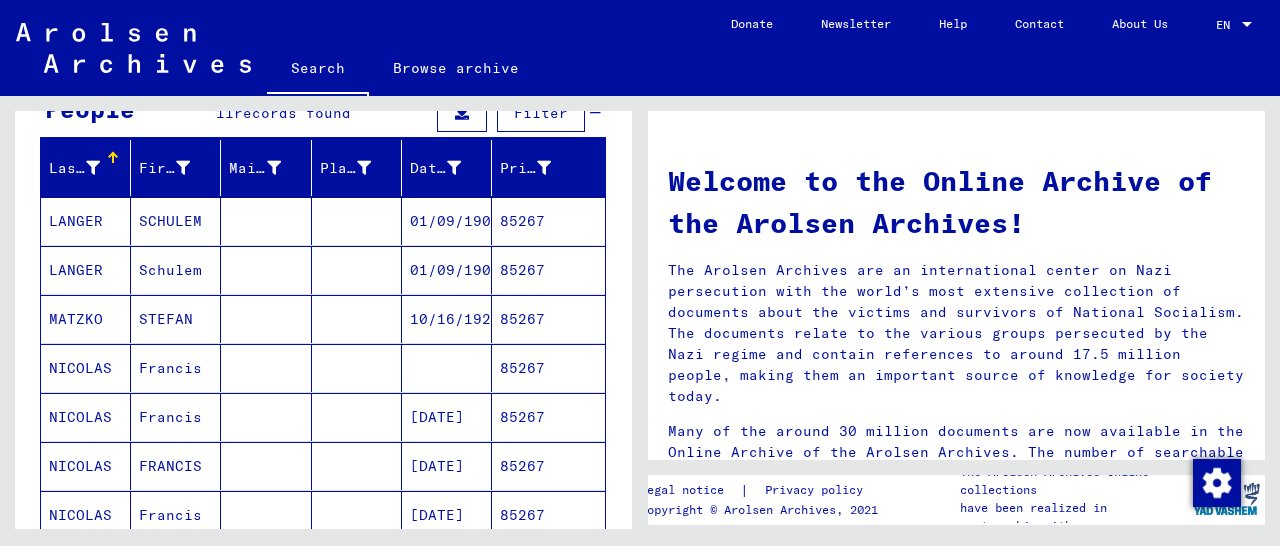 click on "85267" at bounding box center (548, 466) 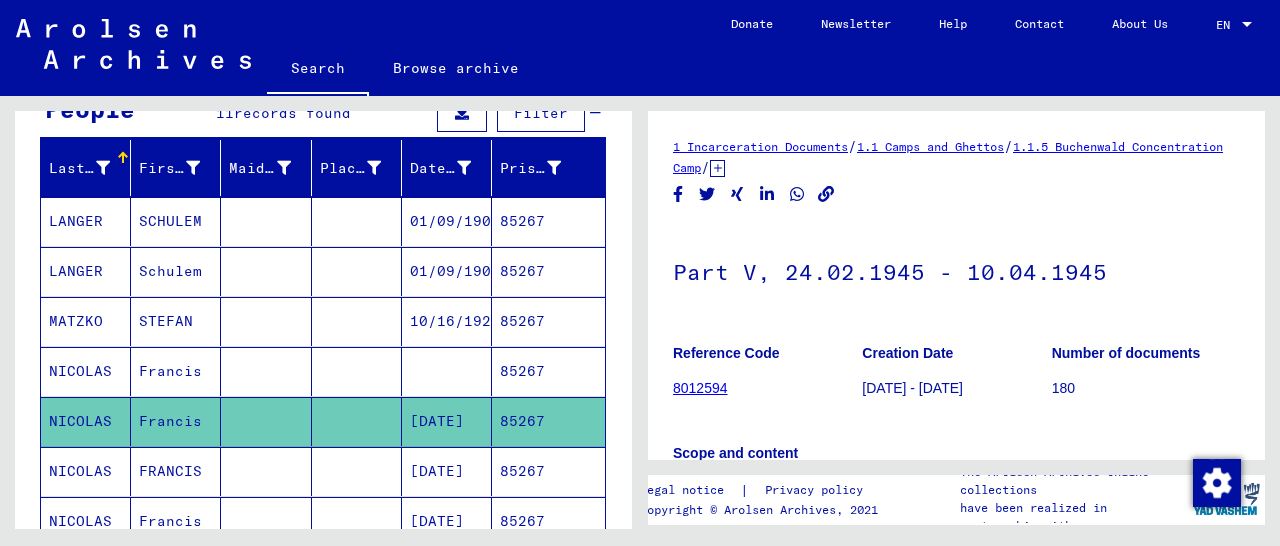 scroll, scrollTop: 312, scrollLeft: 0, axis: vertical 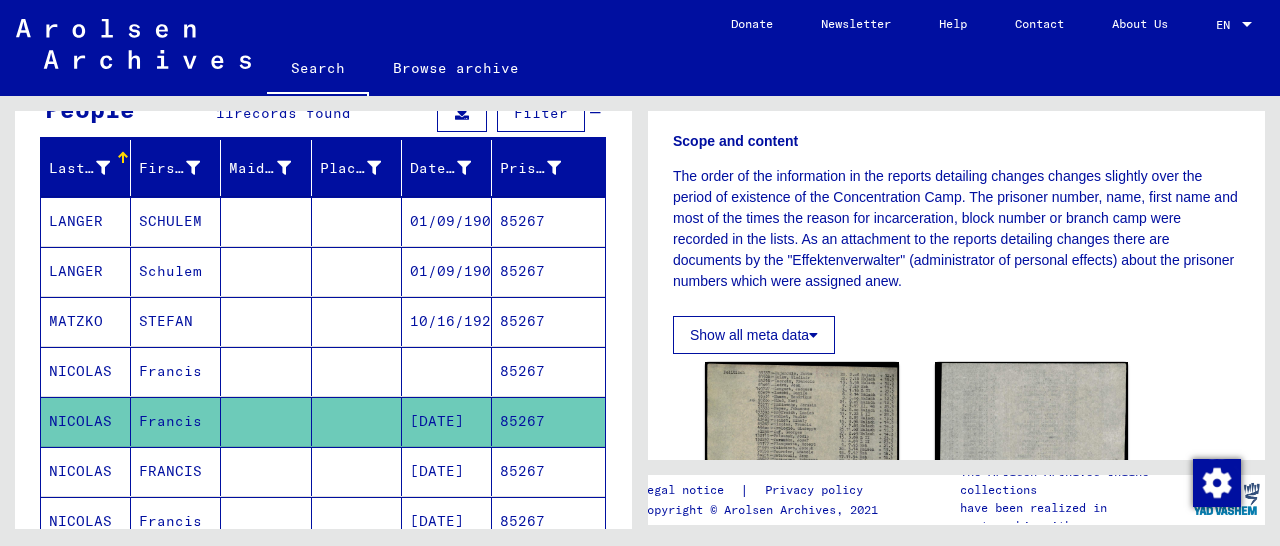 click on "85267" at bounding box center [548, 521] 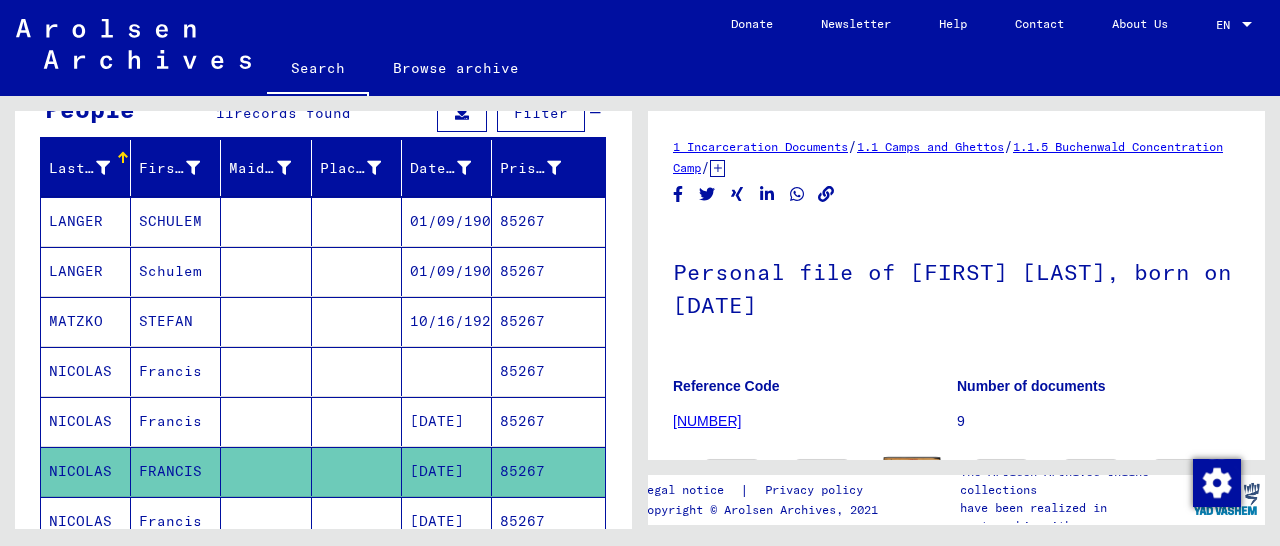 scroll, scrollTop: 312, scrollLeft: 0, axis: vertical 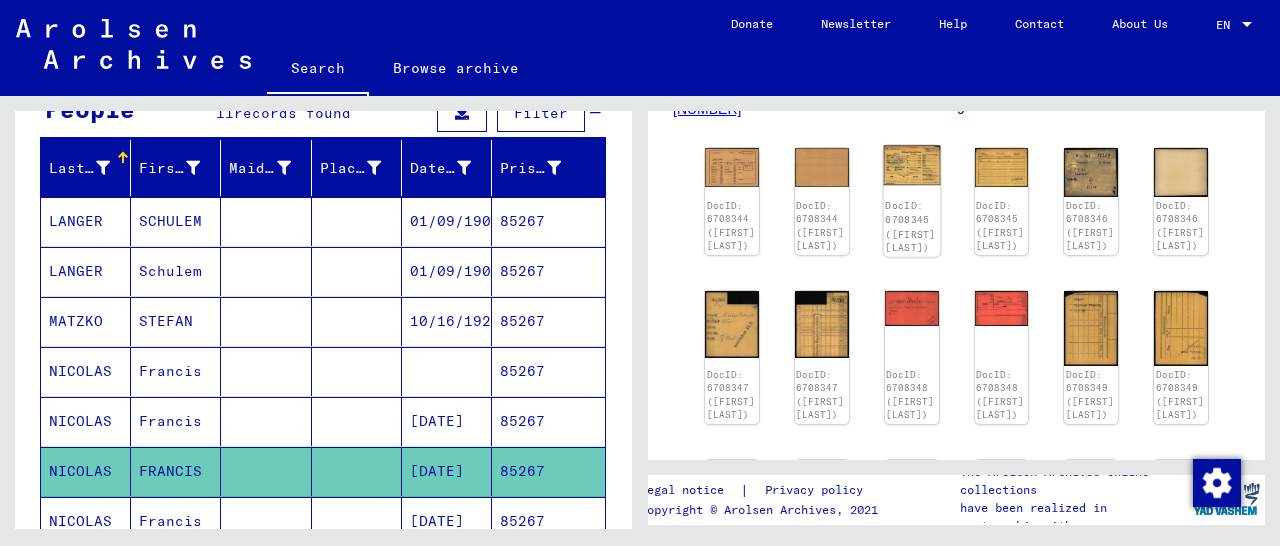 click 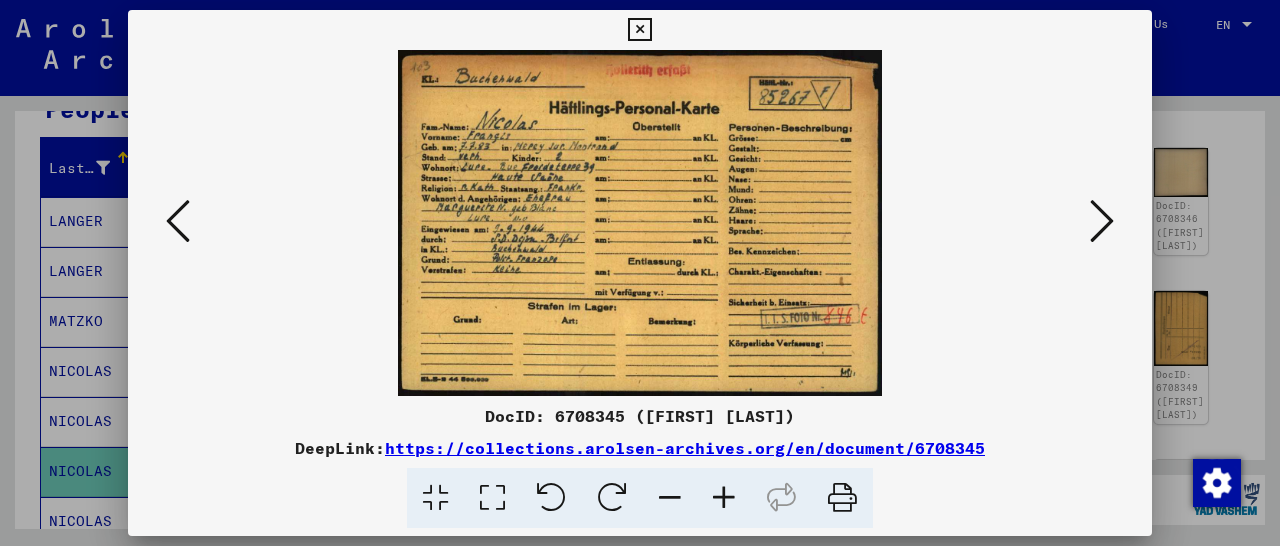 drag, startPoint x: 1131, startPoint y: 30, endPoint x: 1117, endPoint y: 27, distance: 14.3178215 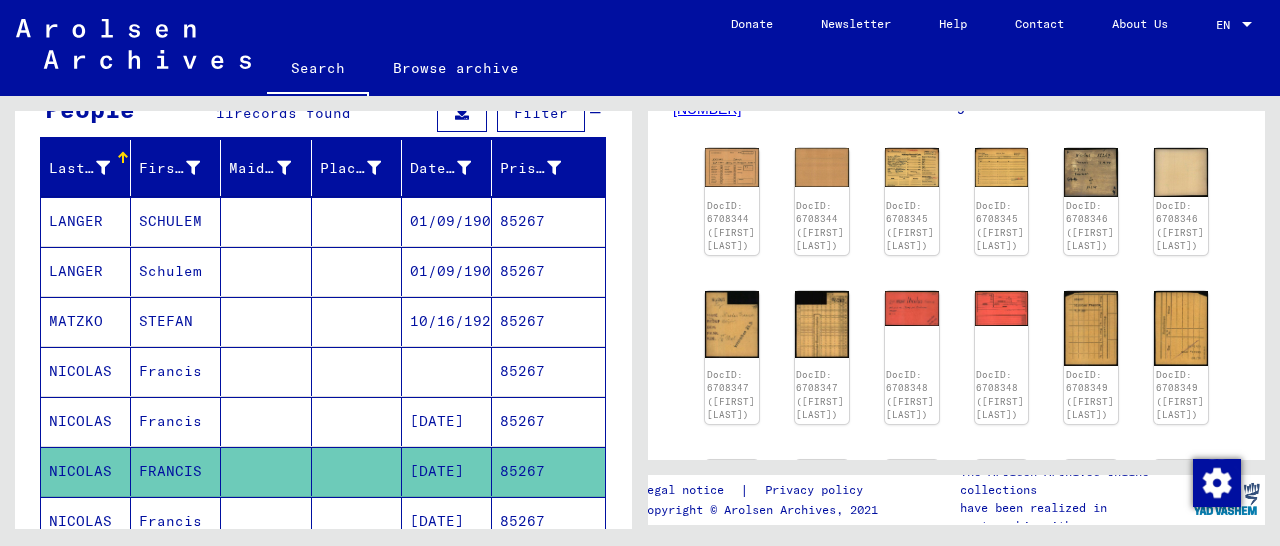 scroll, scrollTop: 0, scrollLeft: 0, axis: both 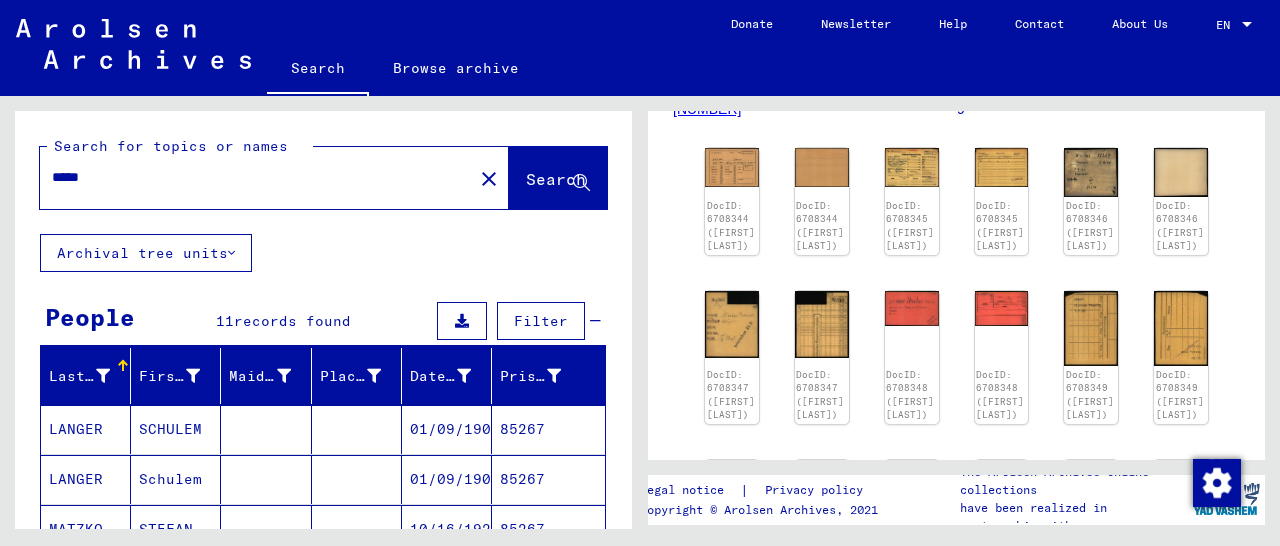 drag, startPoint x: 150, startPoint y: 178, endPoint x: 56, endPoint y: 182, distance: 94.08507 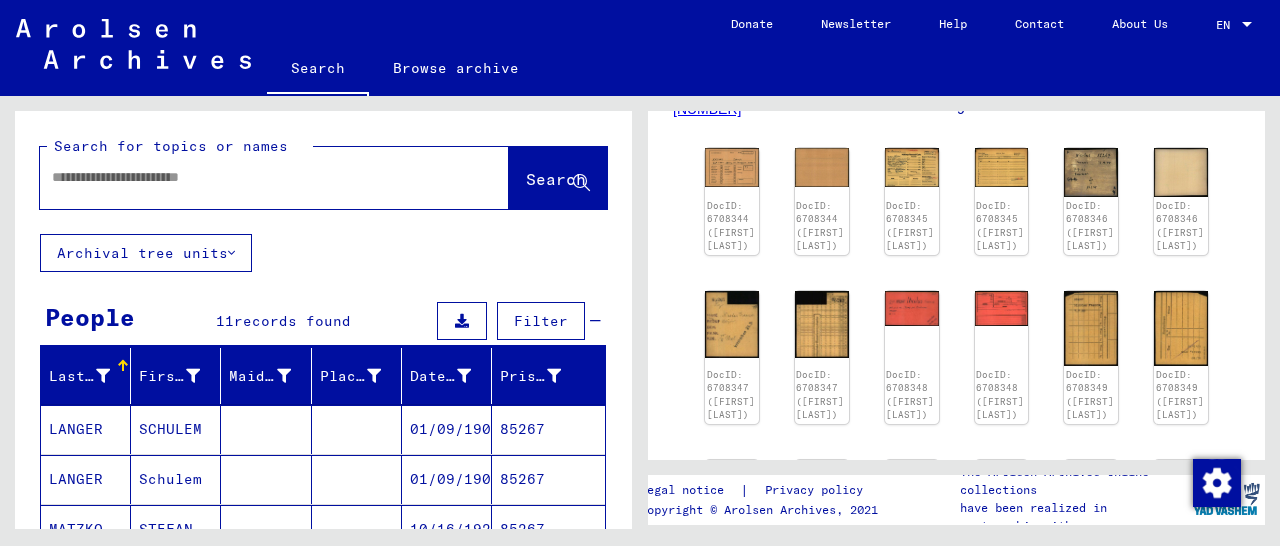 paste on "**********" 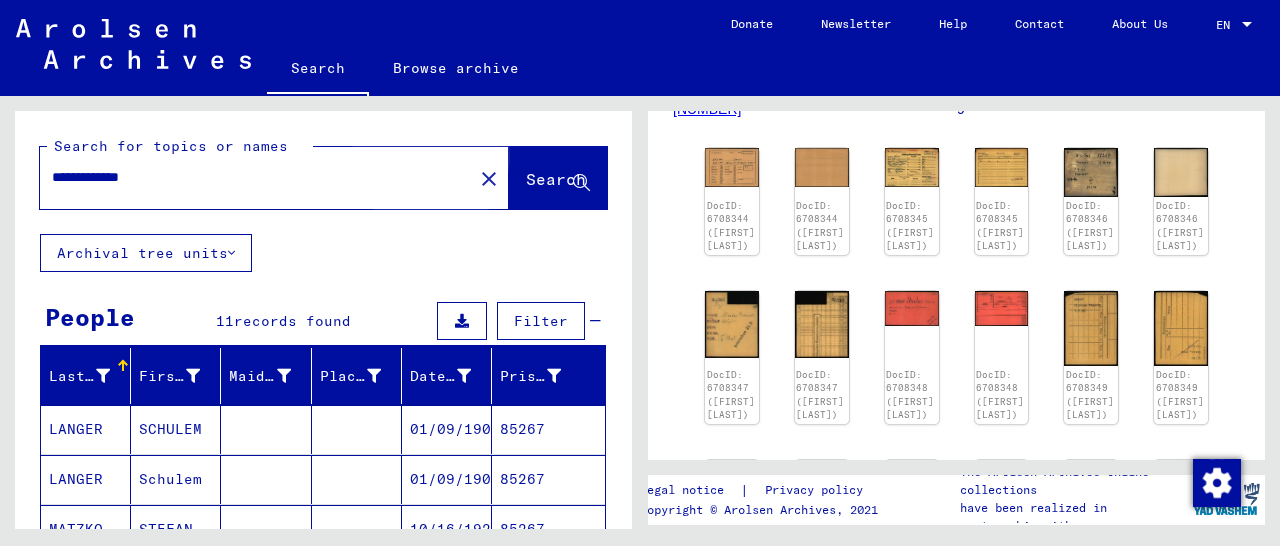 click on "Search" 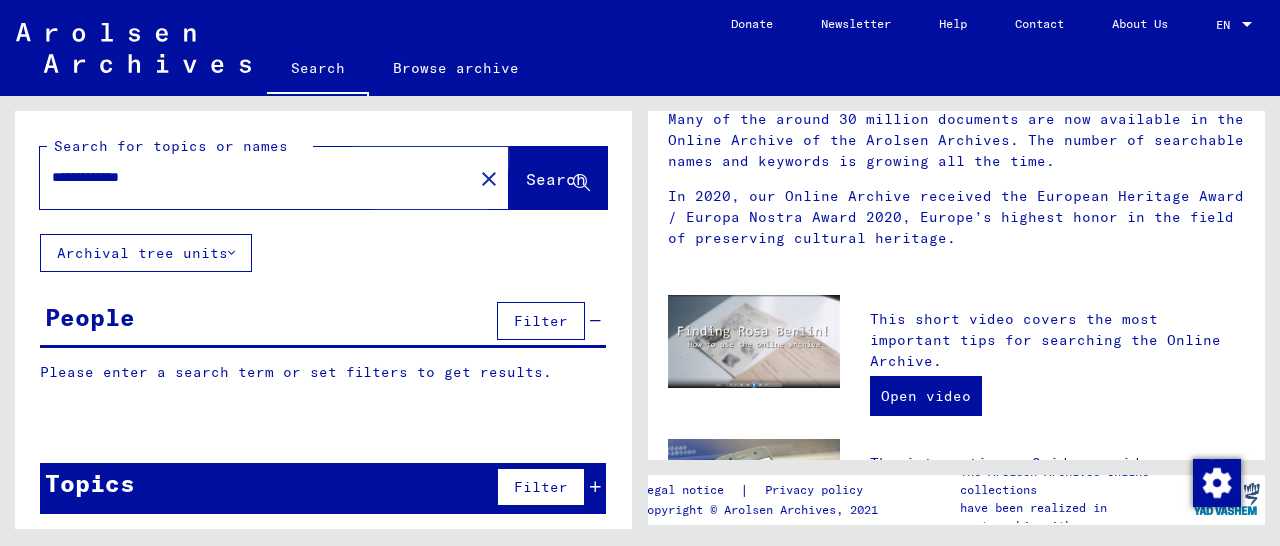 scroll, scrollTop: 0, scrollLeft: 0, axis: both 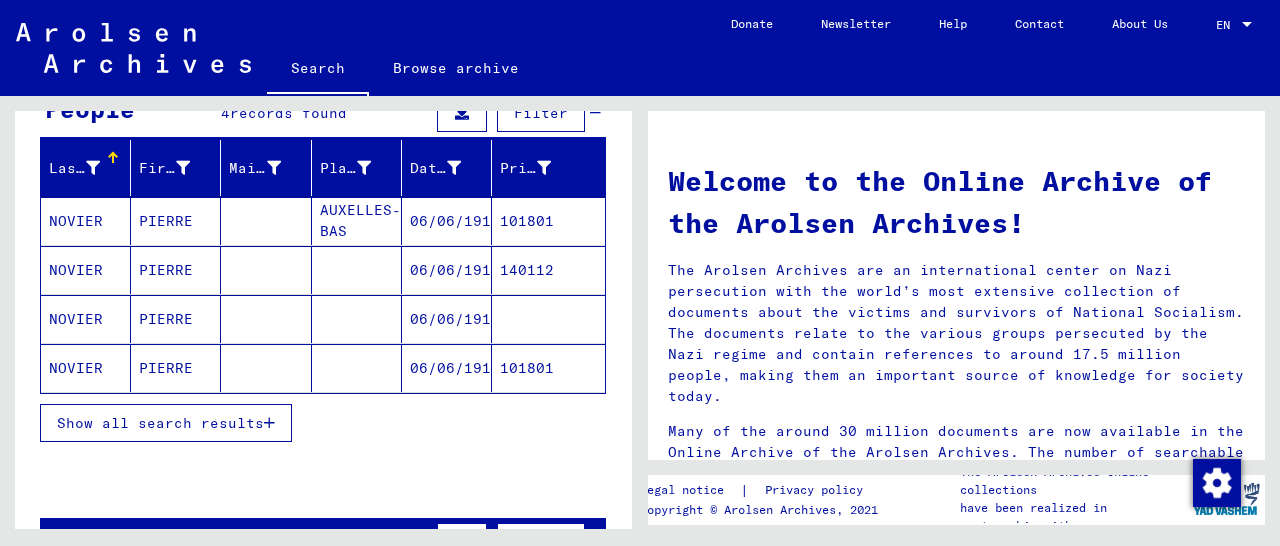 click on "101801" at bounding box center (548, 270) 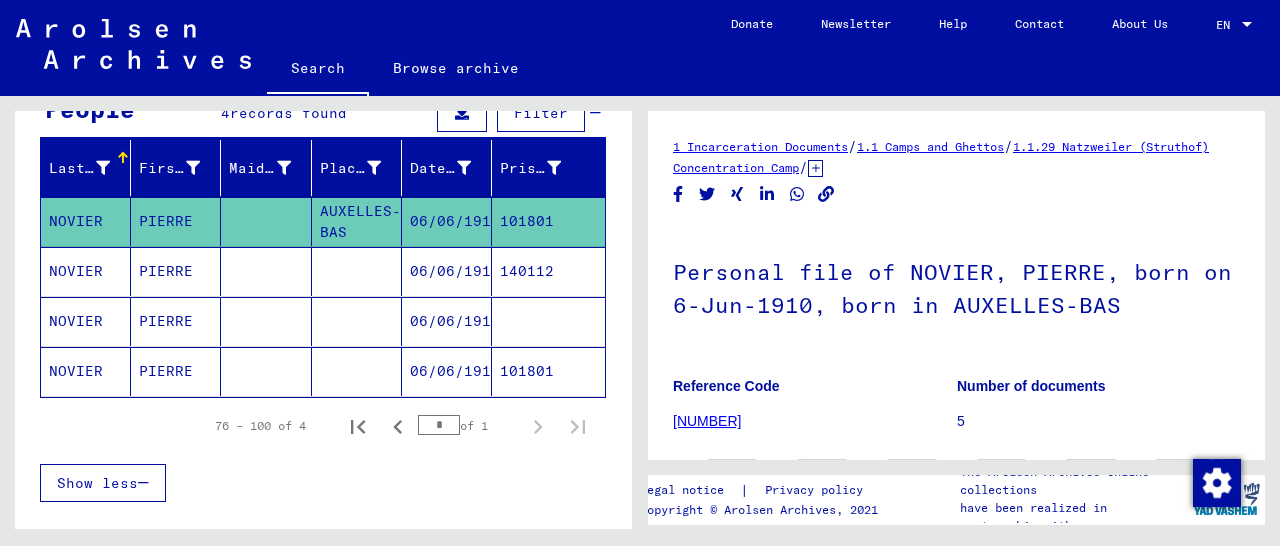 scroll, scrollTop: 208, scrollLeft: 0, axis: vertical 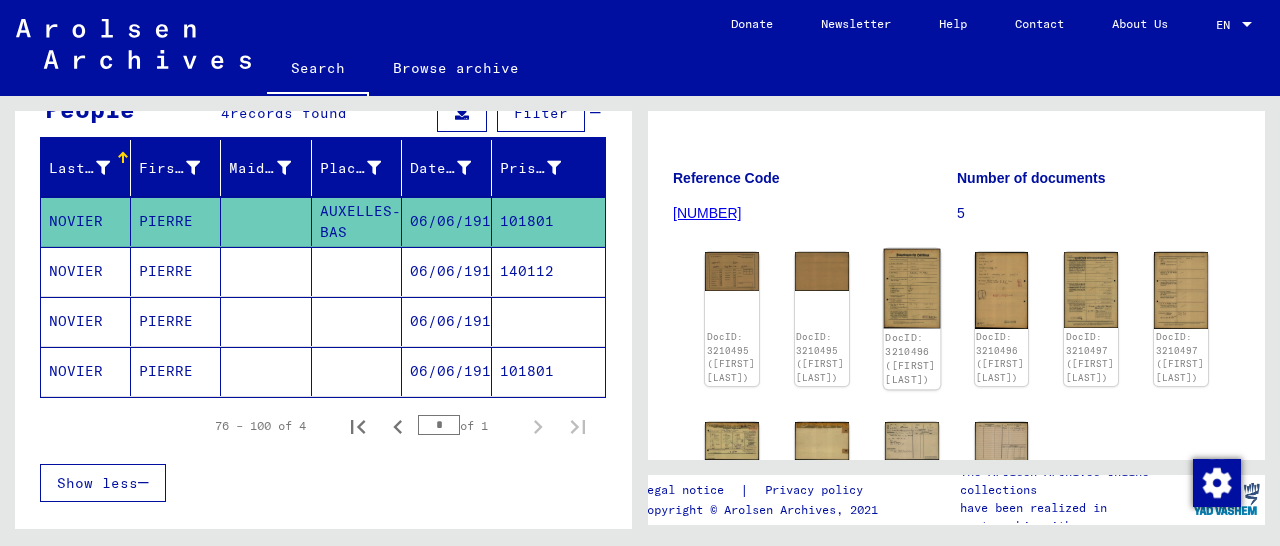 click 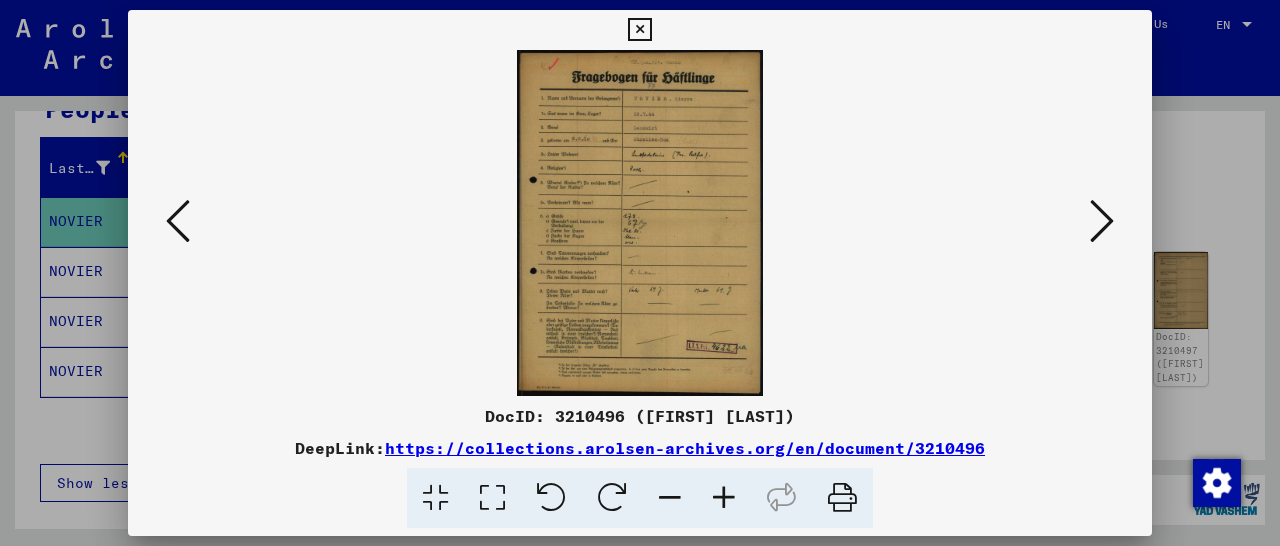 click at bounding box center [724, 498] 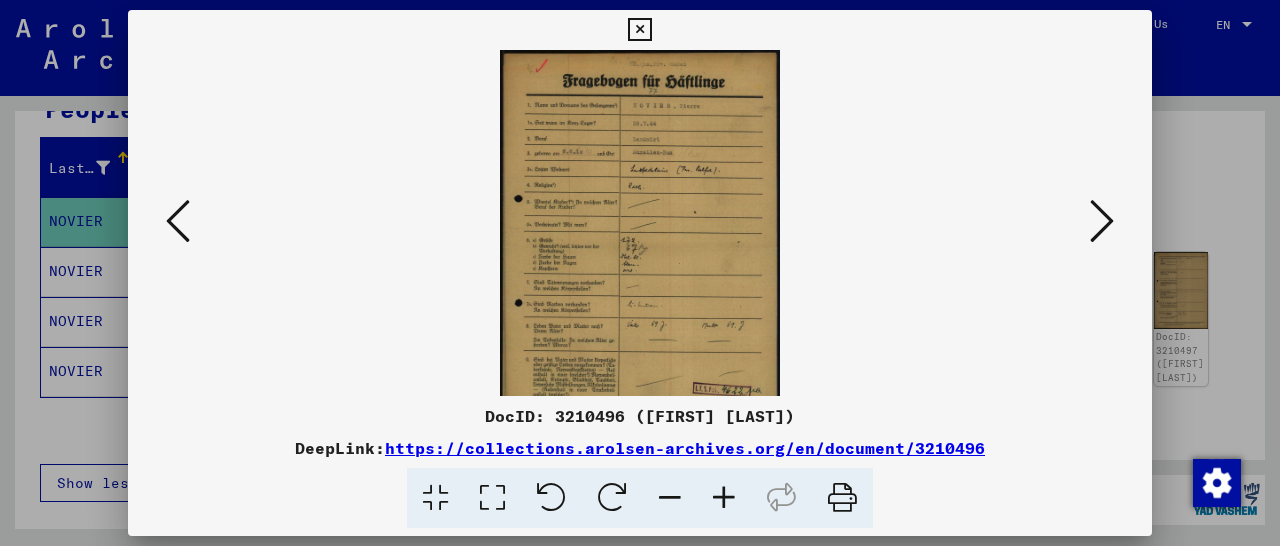 click at bounding box center [724, 498] 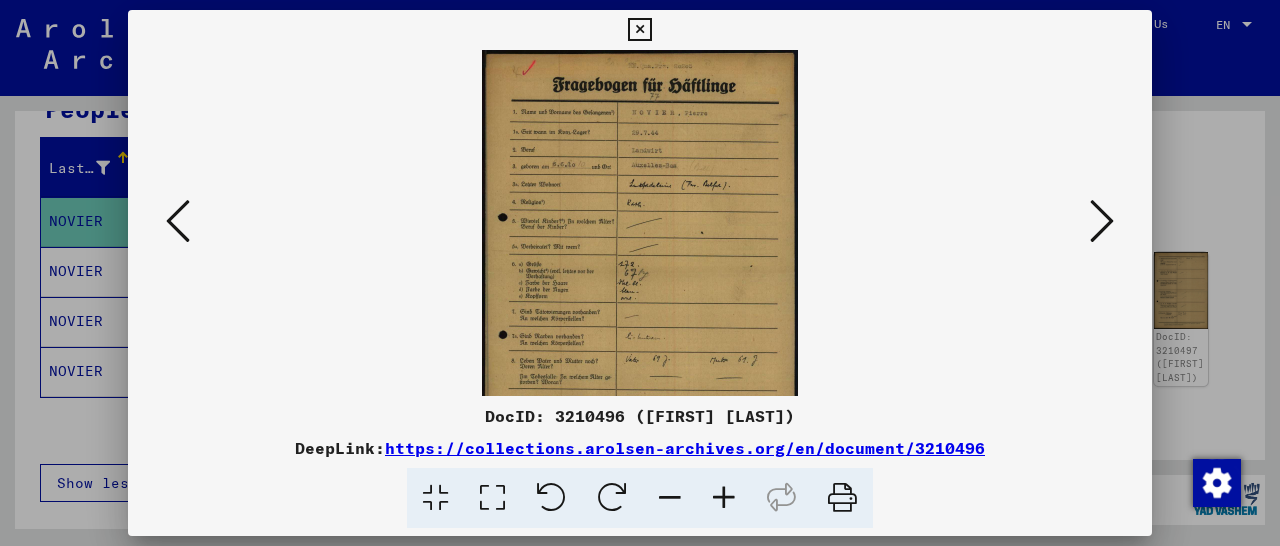 click at bounding box center (724, 498) 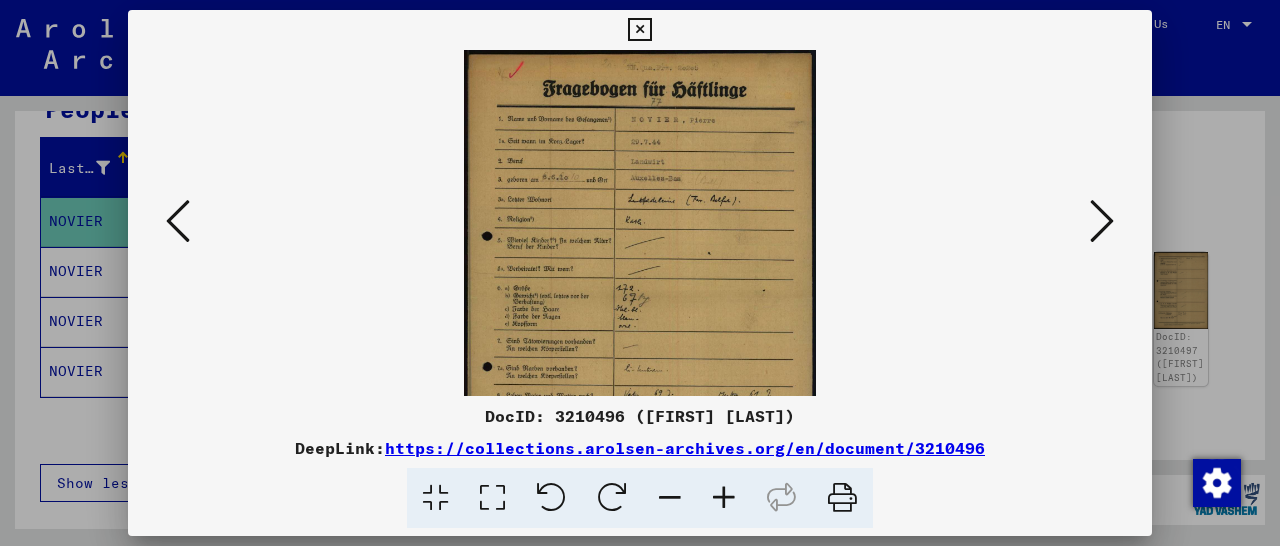 click at bounding box center (724, 498) 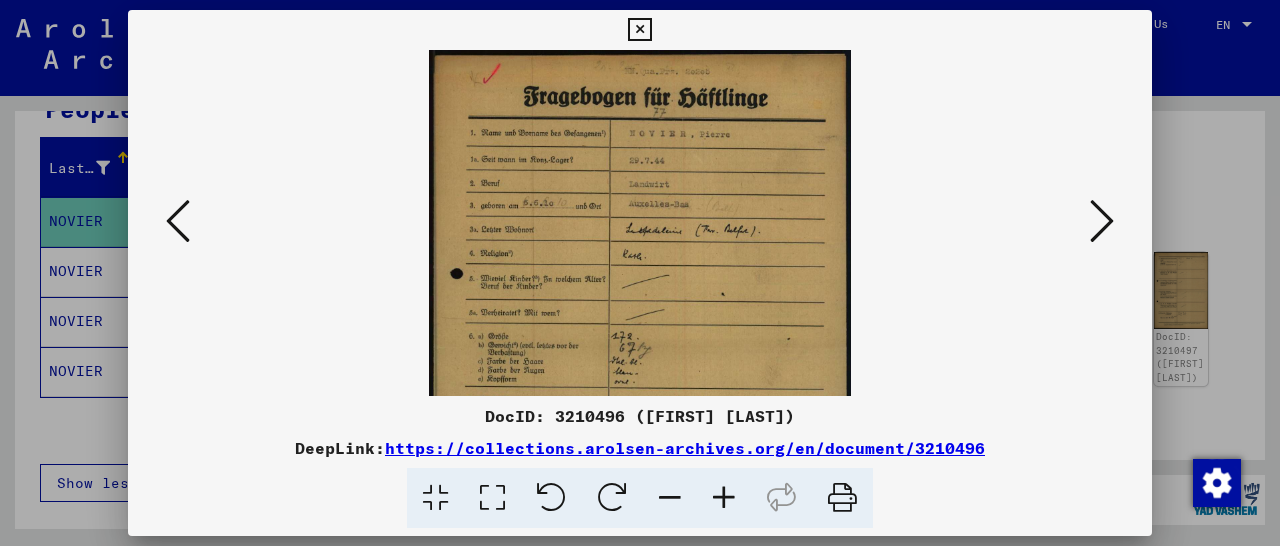 click at bounding box center (724, 498) 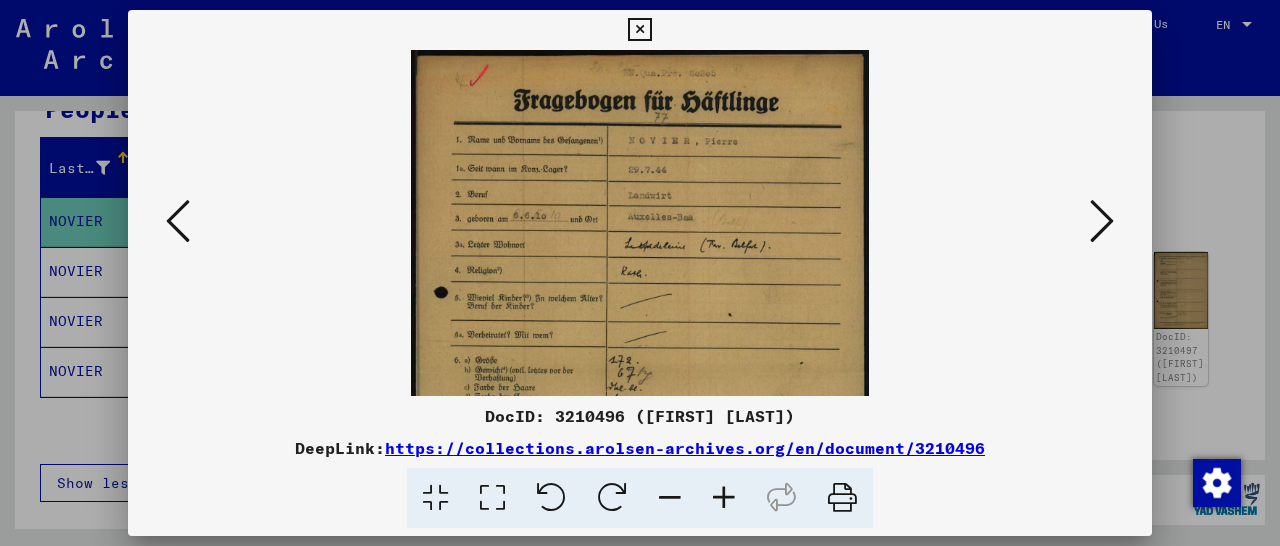 click at bounding box center (724, 498) 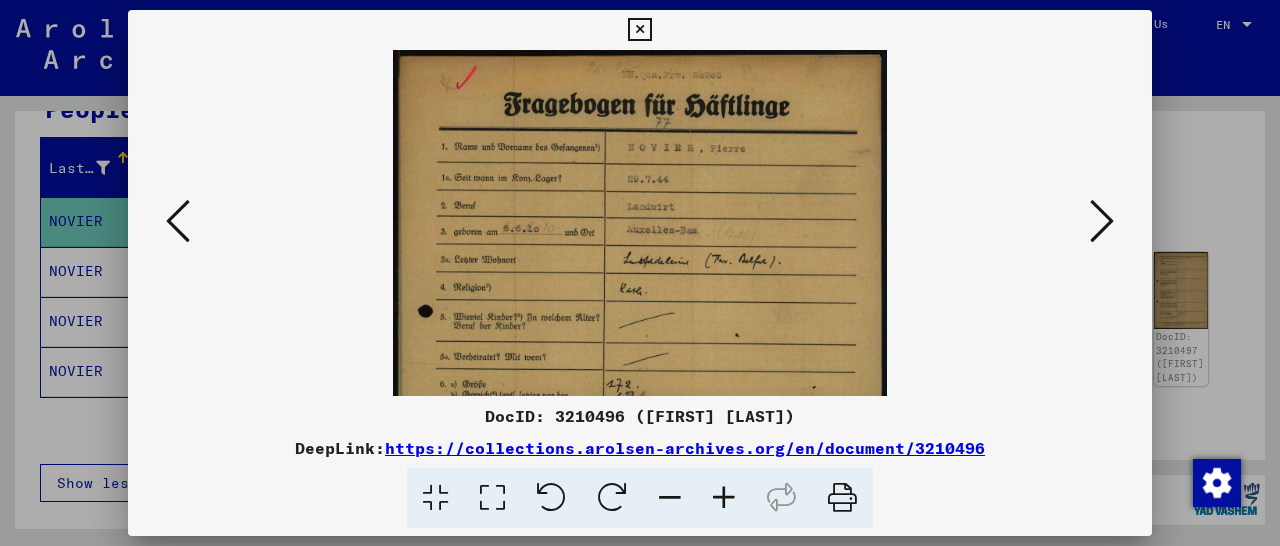 click at bounding box center (724, 498) 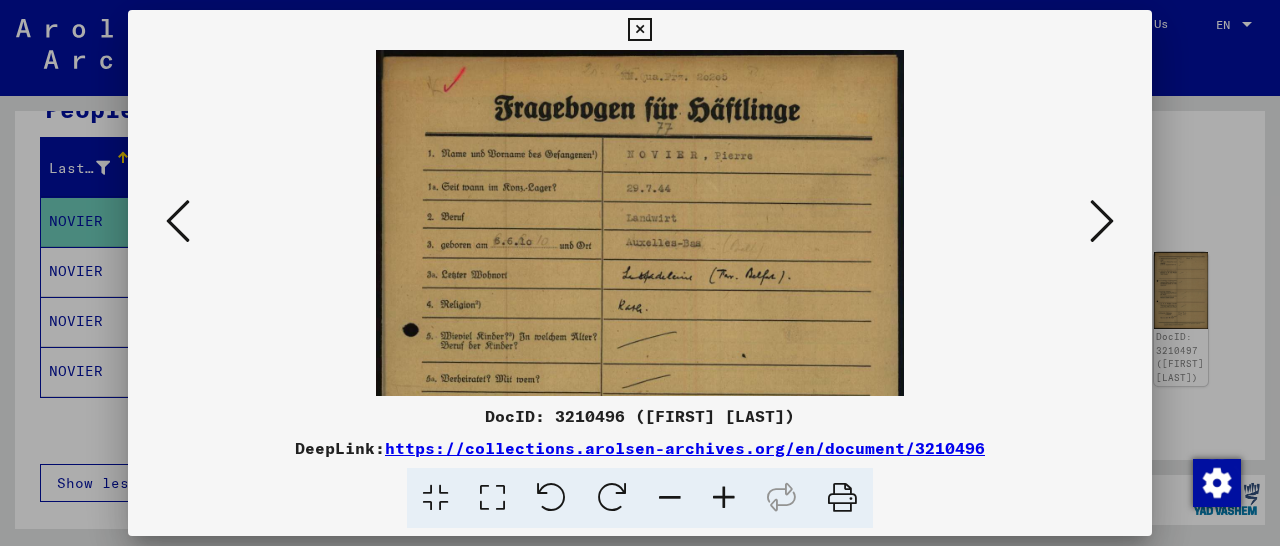 click at bounding box center [724, 498] 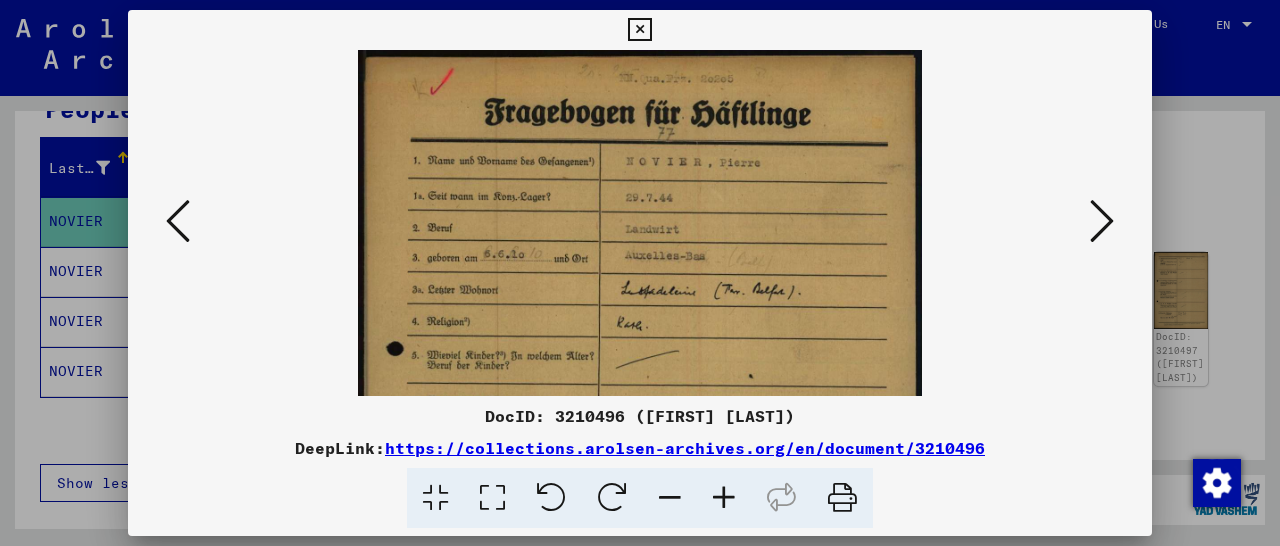 click at bounding box center [724, 498] 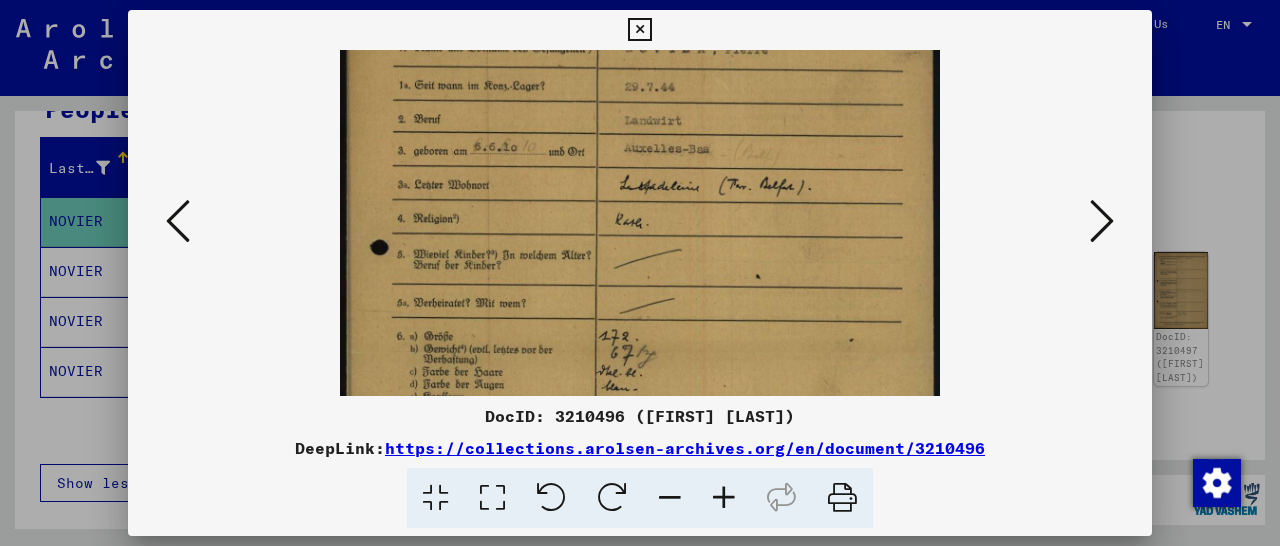 scroll, scrollTop: 121, scrollLeft: 0, axis: vertical 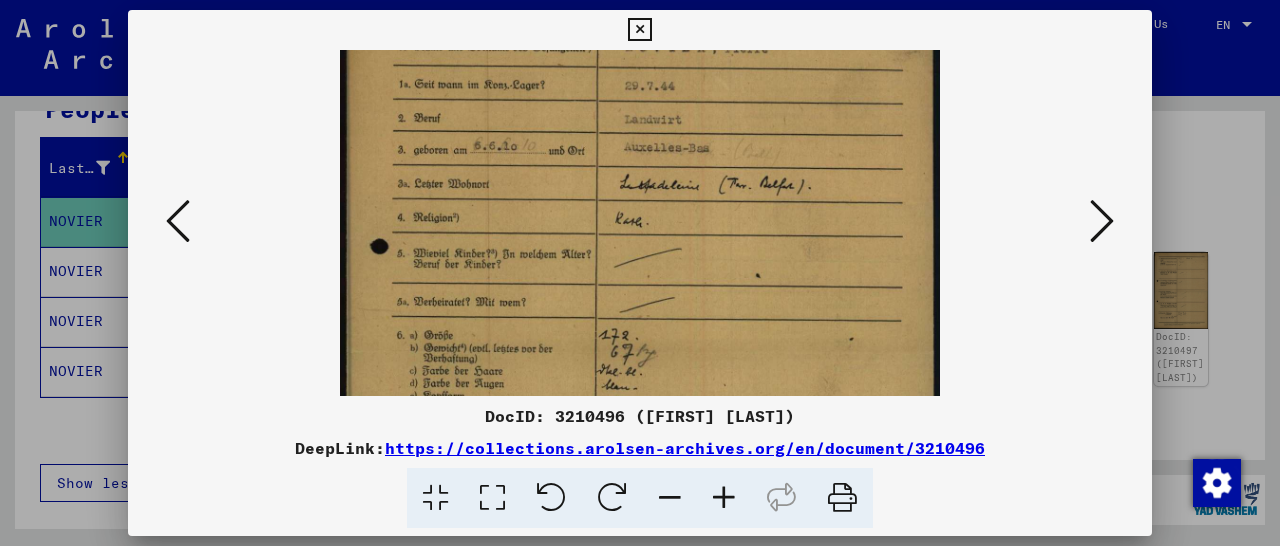 drag, startPoint x: 722, startPoint y: 350, endPoint x: 750, endPoint y: 229, distance: 124.197426 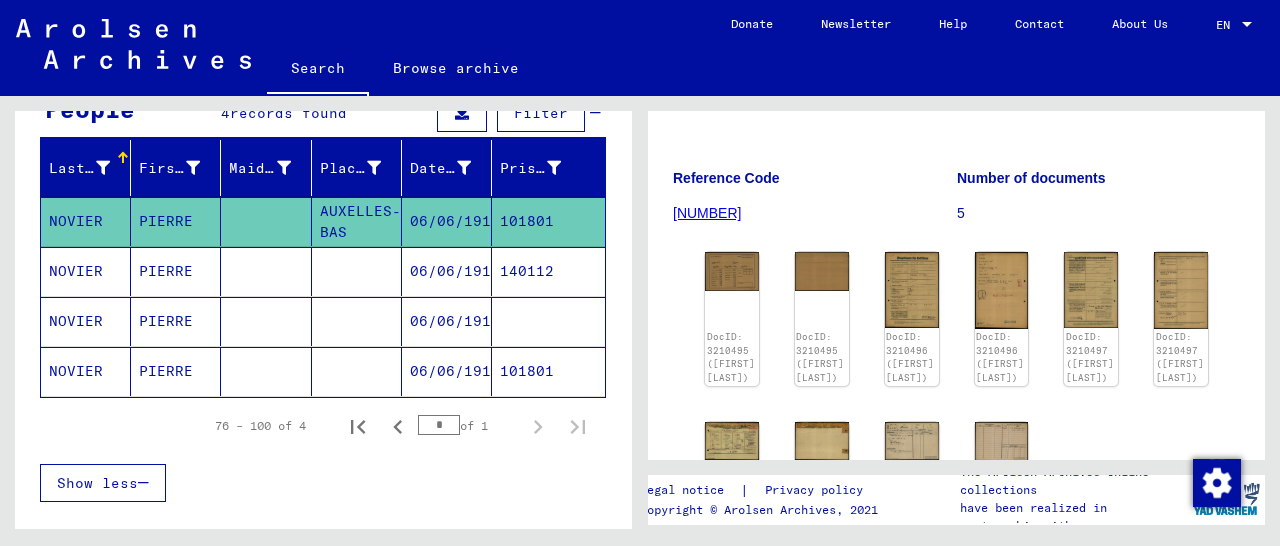 click on "140112" at bounding box center [548, 321] 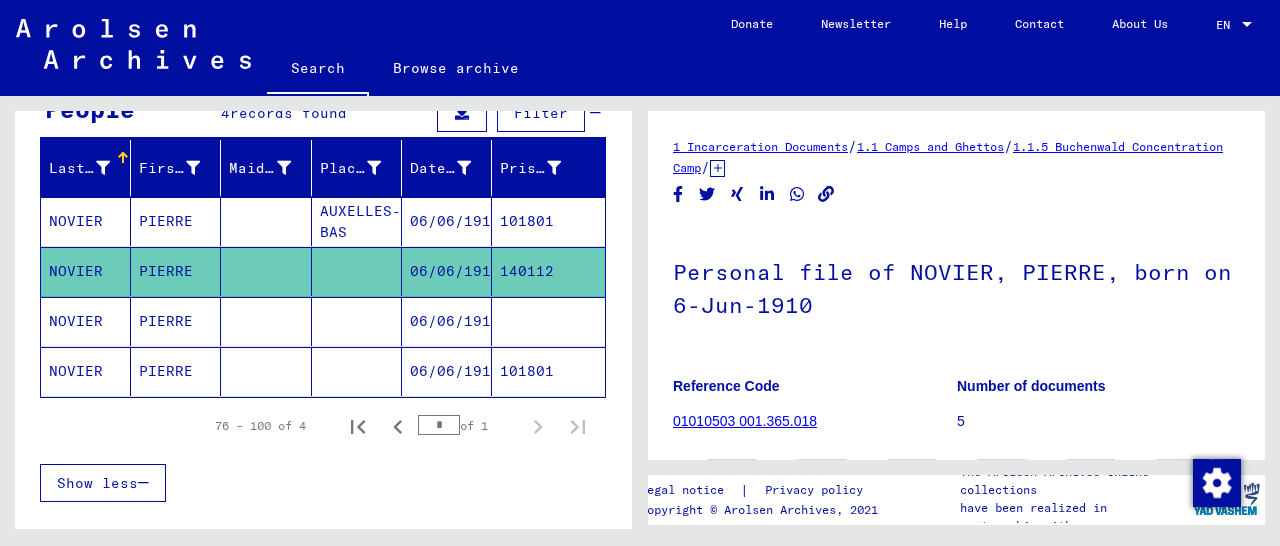 scroll, scrollTop: 312, scrollLeft: 0, axis: vertical 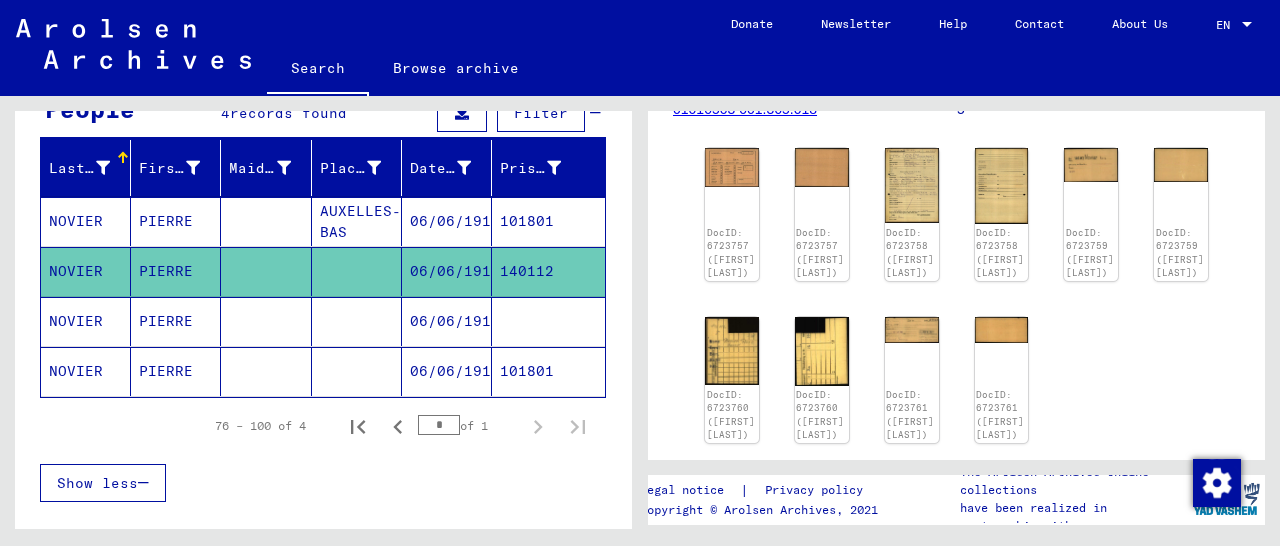 click on "DocID: 6723757 ([FIRST] [LAST]) DocID: 6723757 ([FIRST] [LAST]) DocID: 6723758 ([FIRST] [LAST]) DocID: 6723758 ([FIRST] [LAST]) DocID: 6723759 ([FIRST] [LAST]) DocID: 6723759 ([FIRST] [LAST]) DocID: 6723760 ([FIRST] [LAST]) DocID: 6723760 ([FIRST] [LAST]) DocID: 6723761 ([FIRST] [LAST]) DocID: 6723761 ([FIRST] [LAST])" 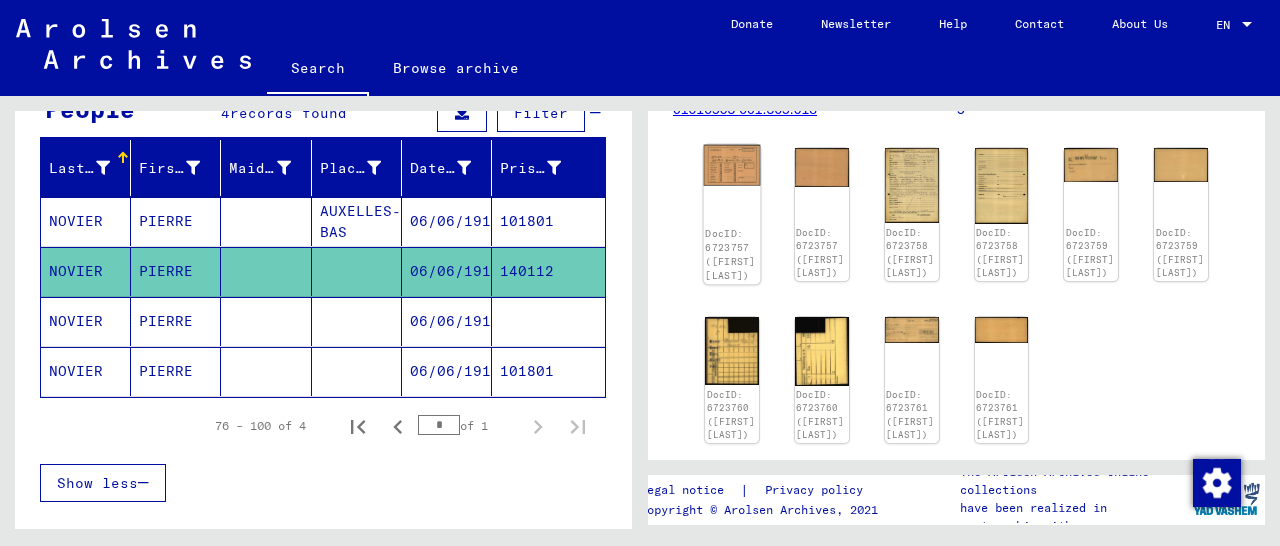 click 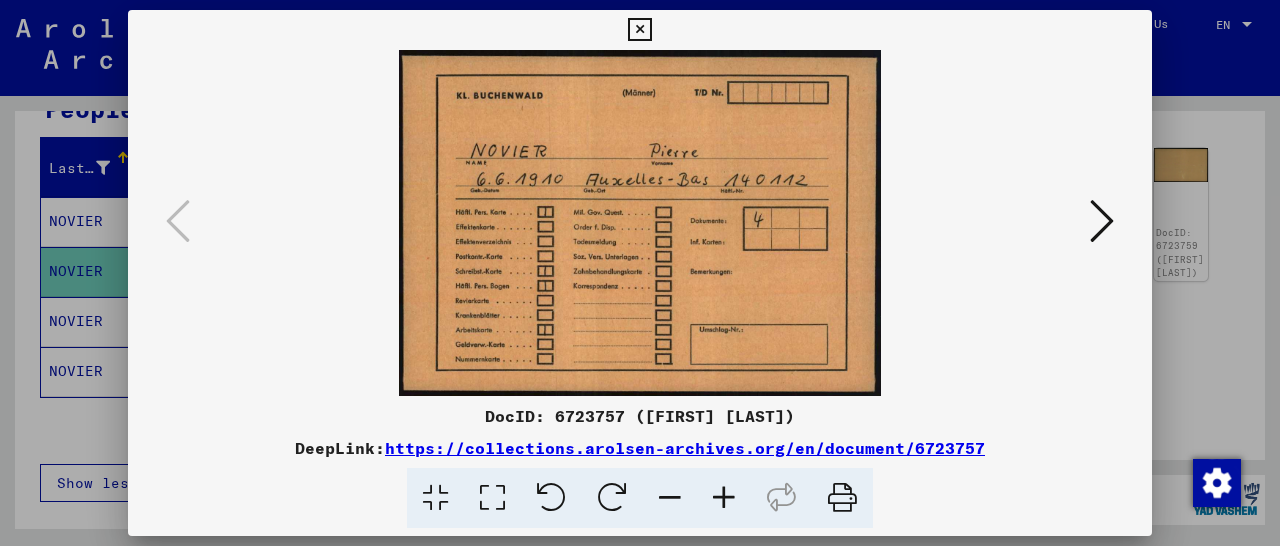click at bounding box center (639, 30) 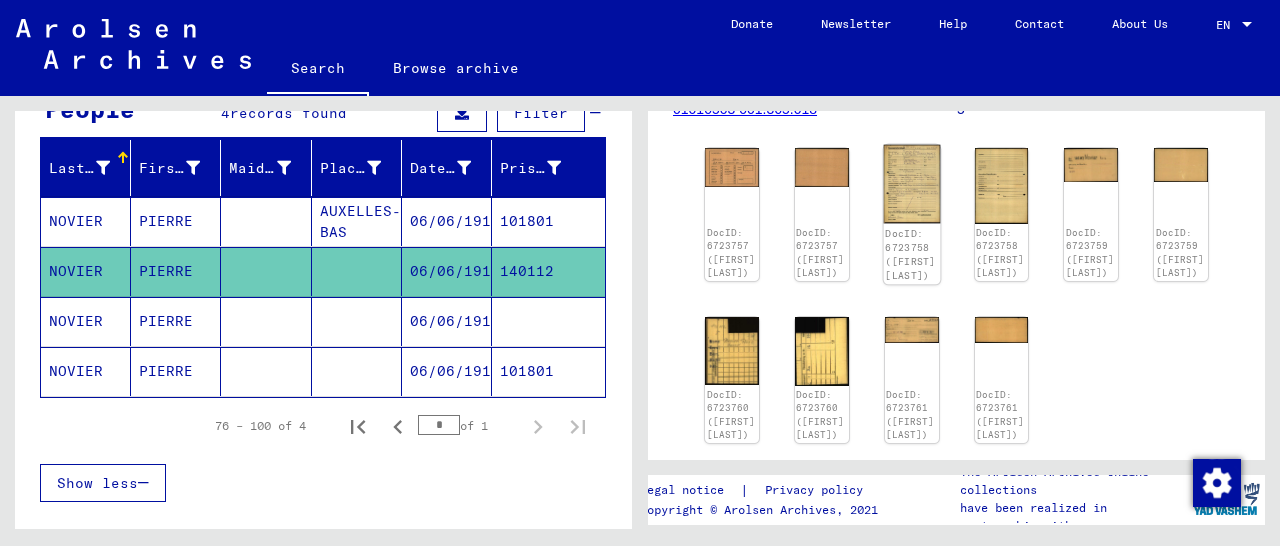 click 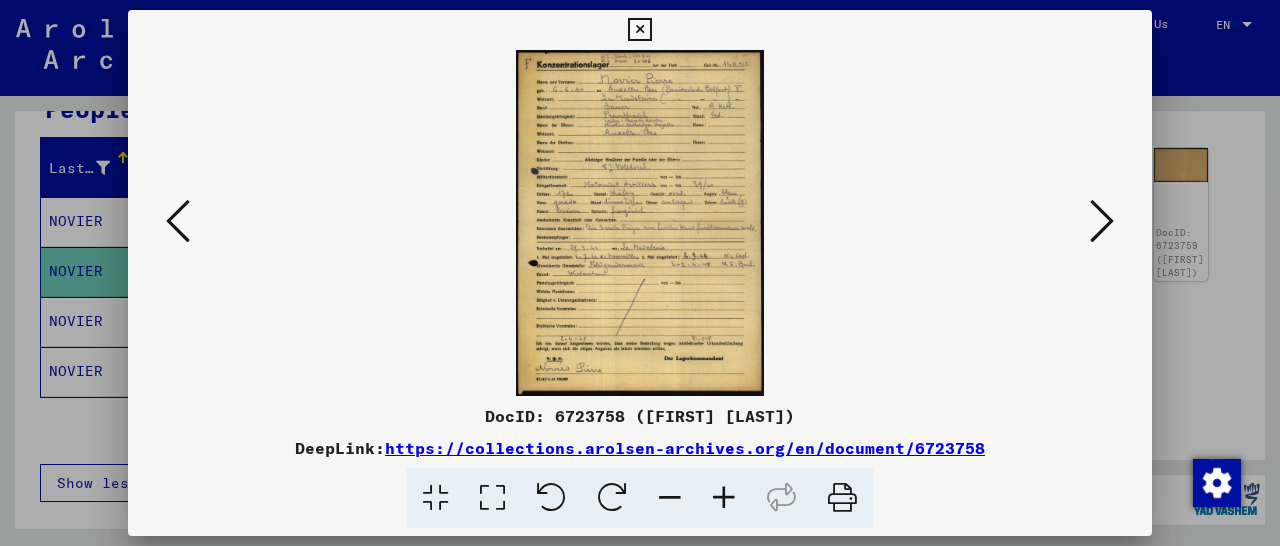 click at bounding box center [724, 498] 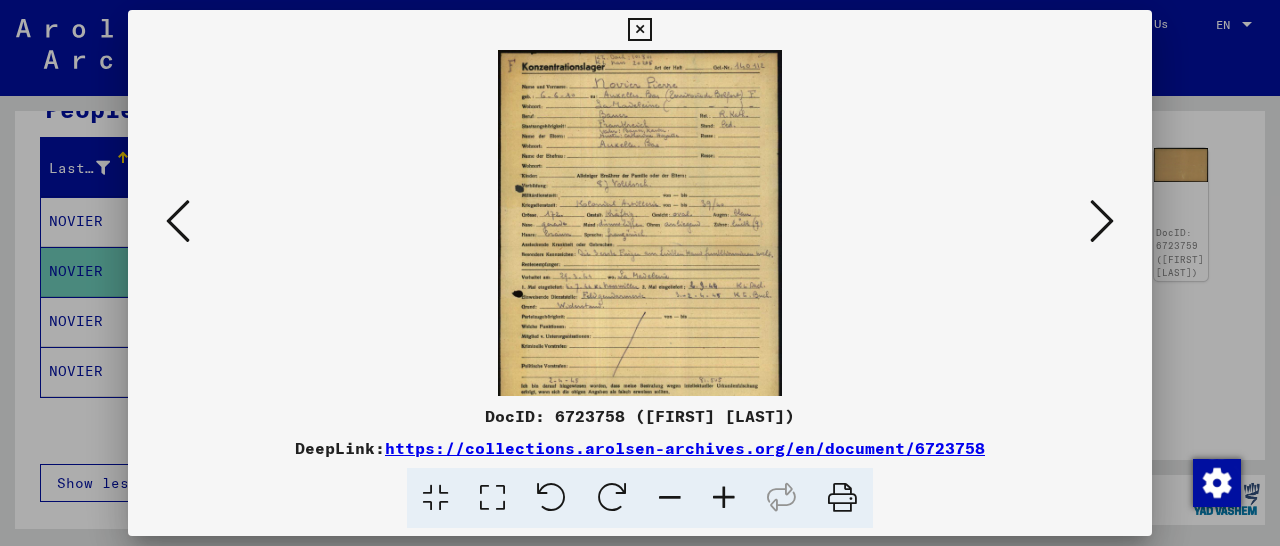 click at bounding box center (724, 498) 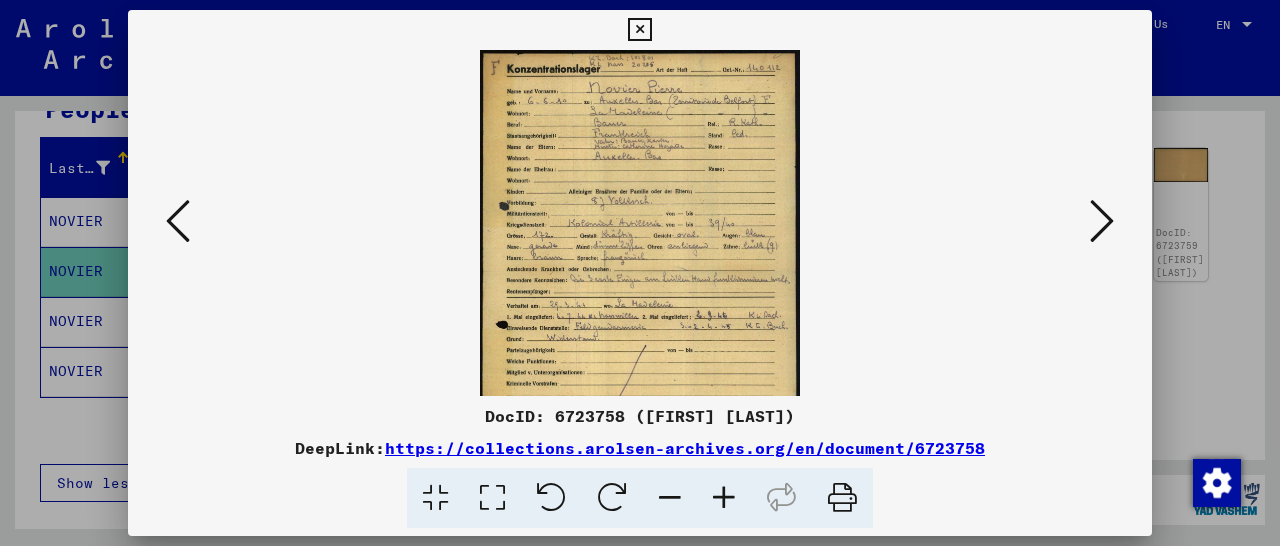 click at bounding box center [724, 498] 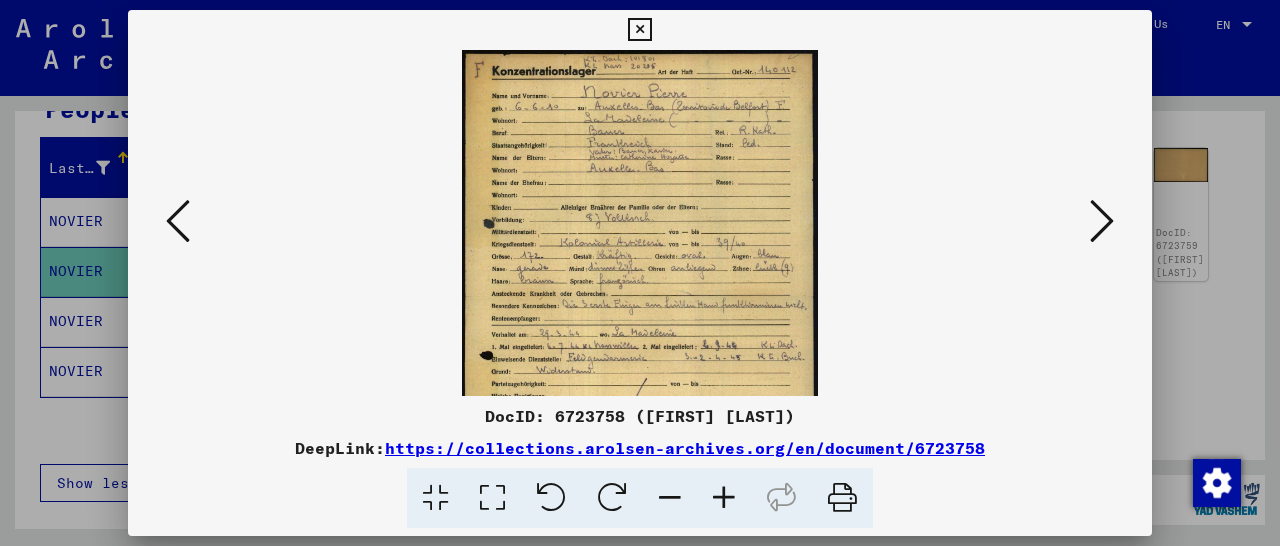 click at bounding box center [724, 498] 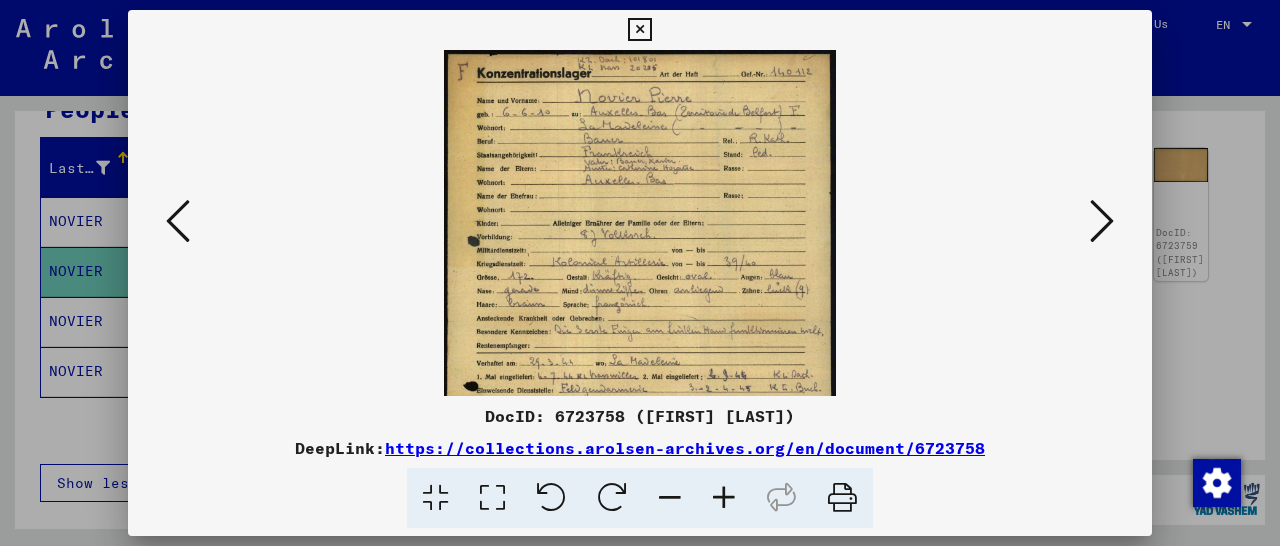 click at bounding box center (724, 498) 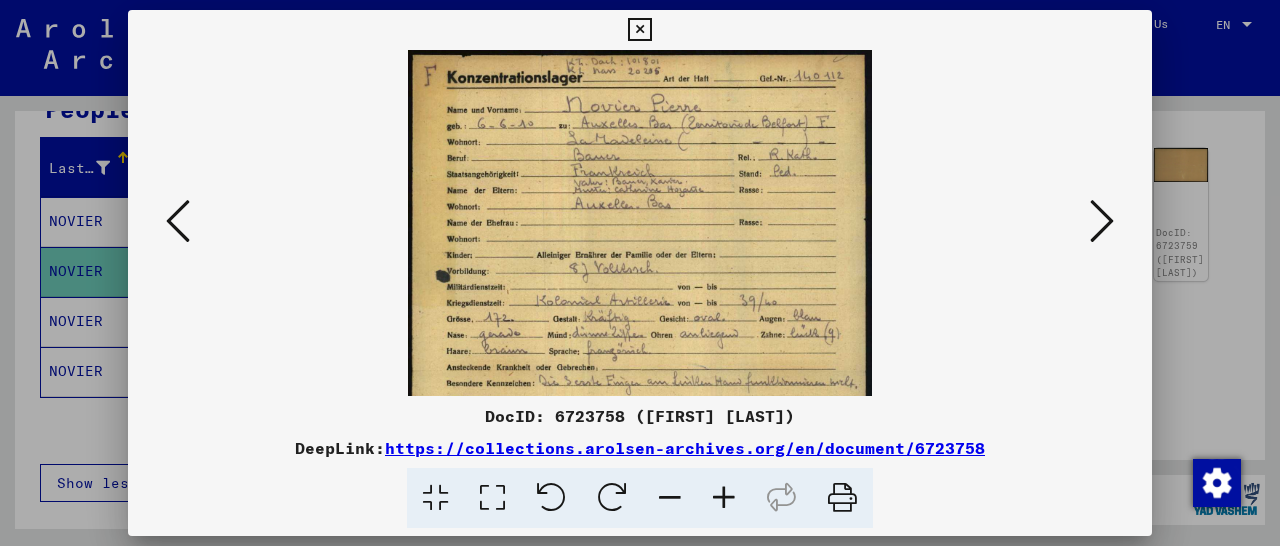 click at bounding box center (724, 498) 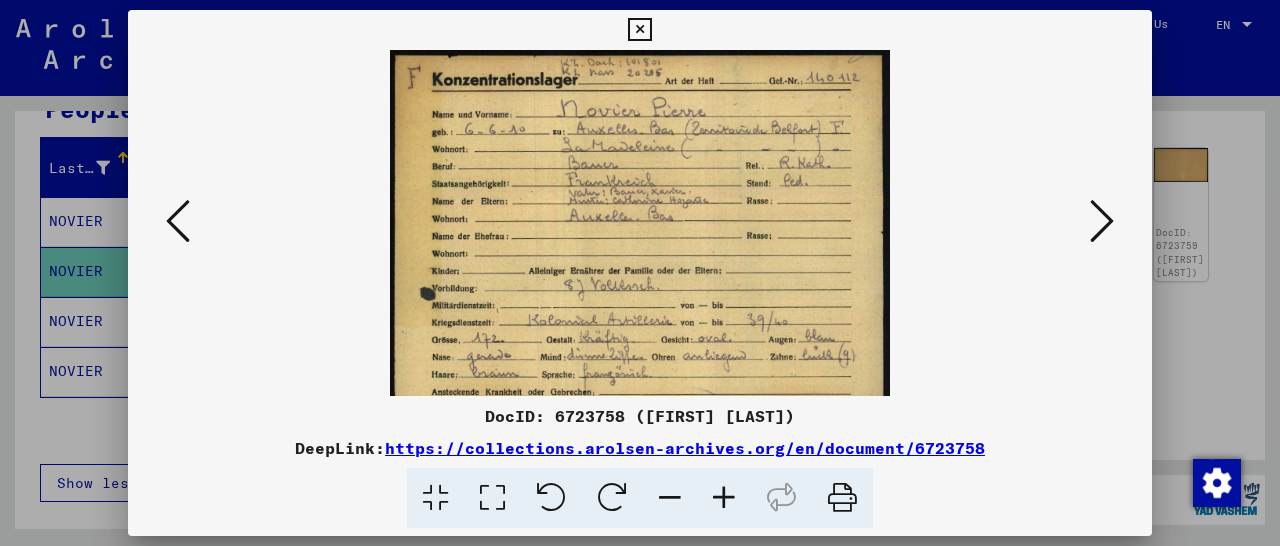 click at bounding box center (724, 498) 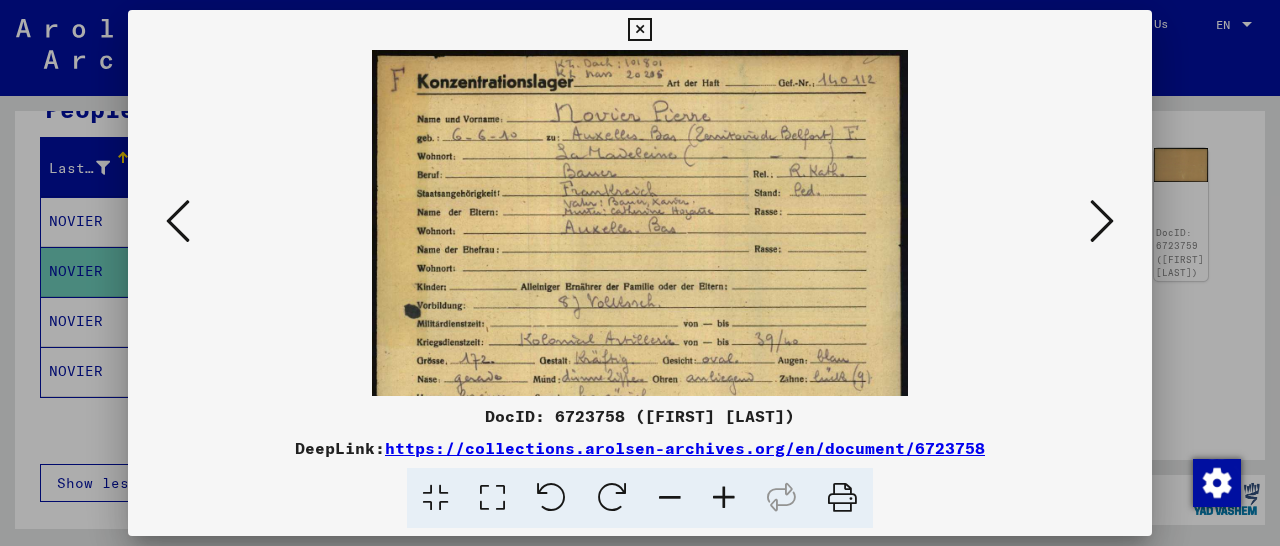 click at bounding box center (724, 498) 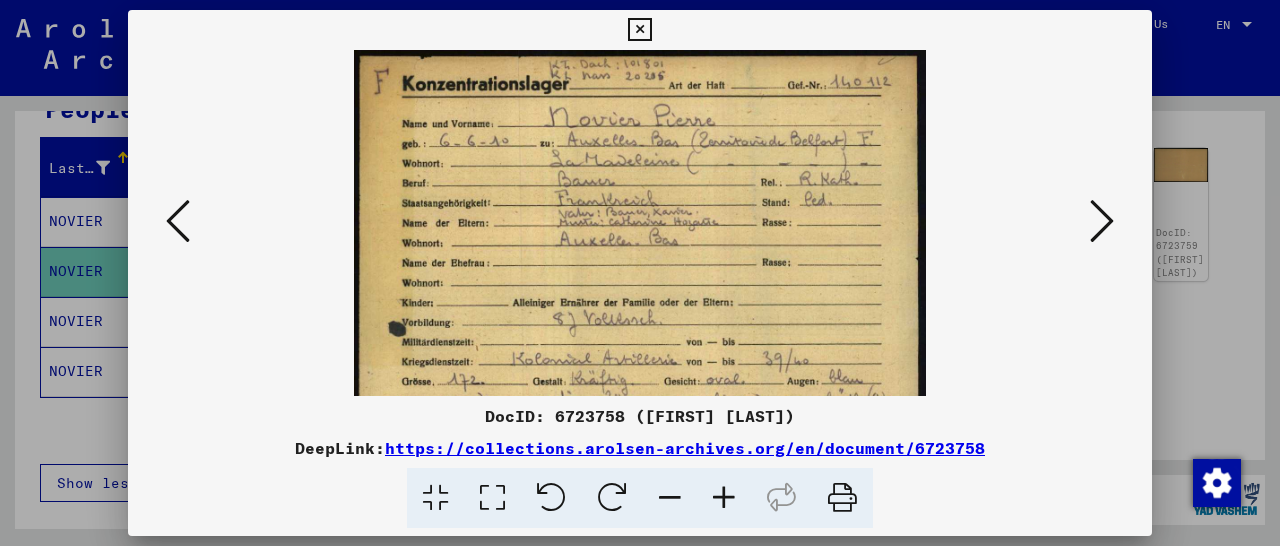 click at bounding box center (724, 498) 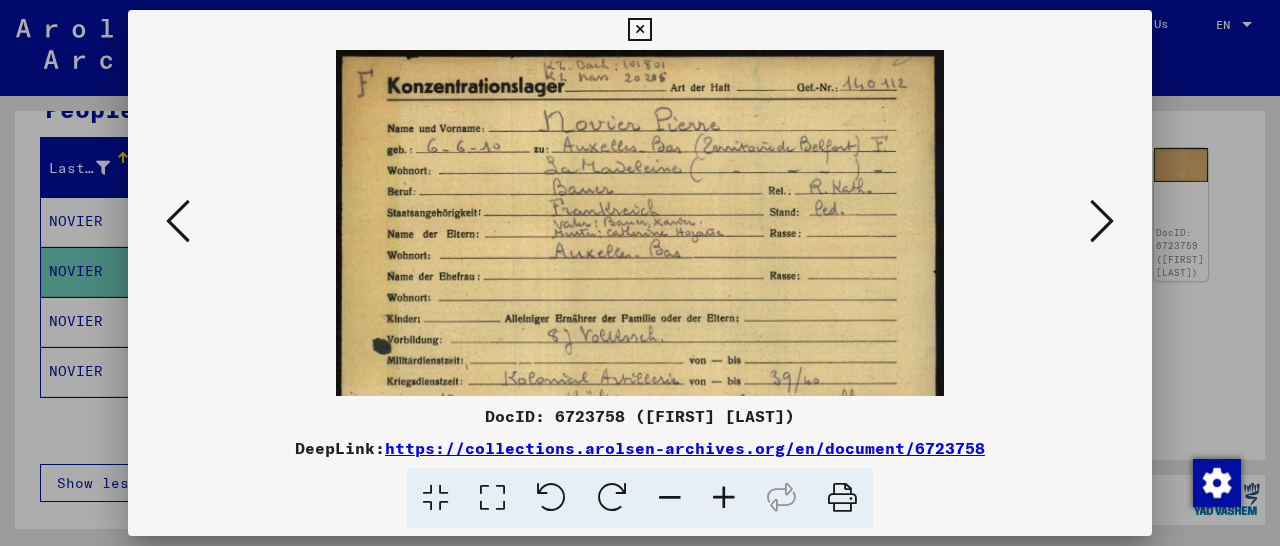 click at bounding box center [724, 498] 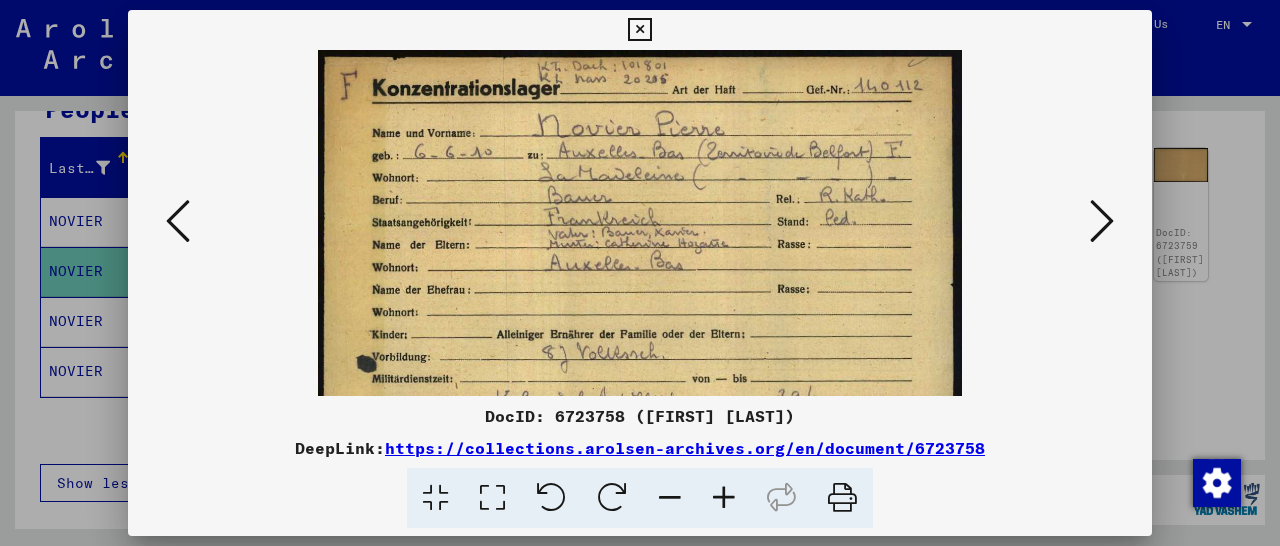 click at bounding box center [724, 498] 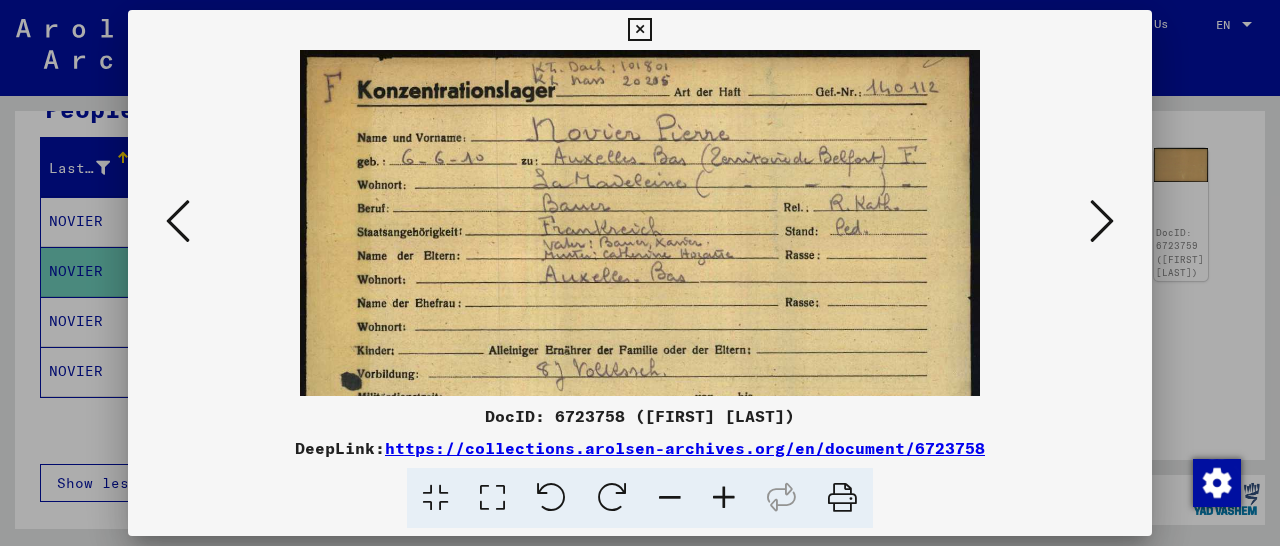 click at bounding box center (724, 498) 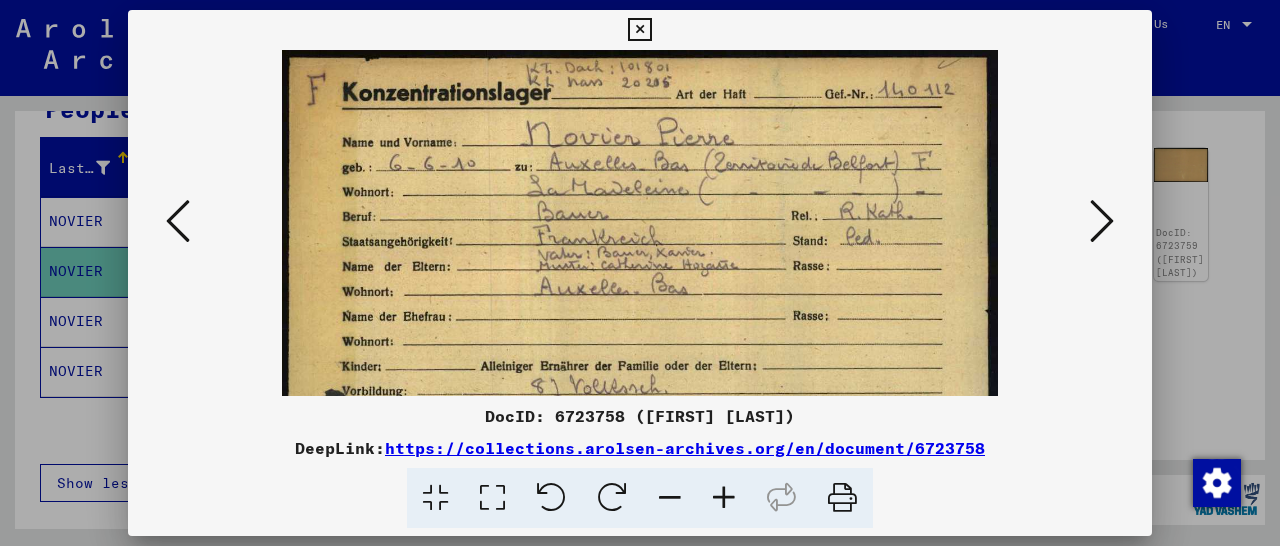 click at bounding box center (724, 498) 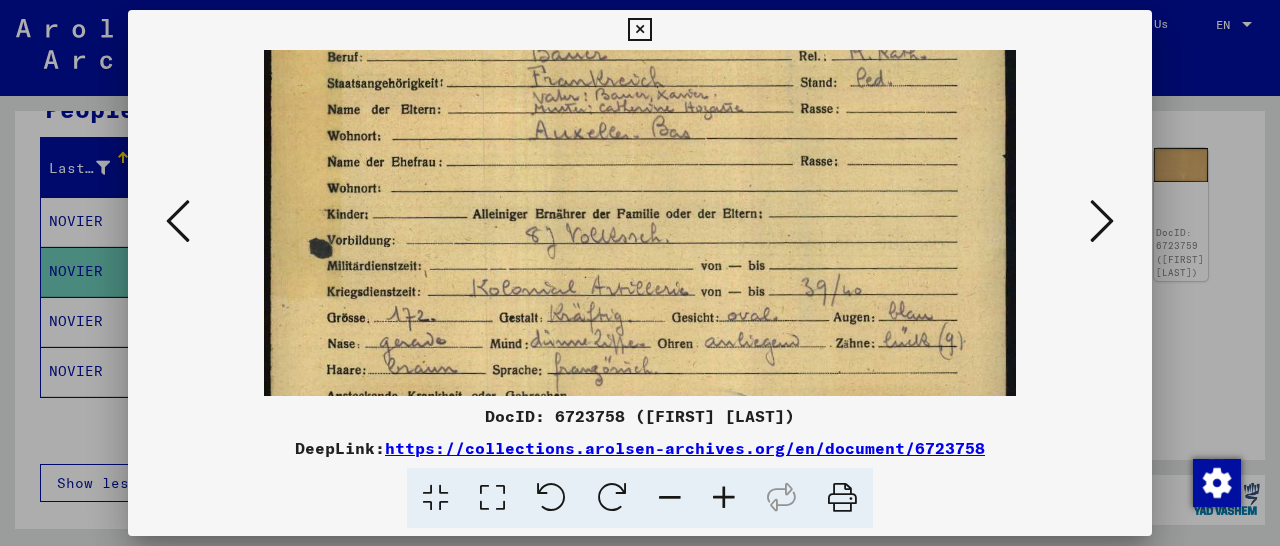 scroll, scrollTop: 399, scrollLeft: 0, axis: vertical 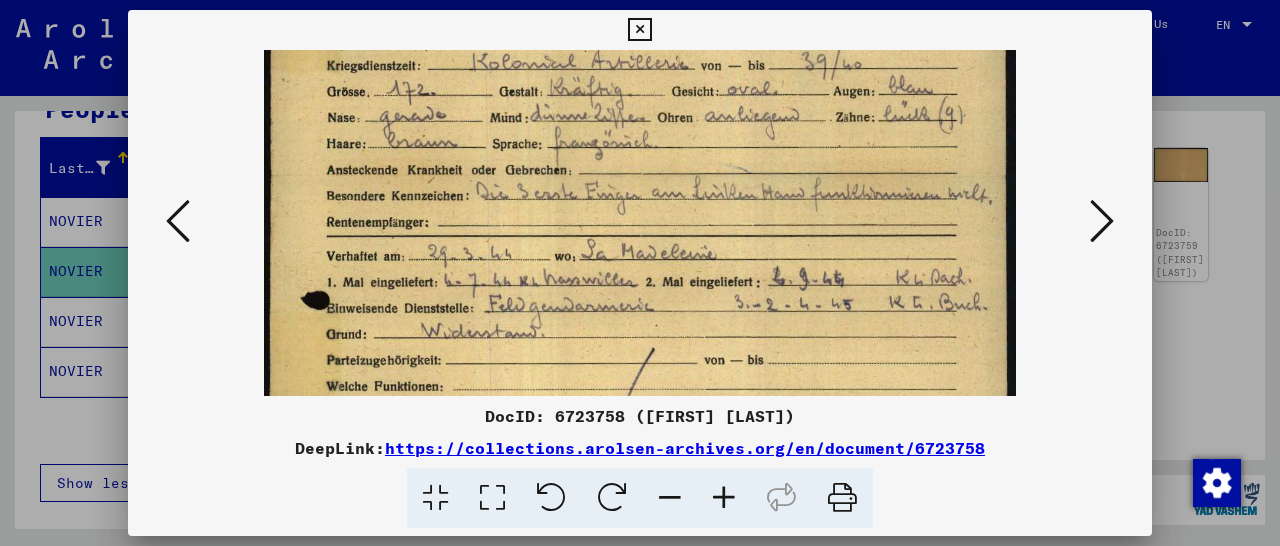 drag, startPoint x: 648, startPoint y: 344, endPoint x: 801, endPoint y: -55, distance: 427.32892 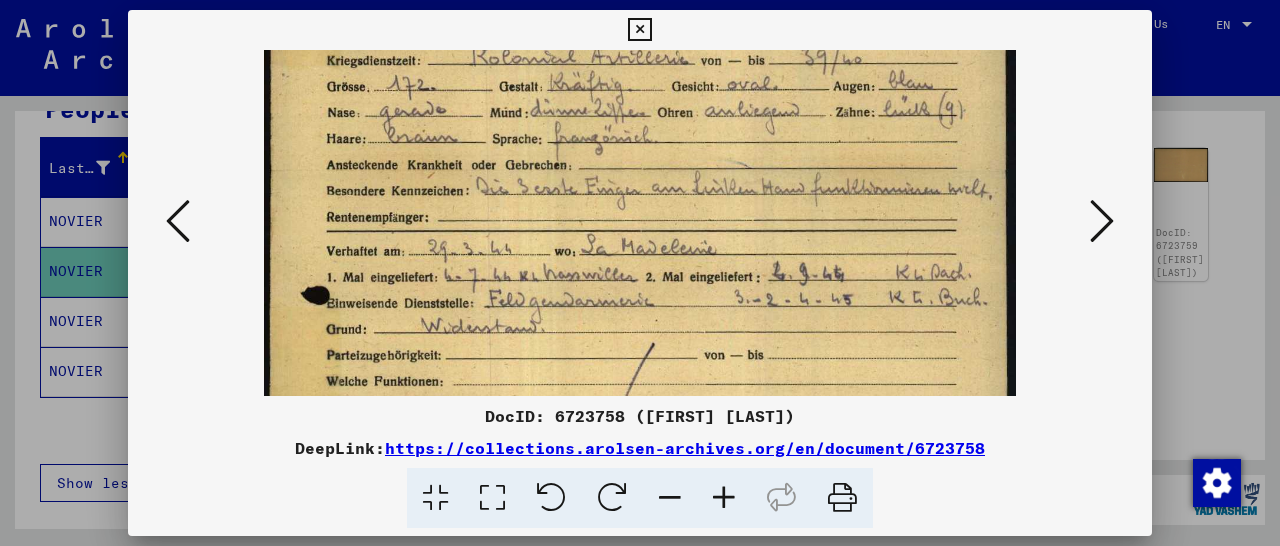 drag, startPoint x: 700, startPoint y: 203, endPoint x: 699, endPoint y: 190, distance: 13.038404 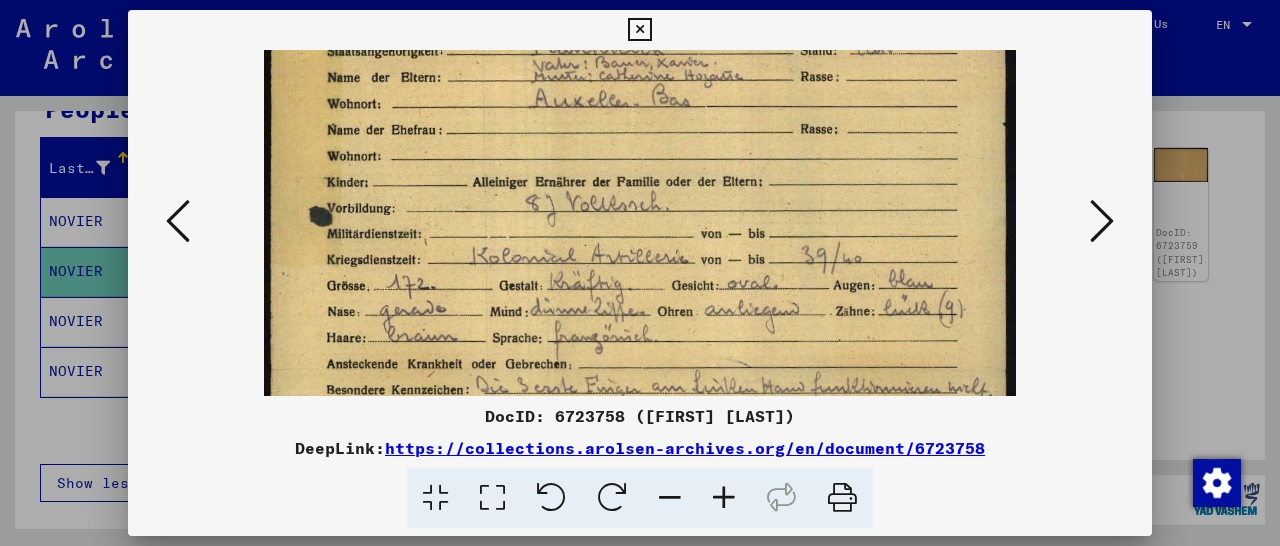 scroll, scrollTop: 199, scrollLeft: 0, axis: vertical 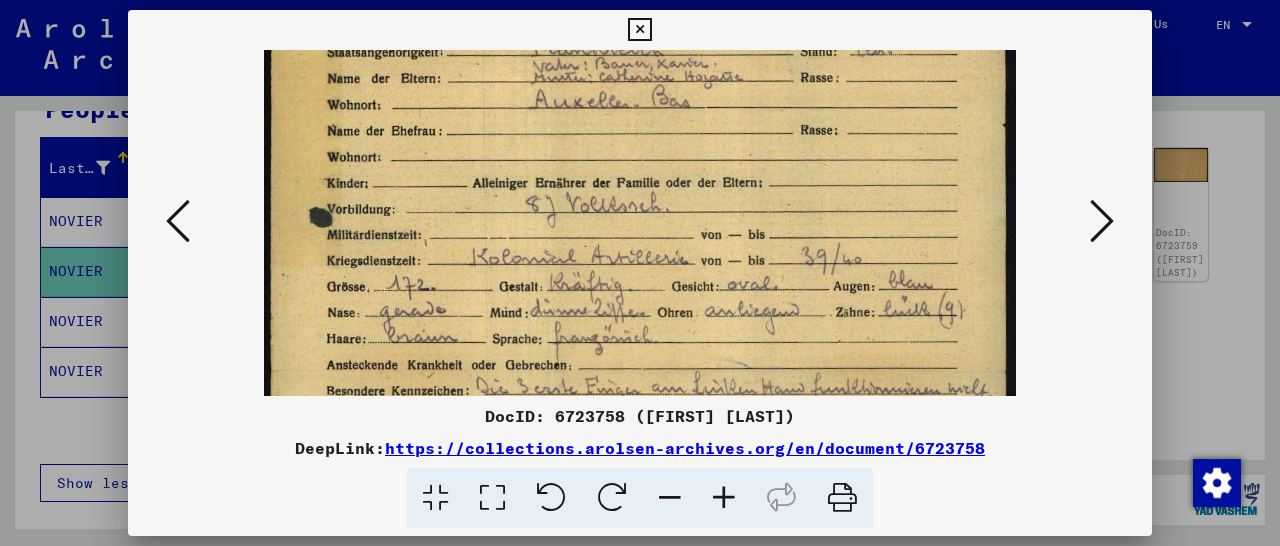 drag, startPoint x: 716, startPoint y: 180, endPoint x: 724, endPoint y: 392, distance: 212.1509 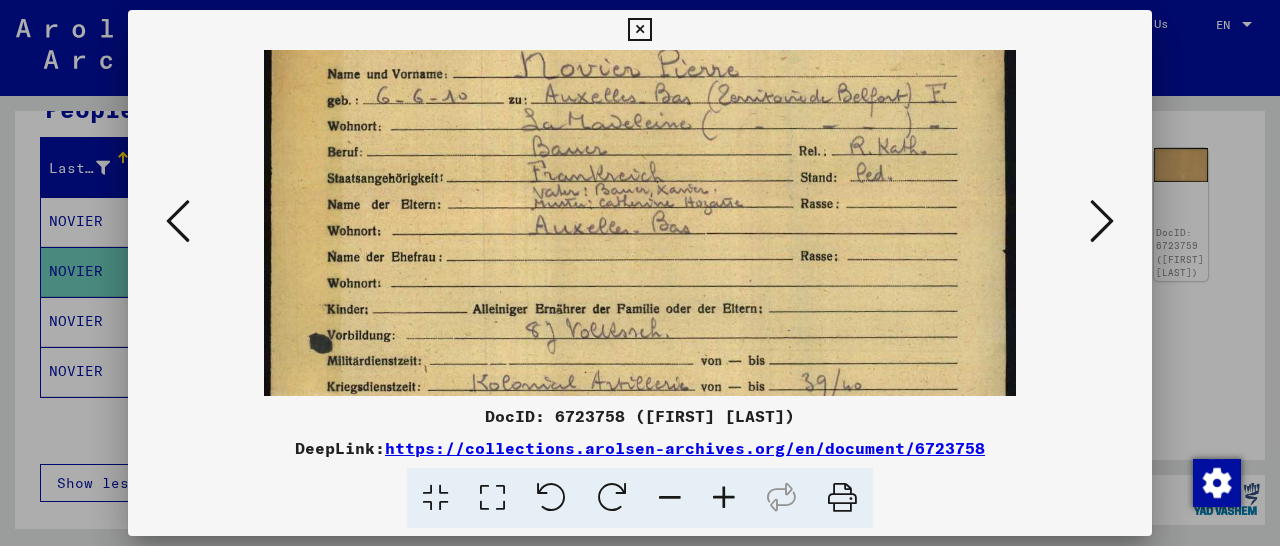 scroll, scrollTop: 57, scrollLeft: 0, axis: vertical 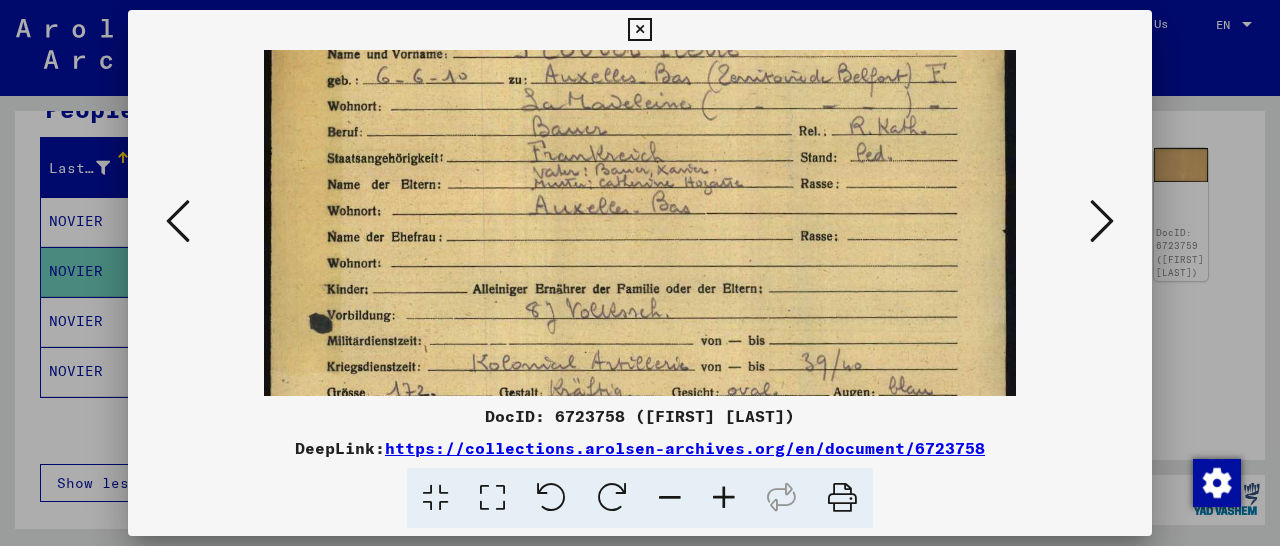 drag, startPoint x: 695, startPoint y: 163, endPoint x: 708, endPoint y: 267, distance: 104.80935 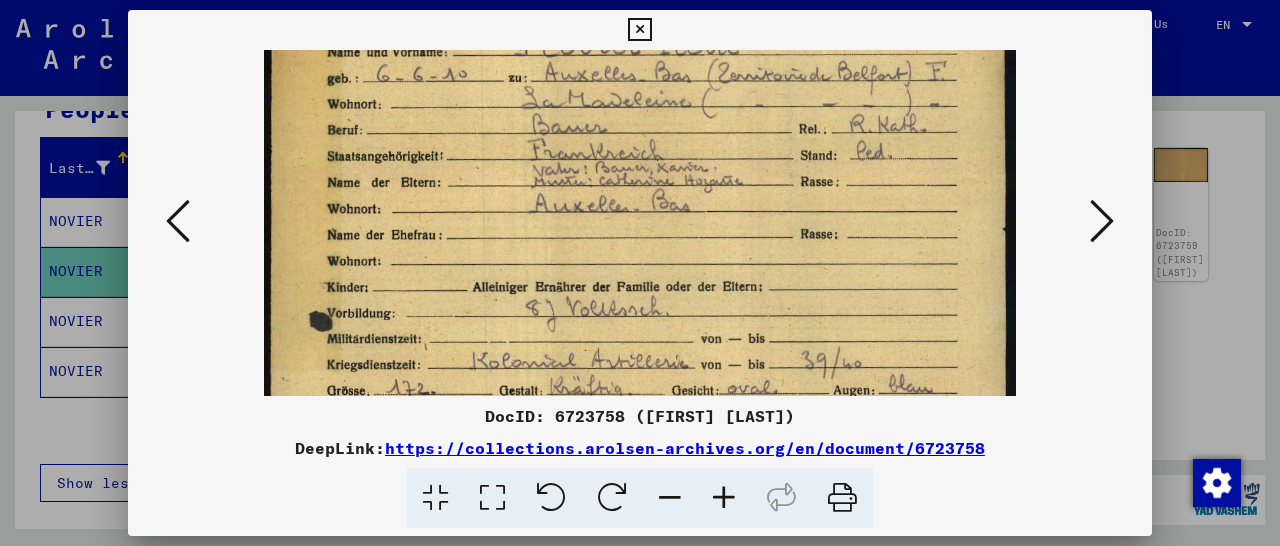 click at bounding box center (1102, 221) 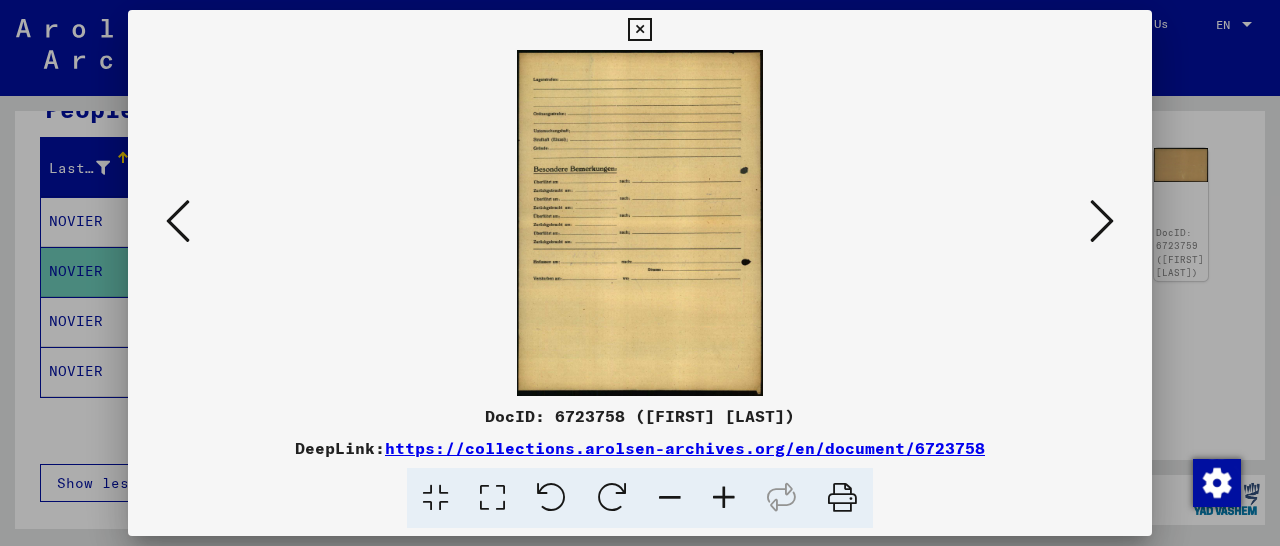 scroll, scrollTop: 0, scrollLeft: 0, axis: both 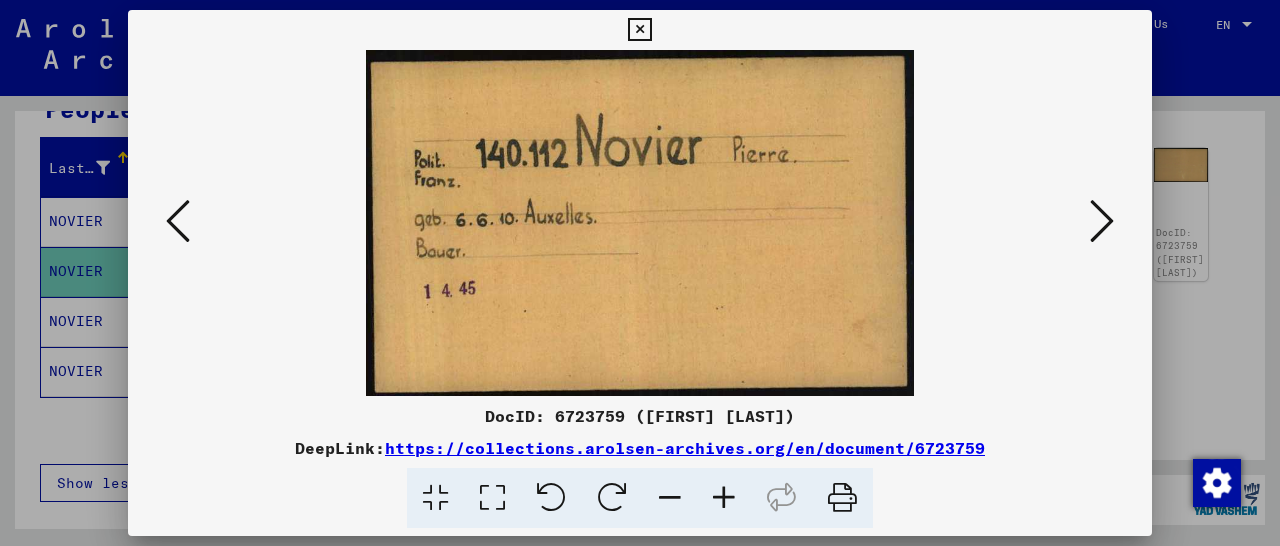 click at bounding box center (1102, 221) 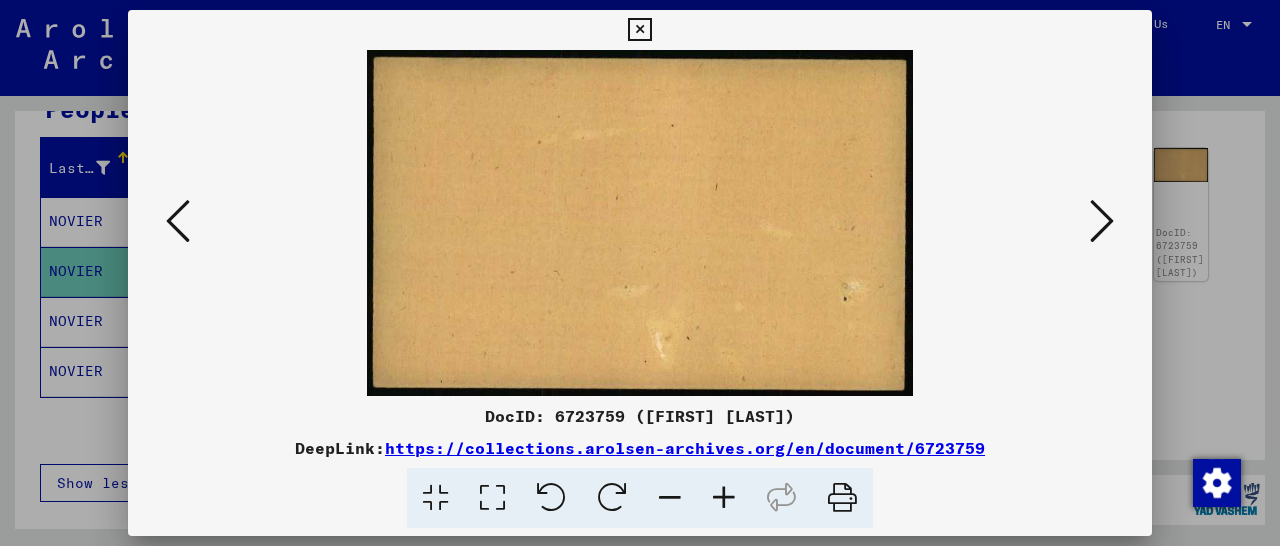 click at bounding box center (1102, 221) 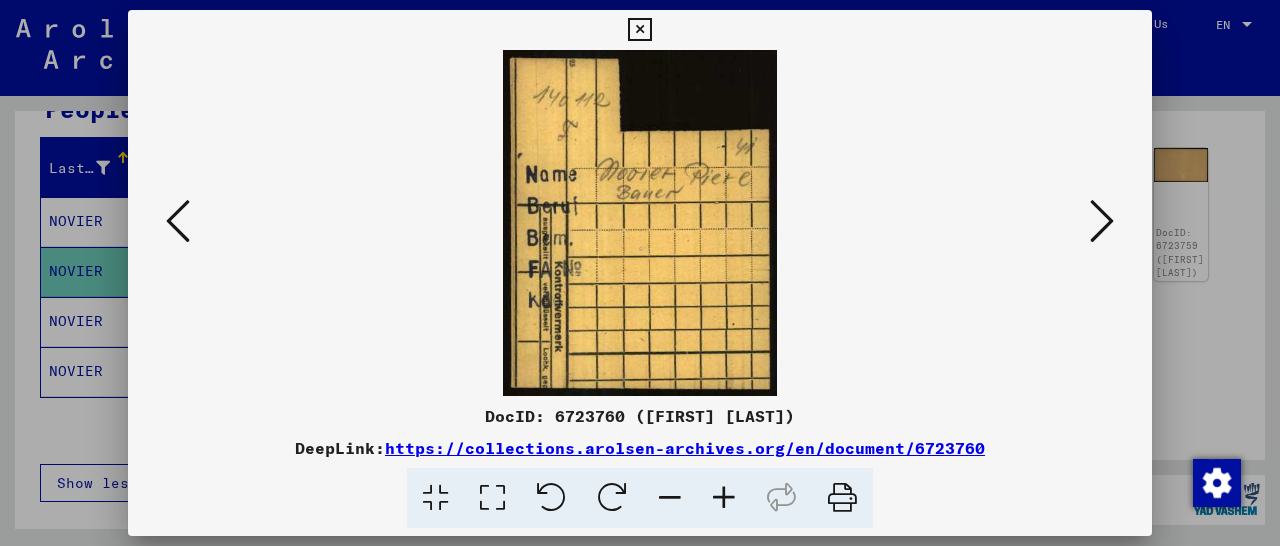 click at bounding box center [1102, 221] 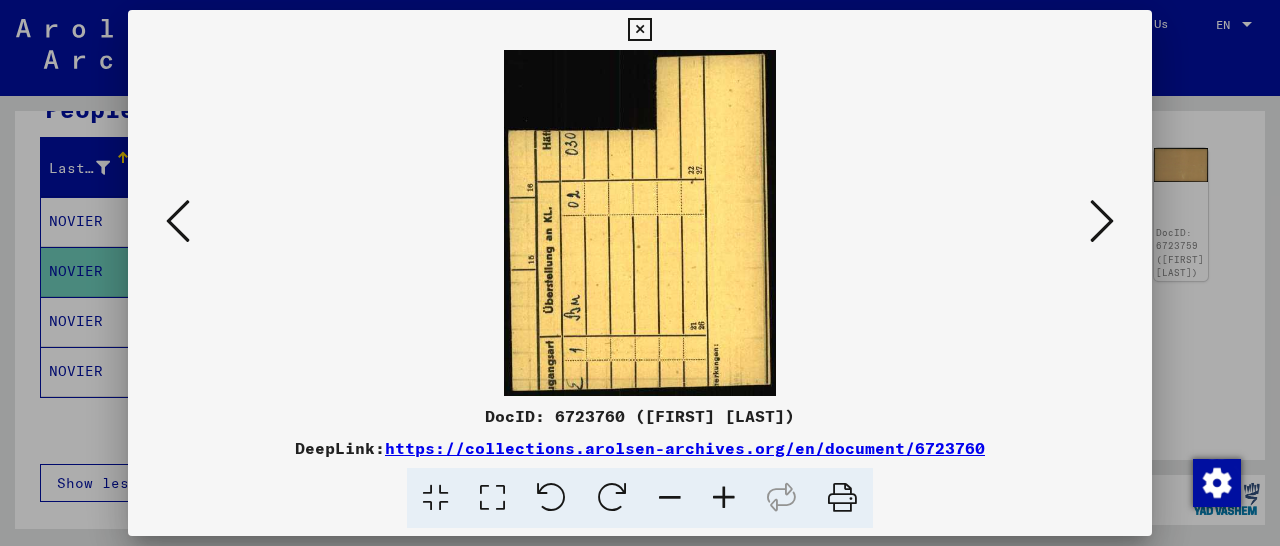 click at bounding box center (1102, 221) 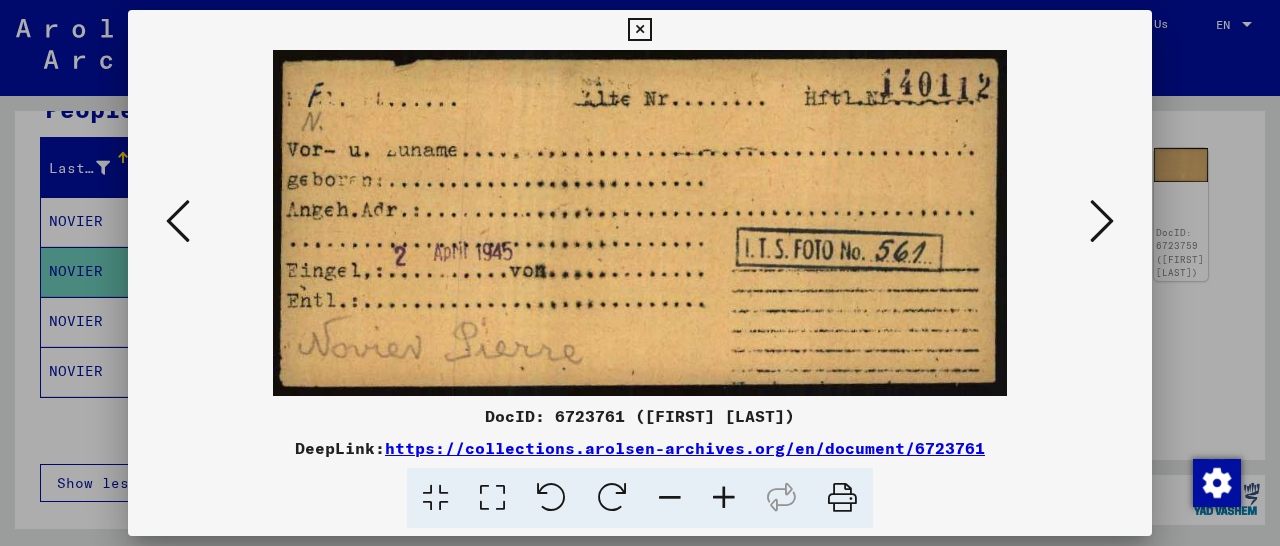 click at bounding box center [1102, 221] 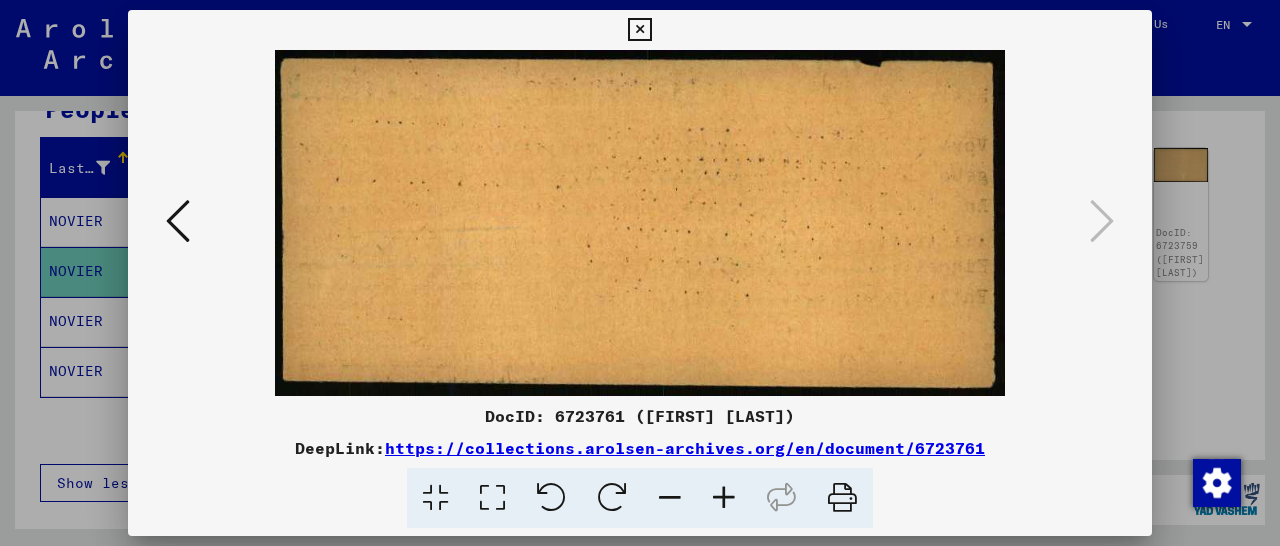 click at bounding box center (639, 30) 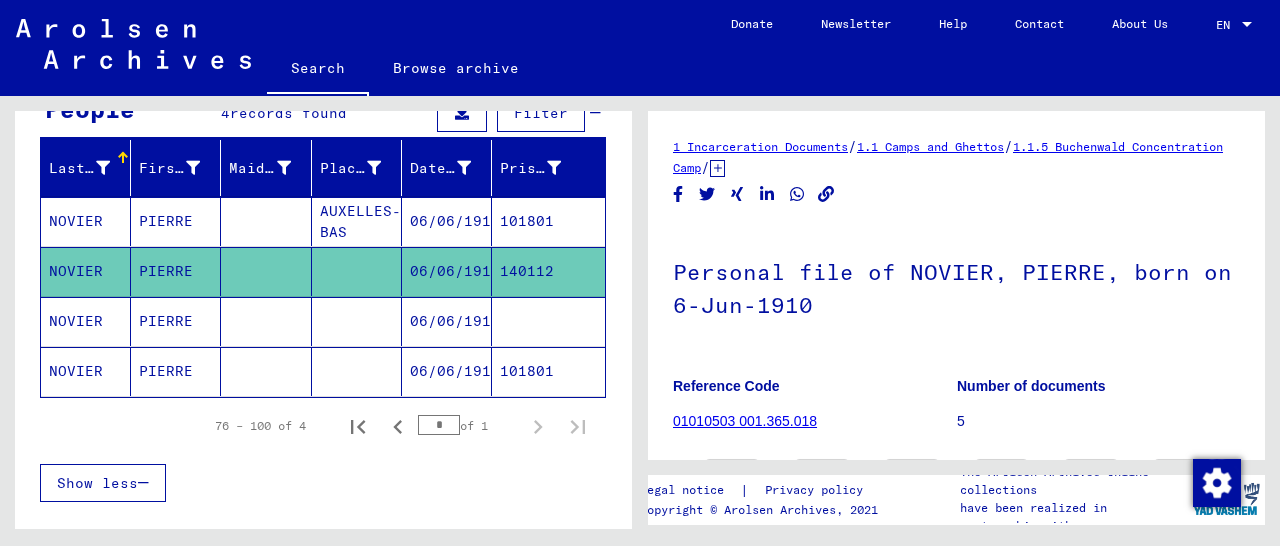 scroll, scrollTop: 312, scrollLeft: 0, axis: vertical 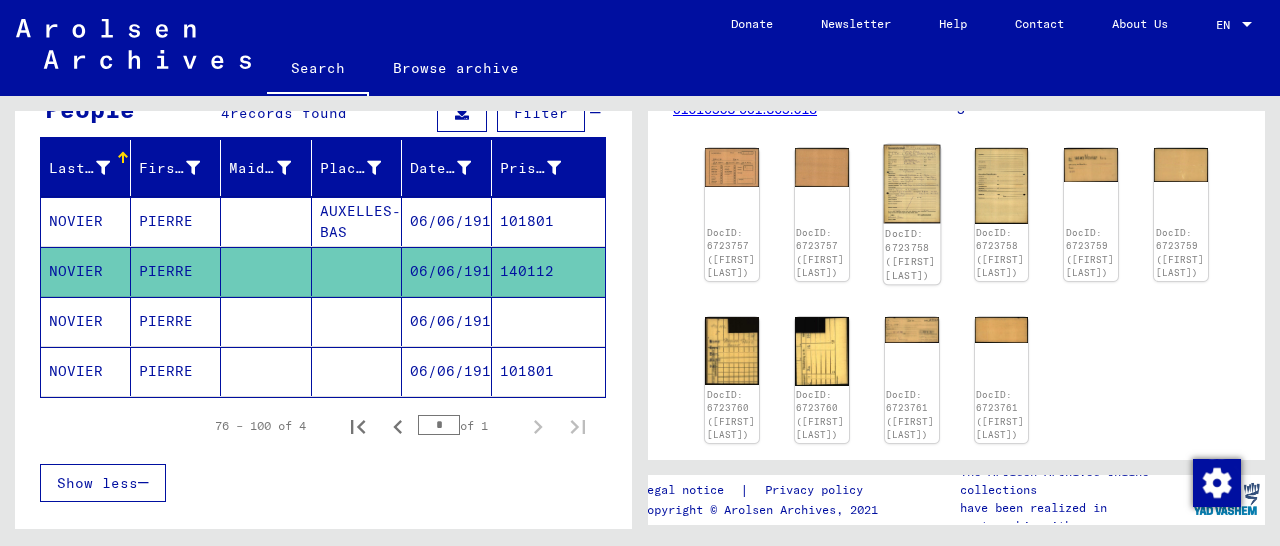 click 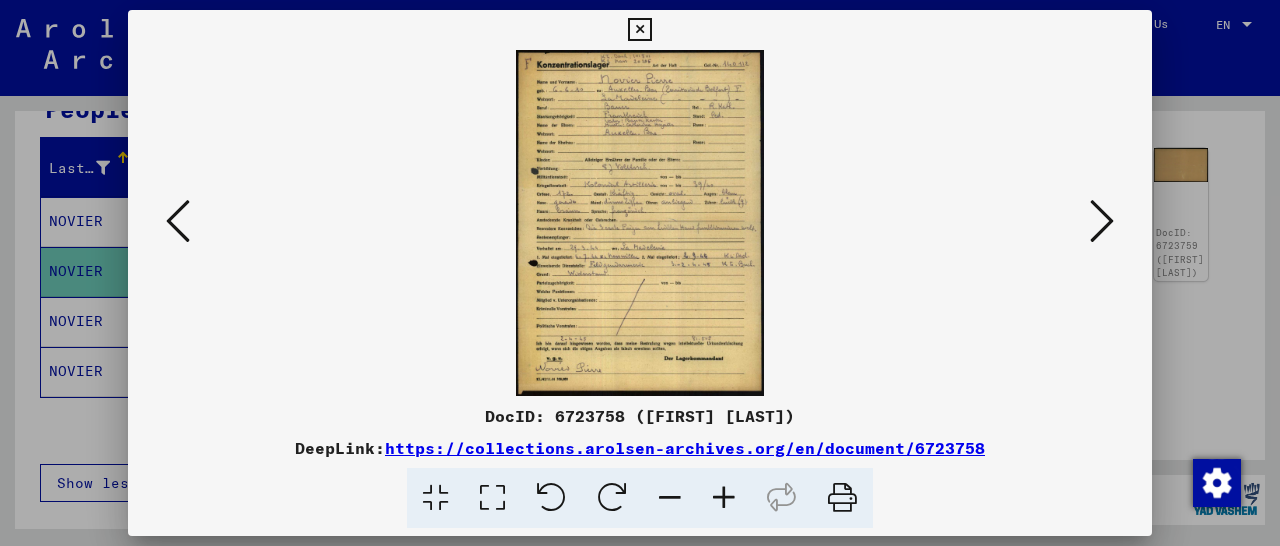 click at bounding box center (724, 498) 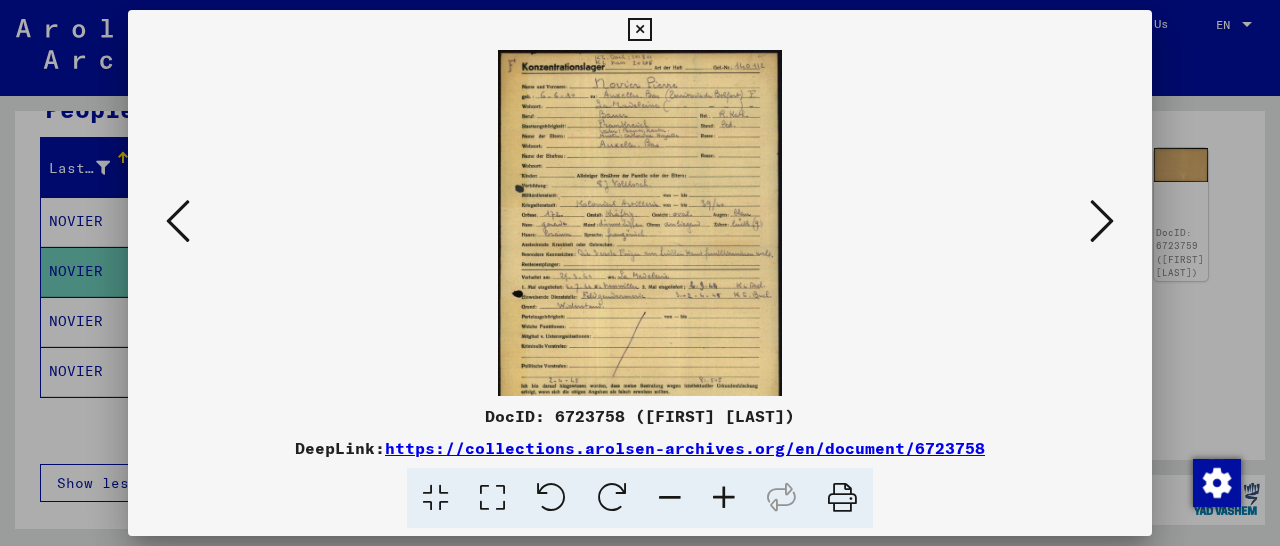 click at bounding box center [724, 498] 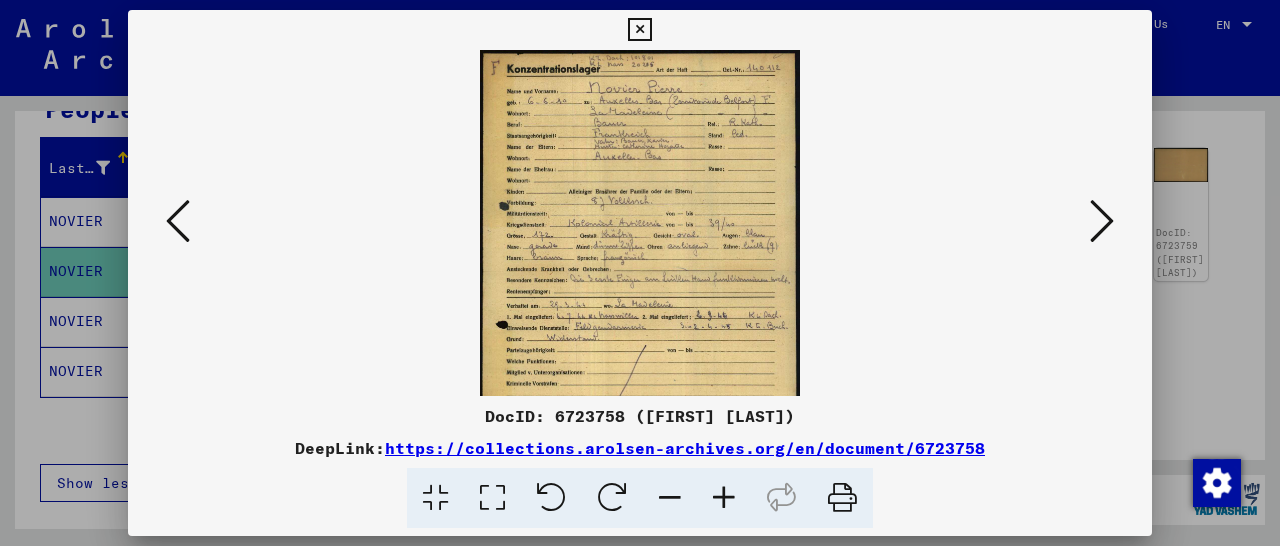 click at bounding box center [724, 498] 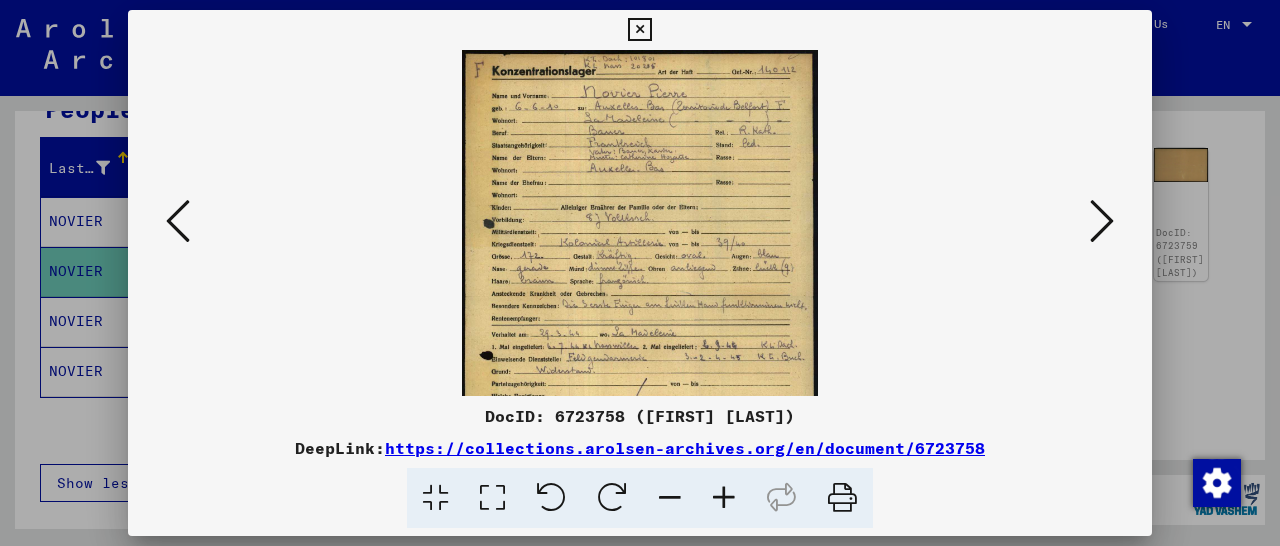 click at bounding box center [724, 498] 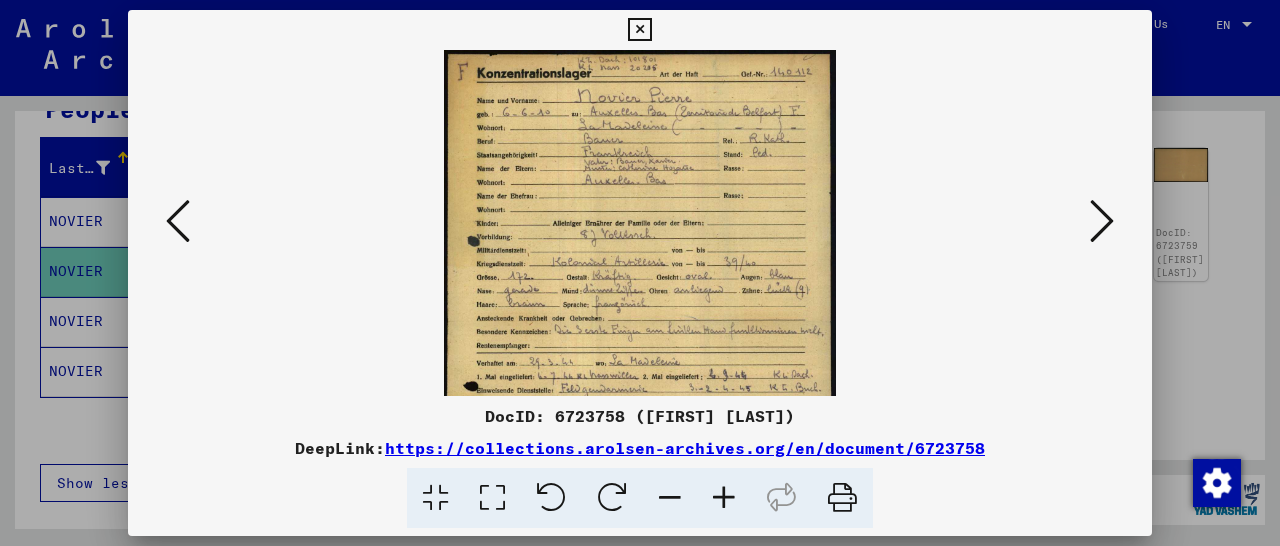 click at bounding box center (724, 498) 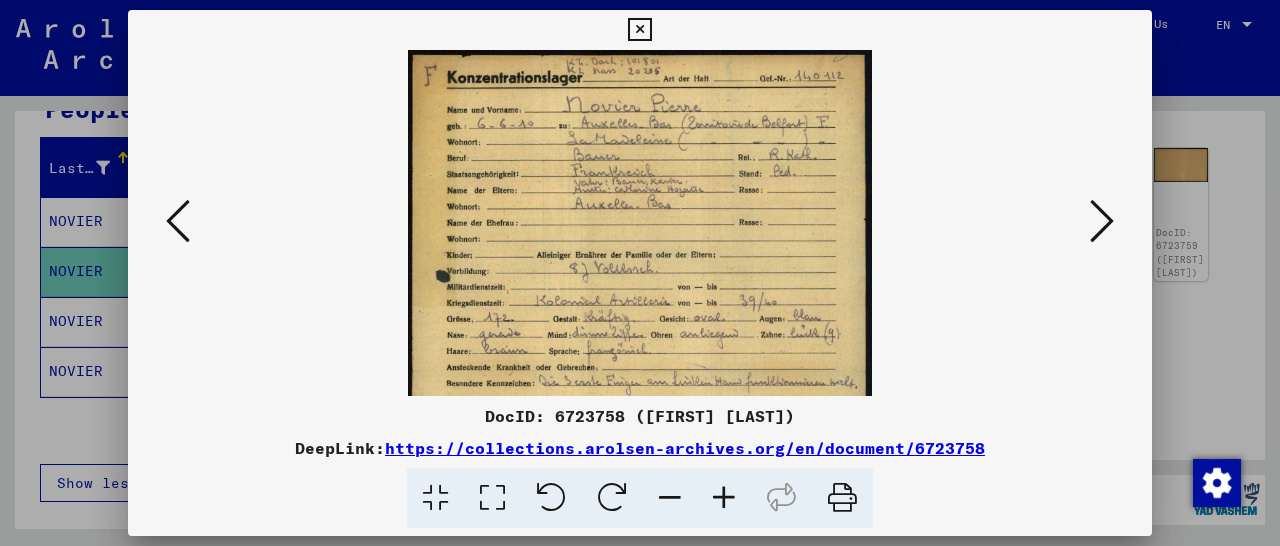 click at bounding box center [724, 498] 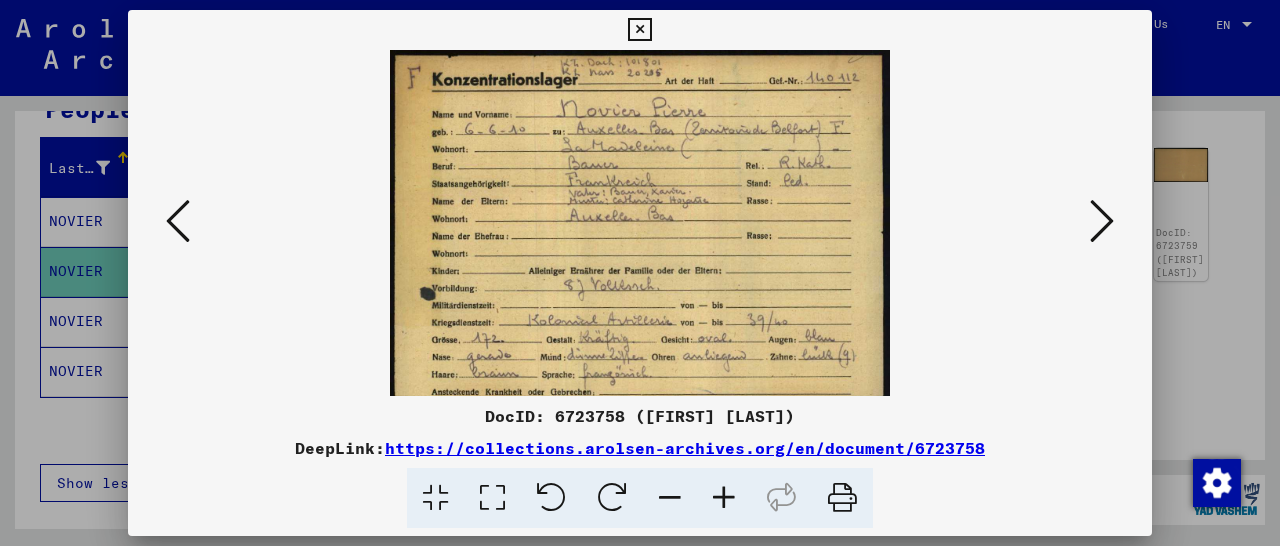 click at bounding box center [724, 498] 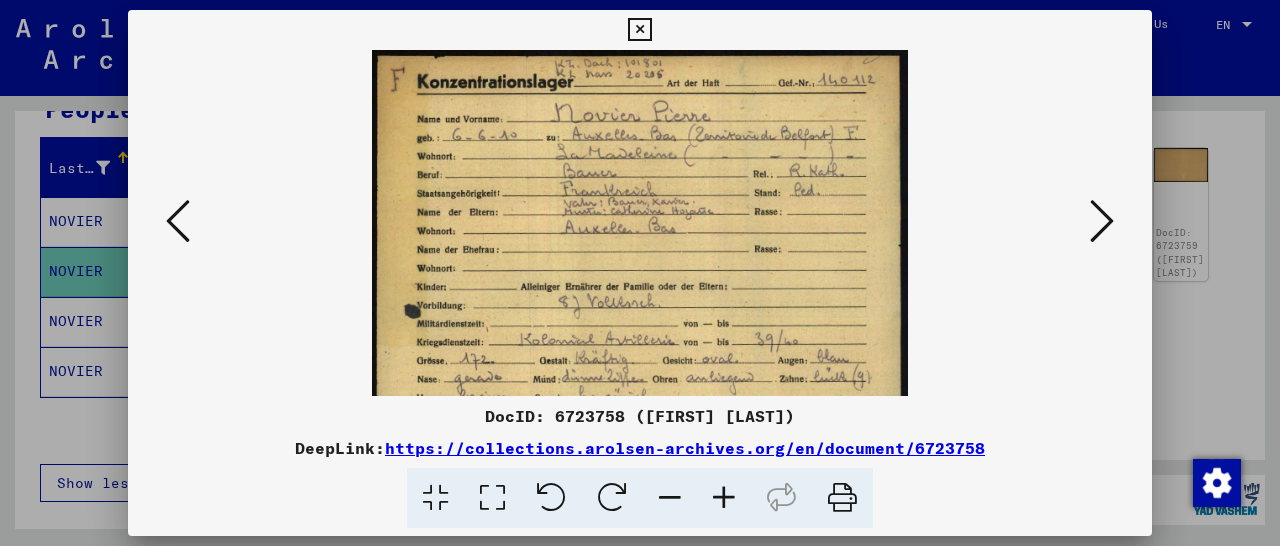 click at bounding box center (724, 498) 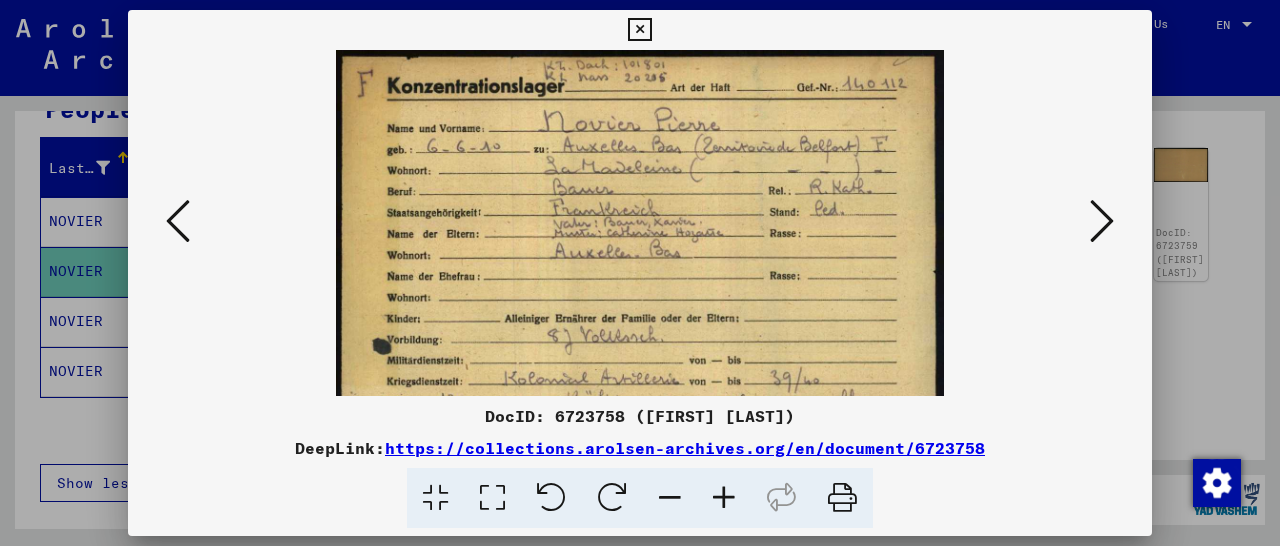 click at bounding box center (724, 498) 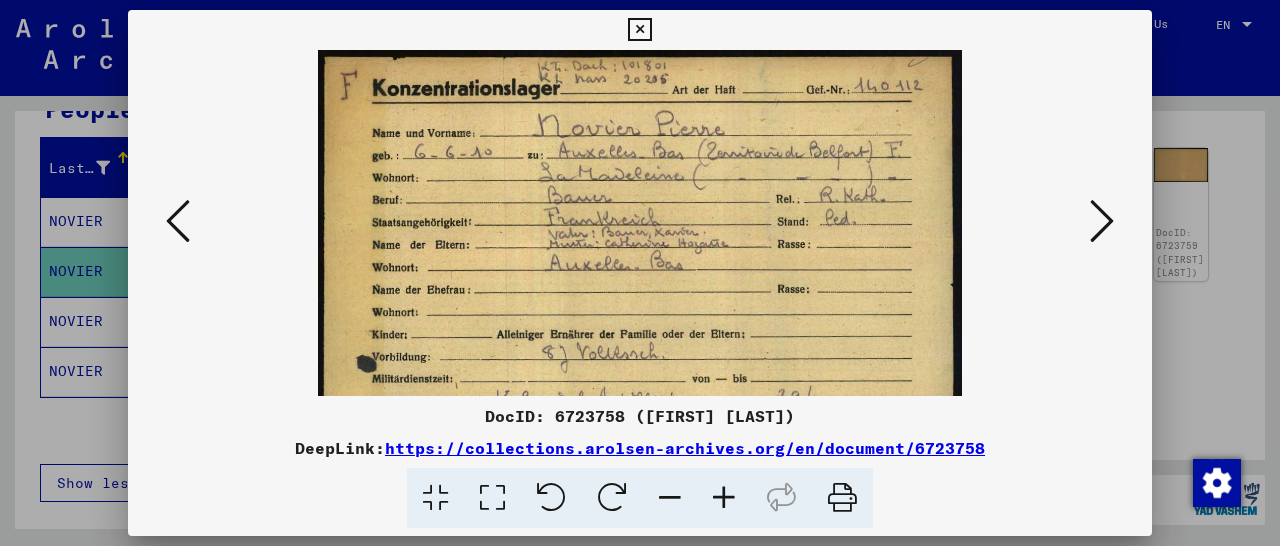 click at bounding box center (724, 498) 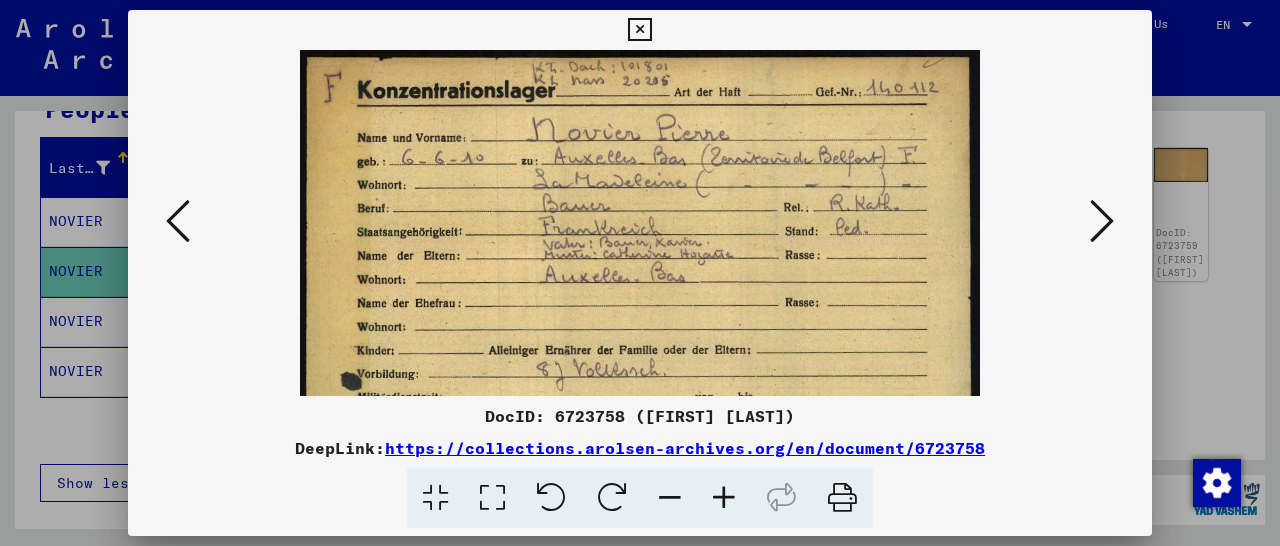 click at bounding box center [724, 498] 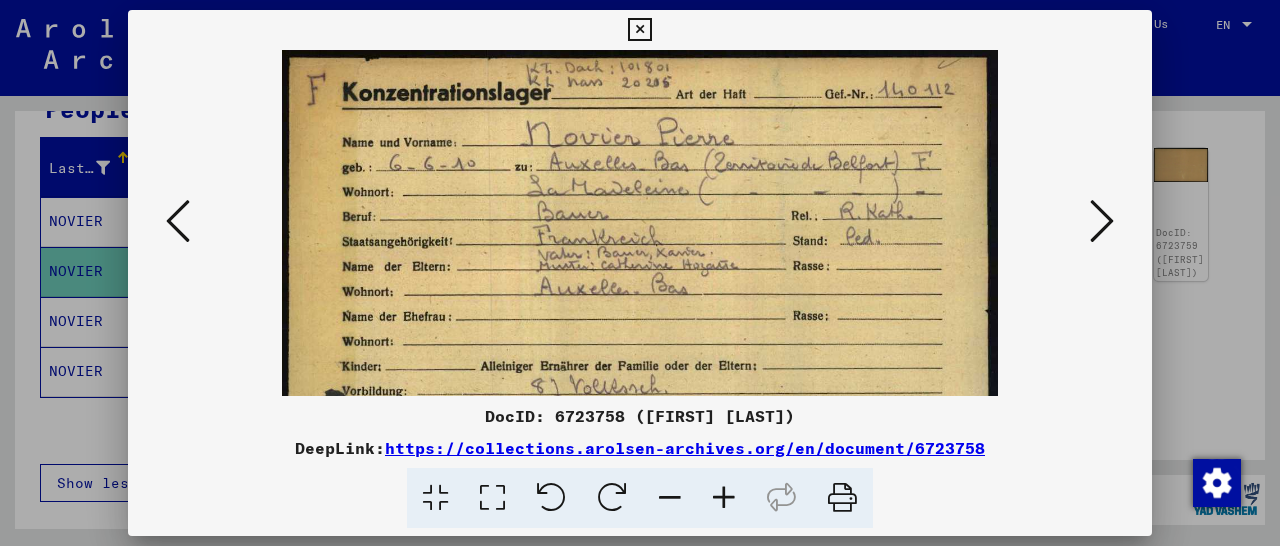 click at bounding box center [724, 498] 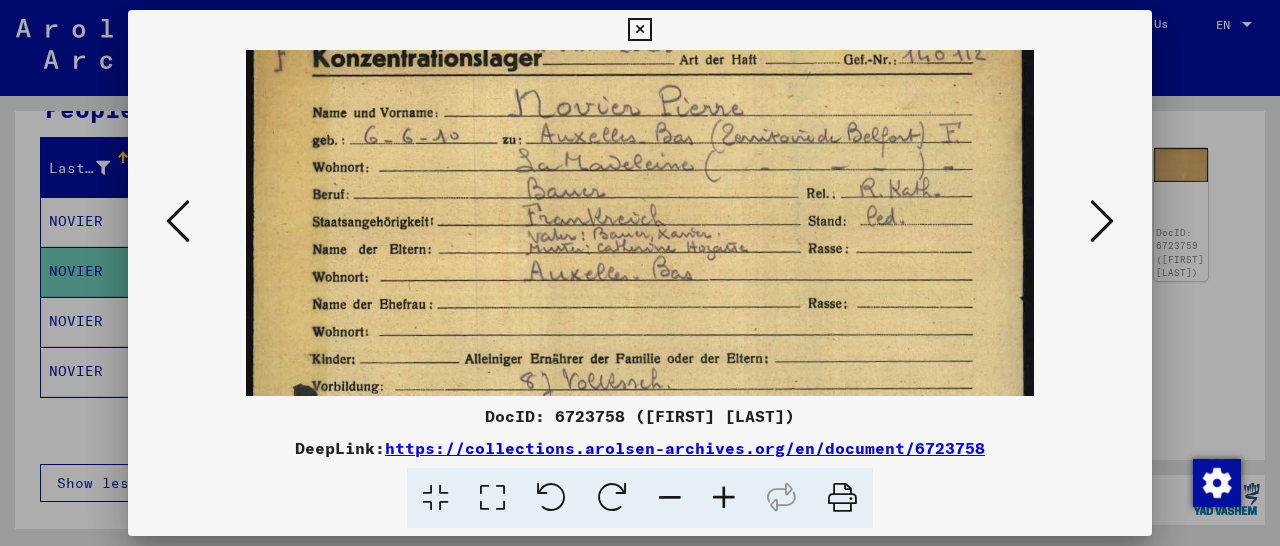 scroll, scrollTop: 74, scrollLeft: 0, axis: vertical 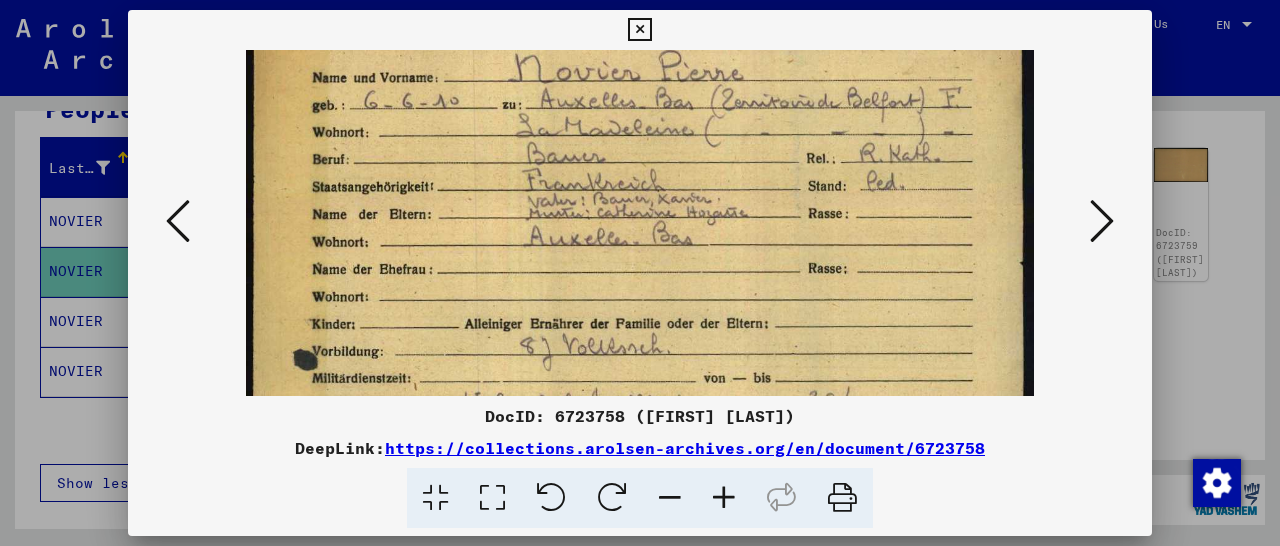 drag, startPoint x: 706, startPoint y: 353, endPoint x: 731, endPoint y: 279, distance: 78.1089 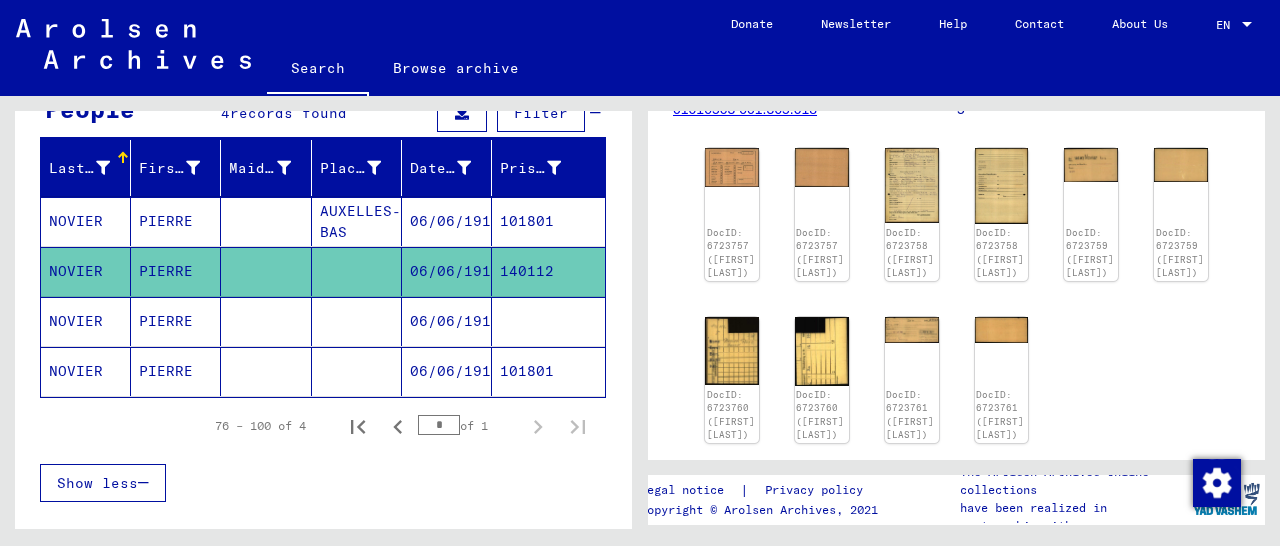 click on "101801" 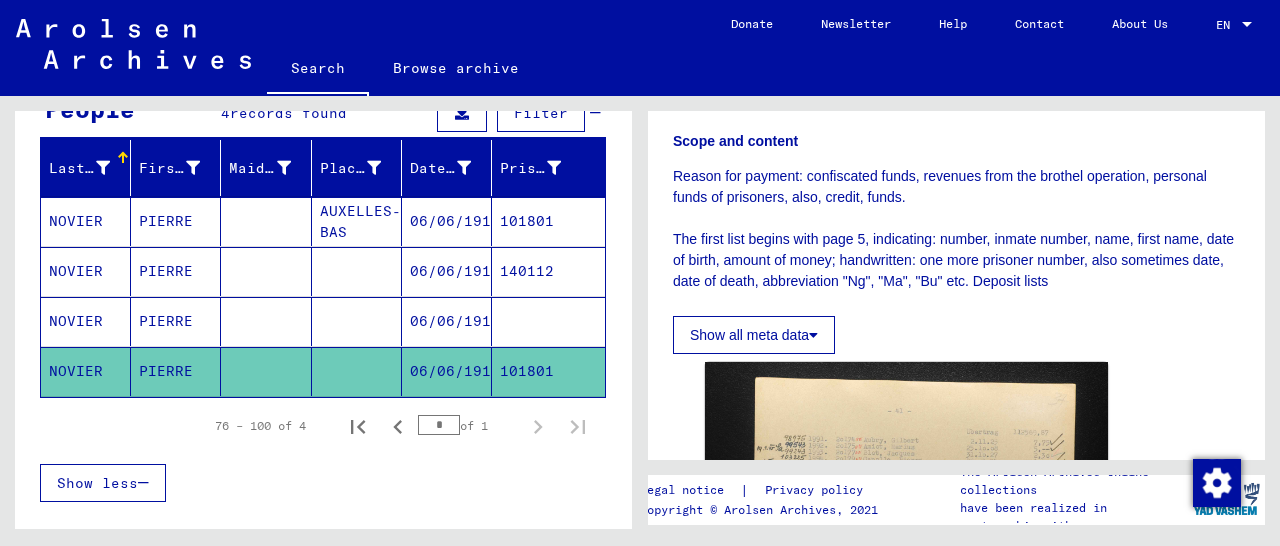 scroll, scrollTop: 520, scrollLeft: 0, axis: vertical 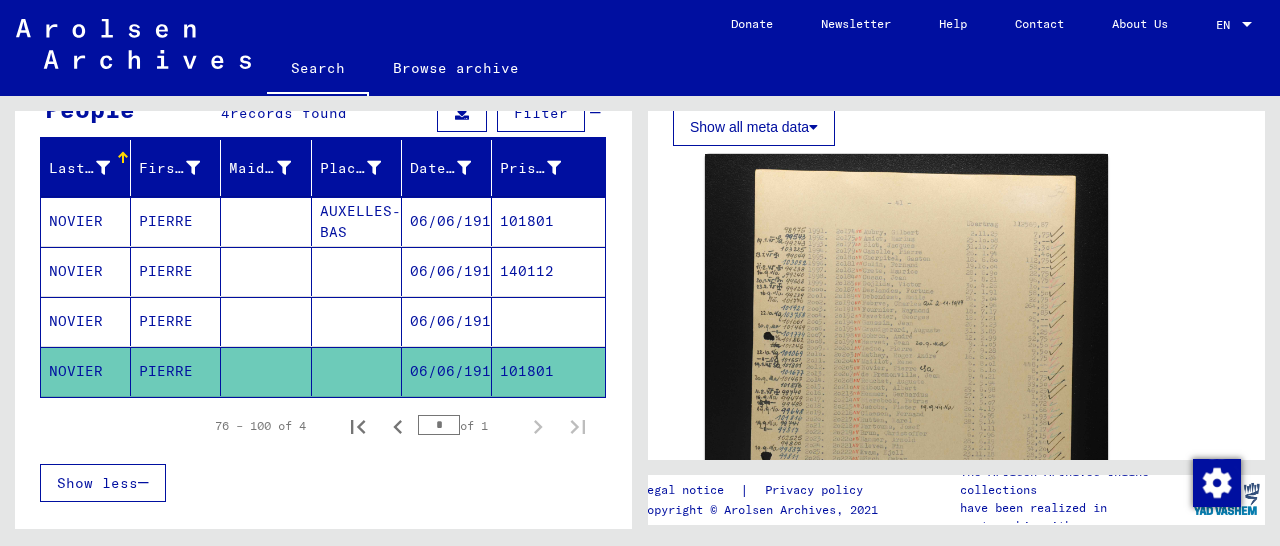 click on "101801" at bounding box center [548, 271] 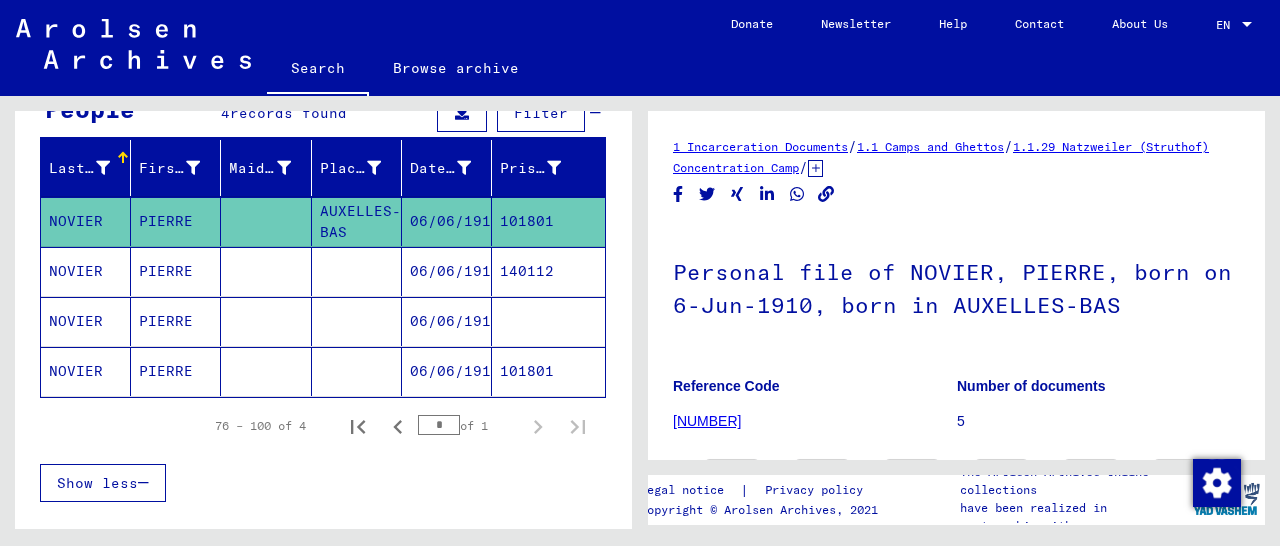 scroll, scrollTop: 312, scrollLeft: 0, axis: vertical 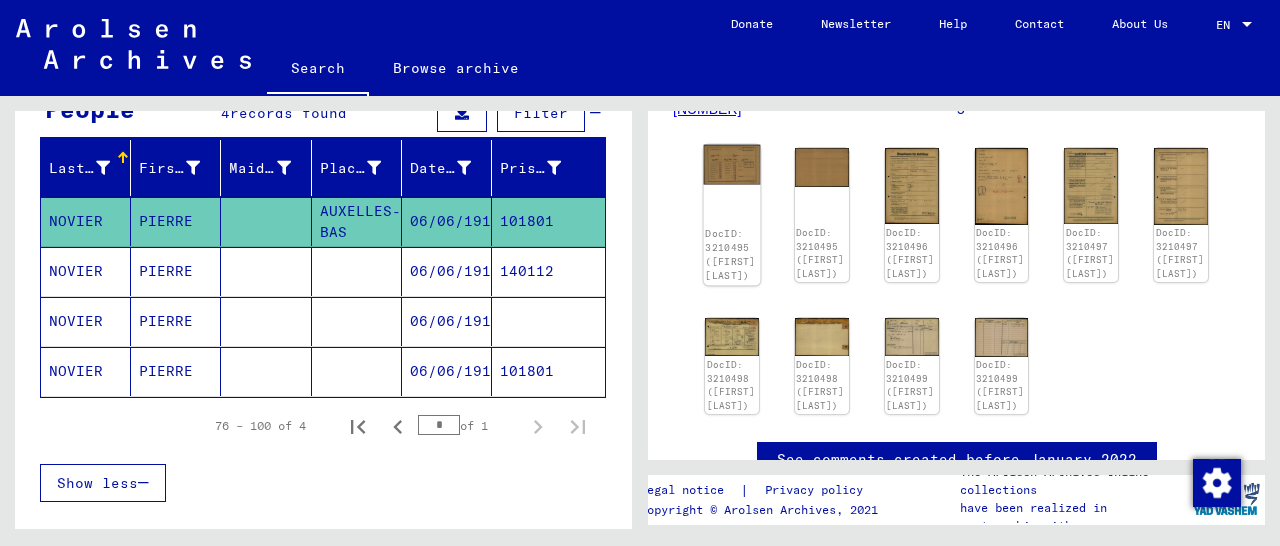 click 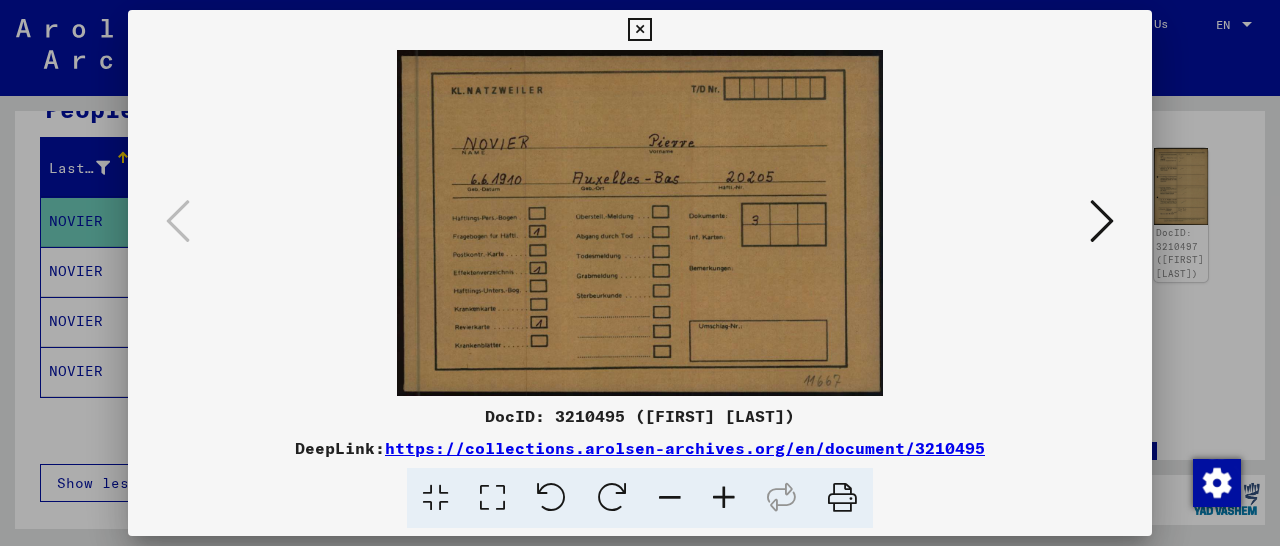 click at bounding box center [1102, 221] 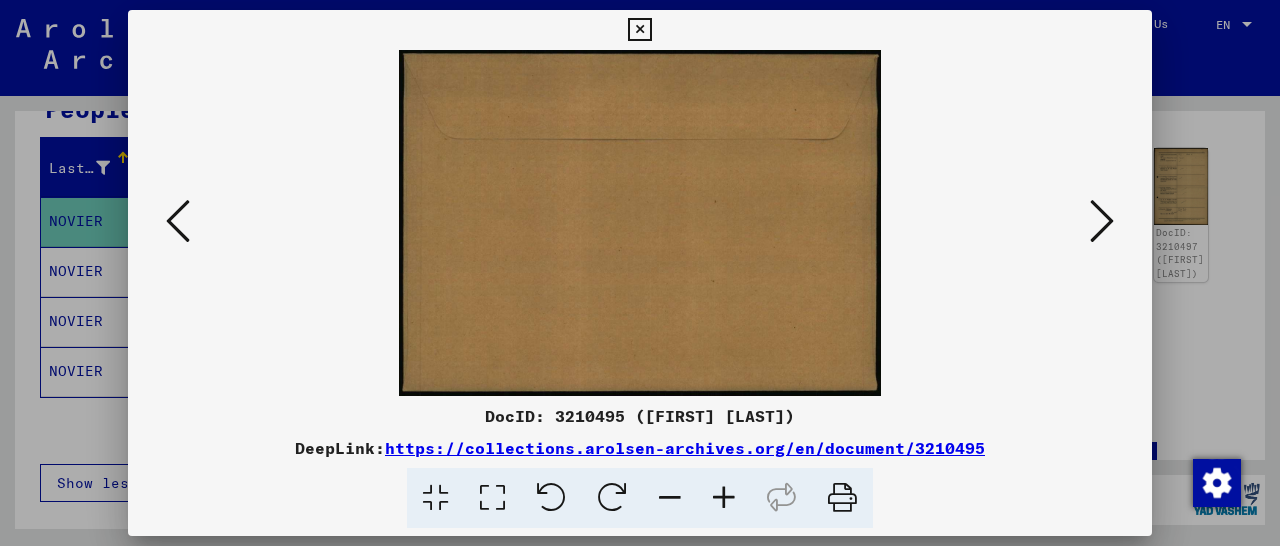 click at bounding box center [1102, 221] 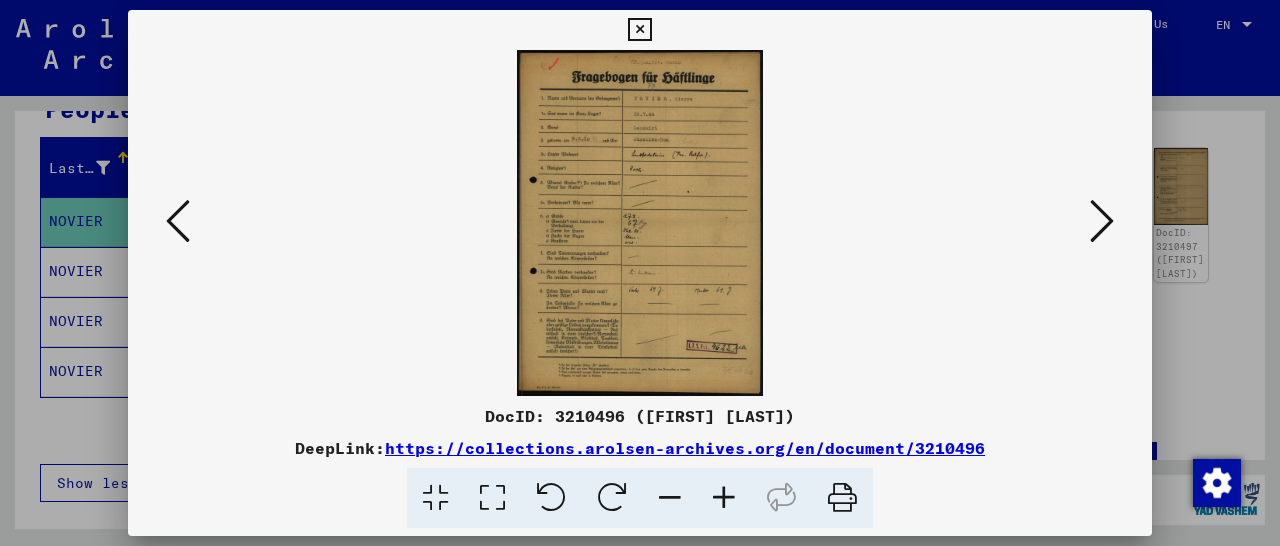 click at bounding box center (1102, 221) 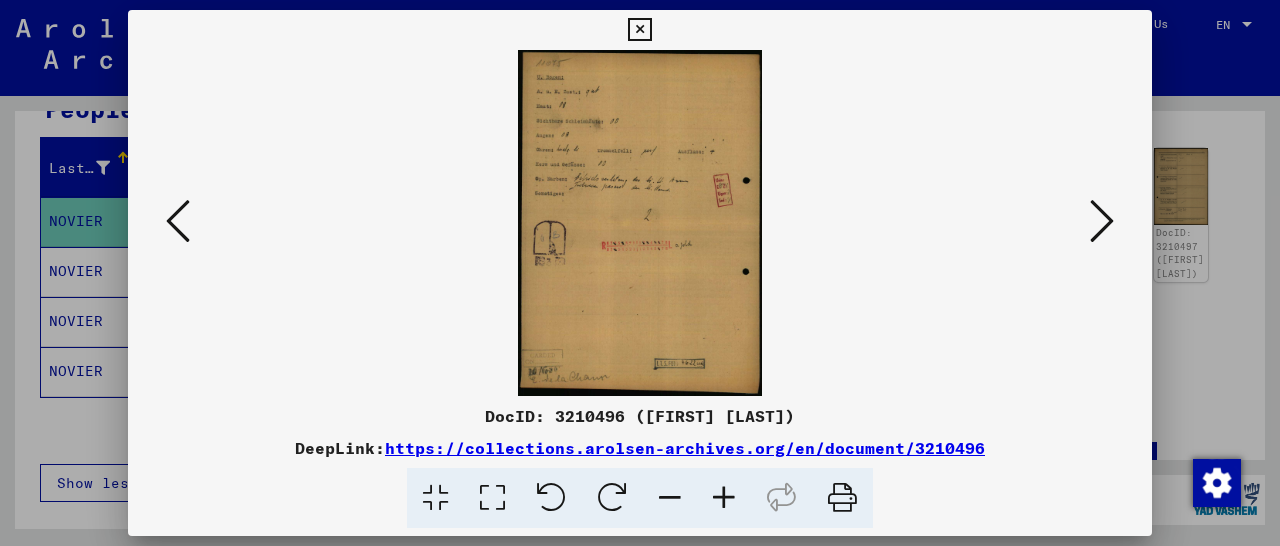 click at bounding box center [1102, 221] 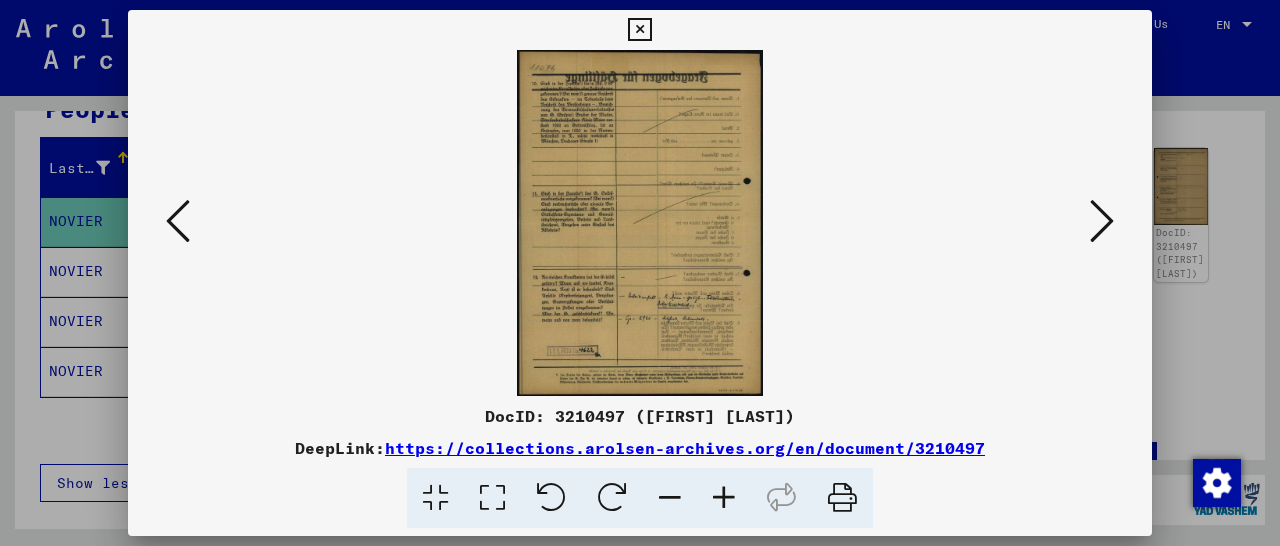 click at bounding box center [1102, 221] 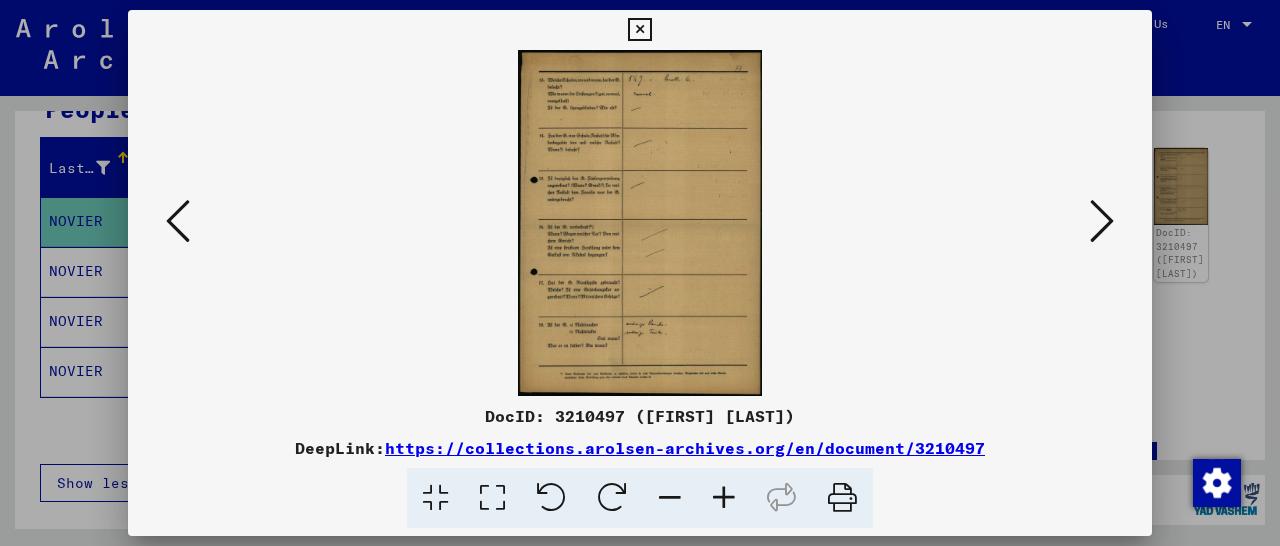 click at bounding box center [1102, 221] 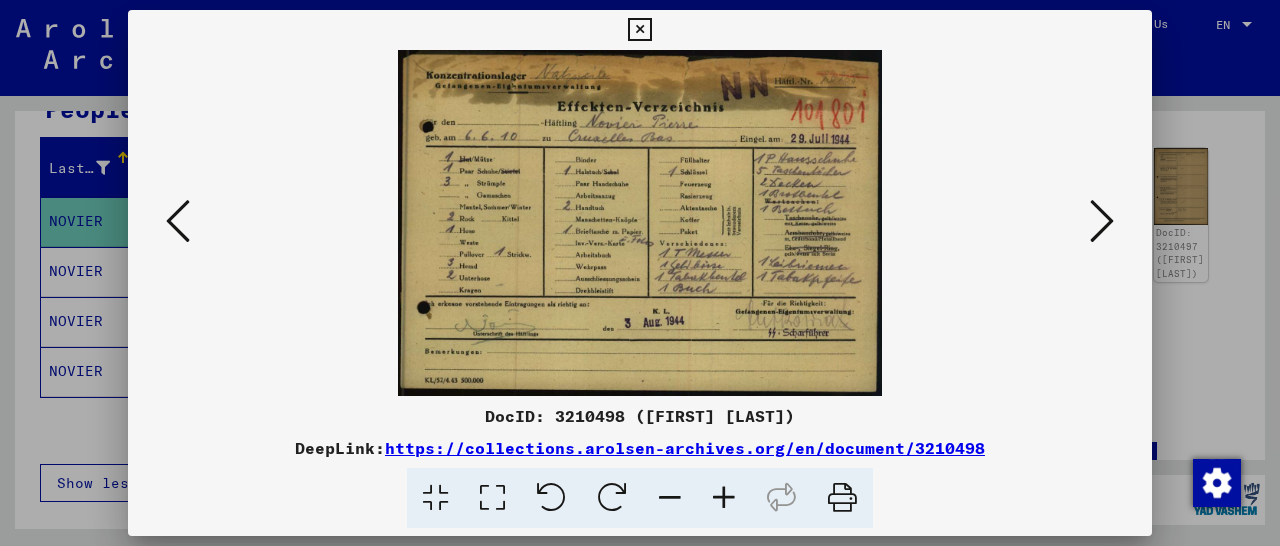click at bounding box center [1102, 221] 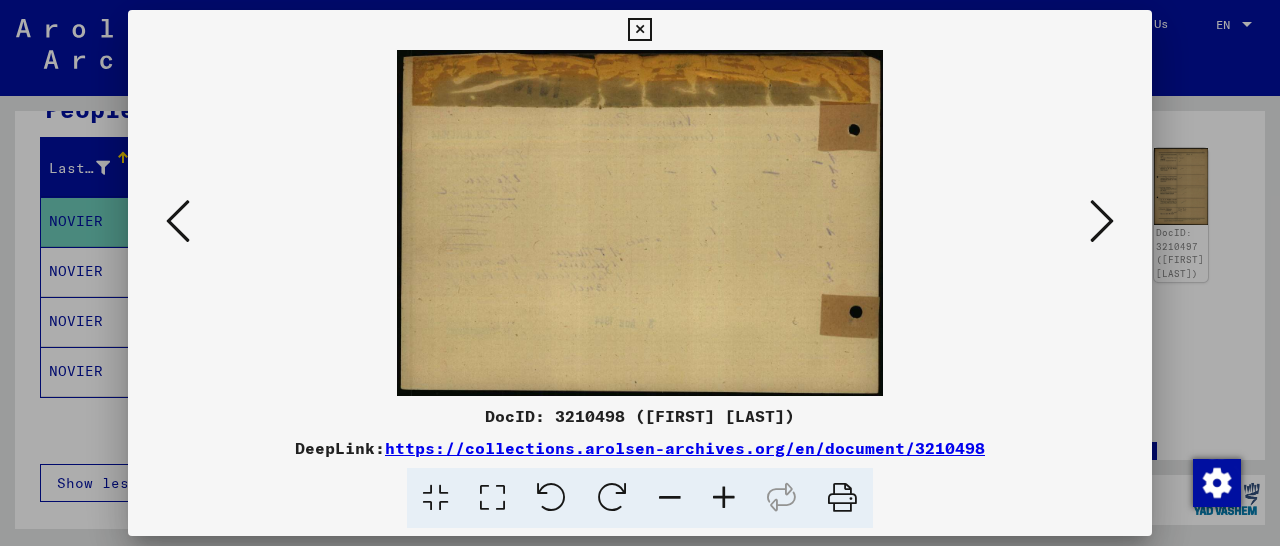 click at bounding box center (1102, 221) 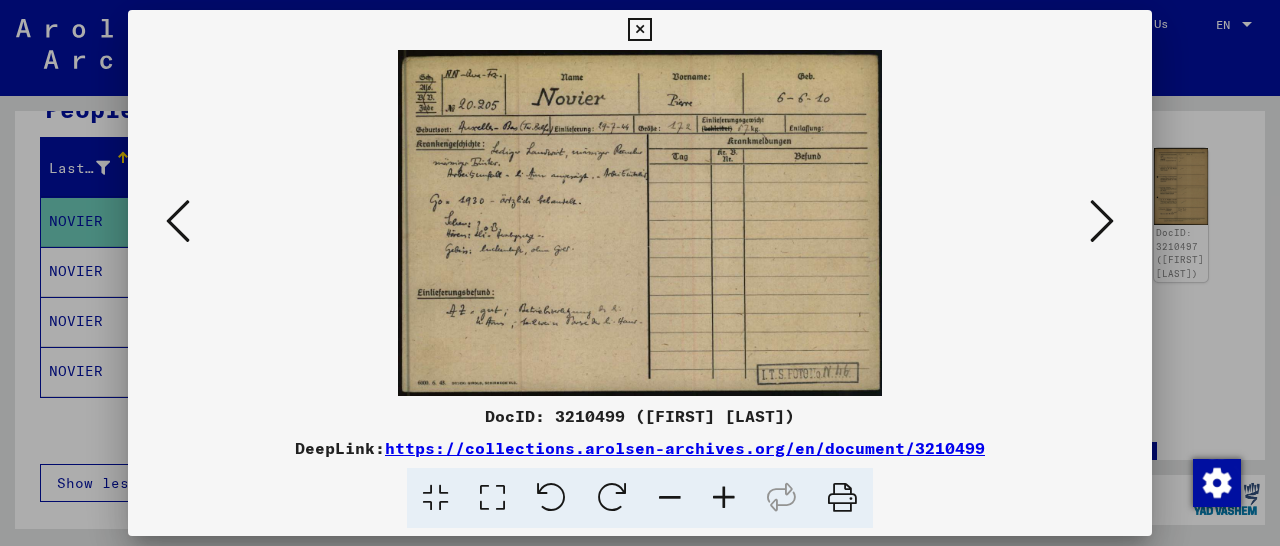 click at bounding box center [1102, 221] 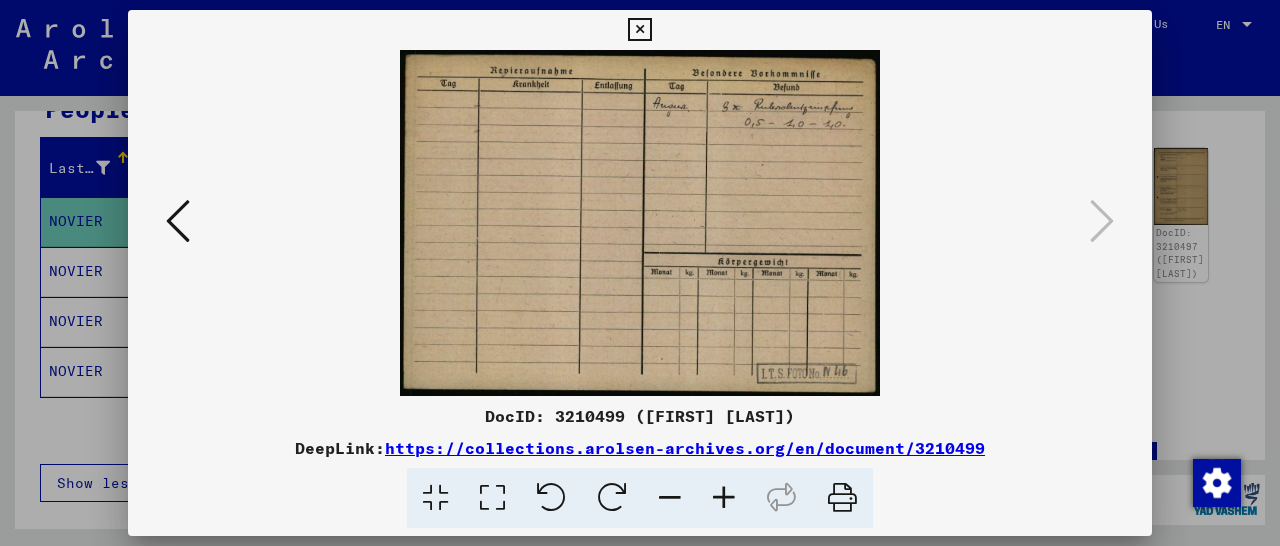 click at bounding box center [639, 30] 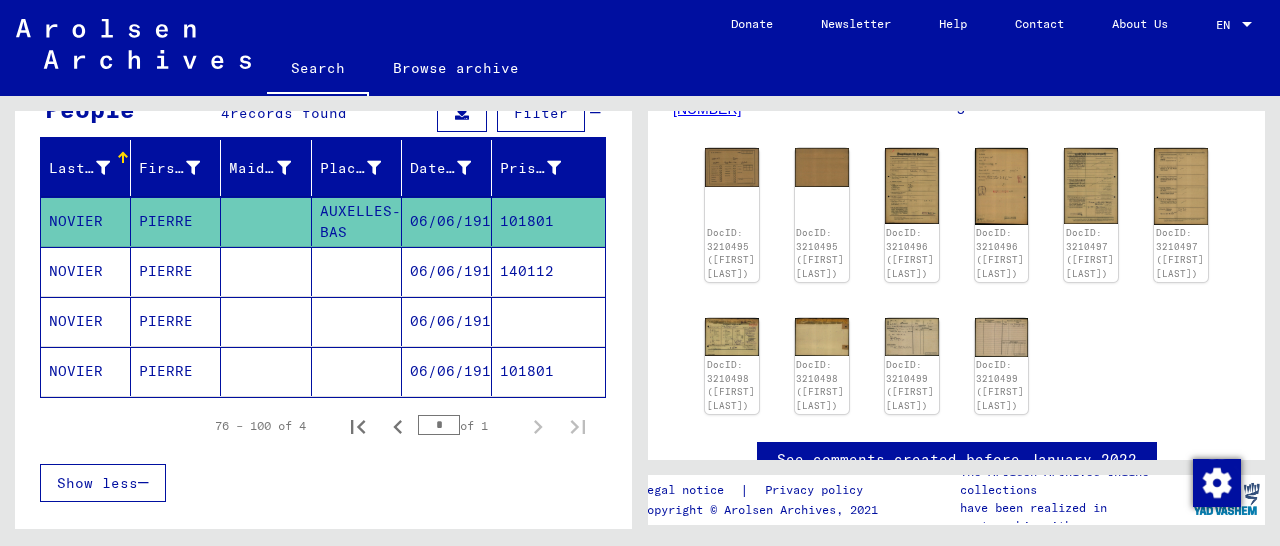 click on "101801" 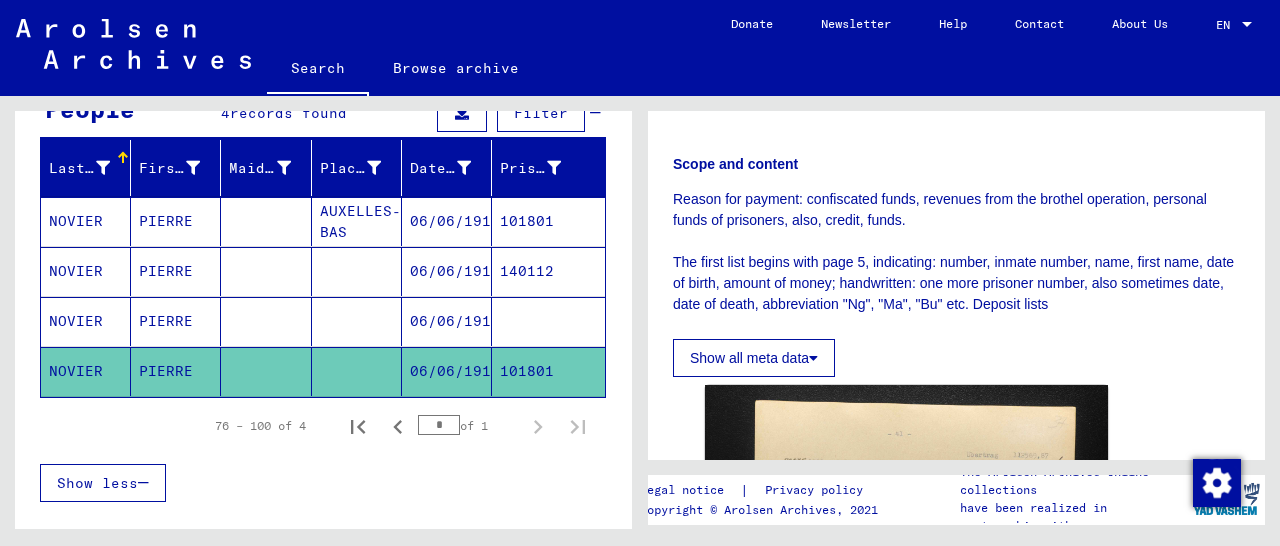 scroll, scrollTop: 520, scrollLeft: 0, axis: vertical 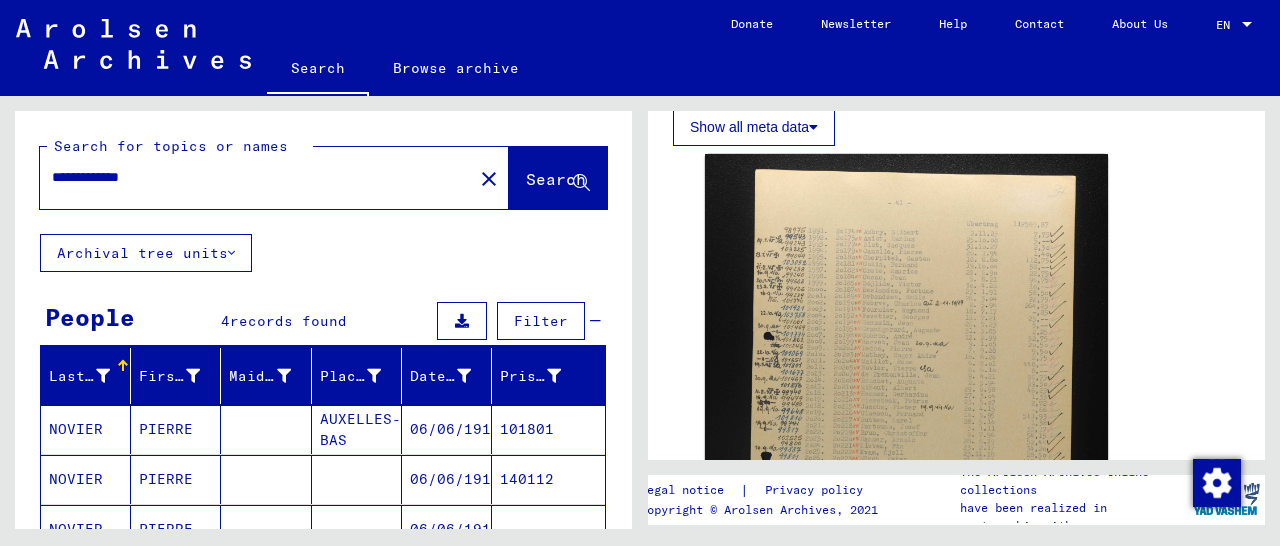 drag, startPoint x: 179, startPoint y: 180, endPoint x: 44, endPoint y: 181, distance: 135.00371 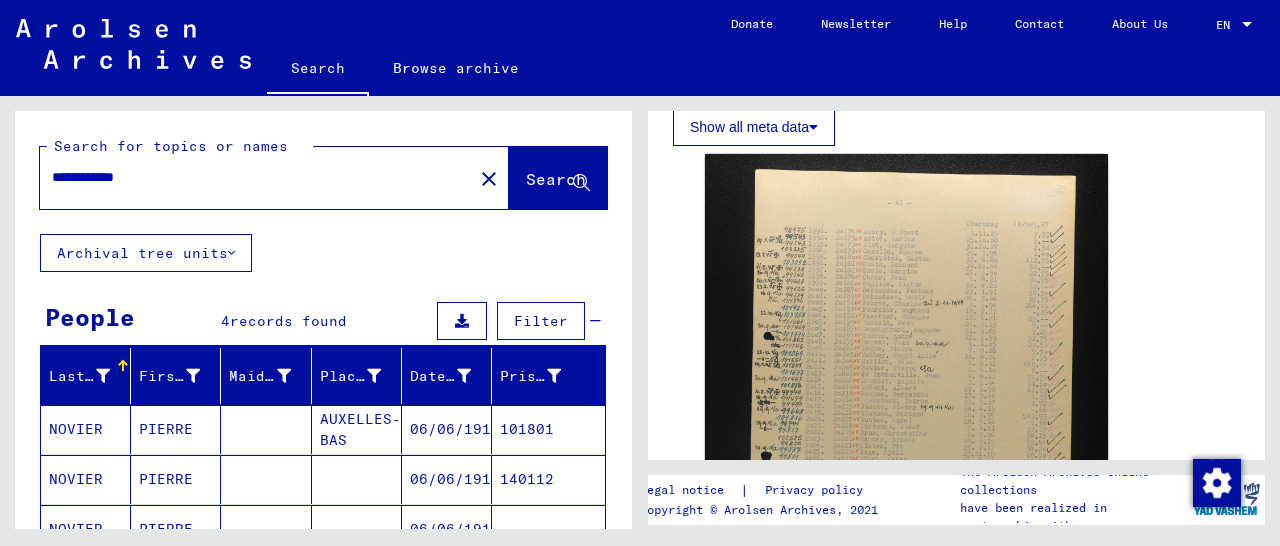 click on "Search" 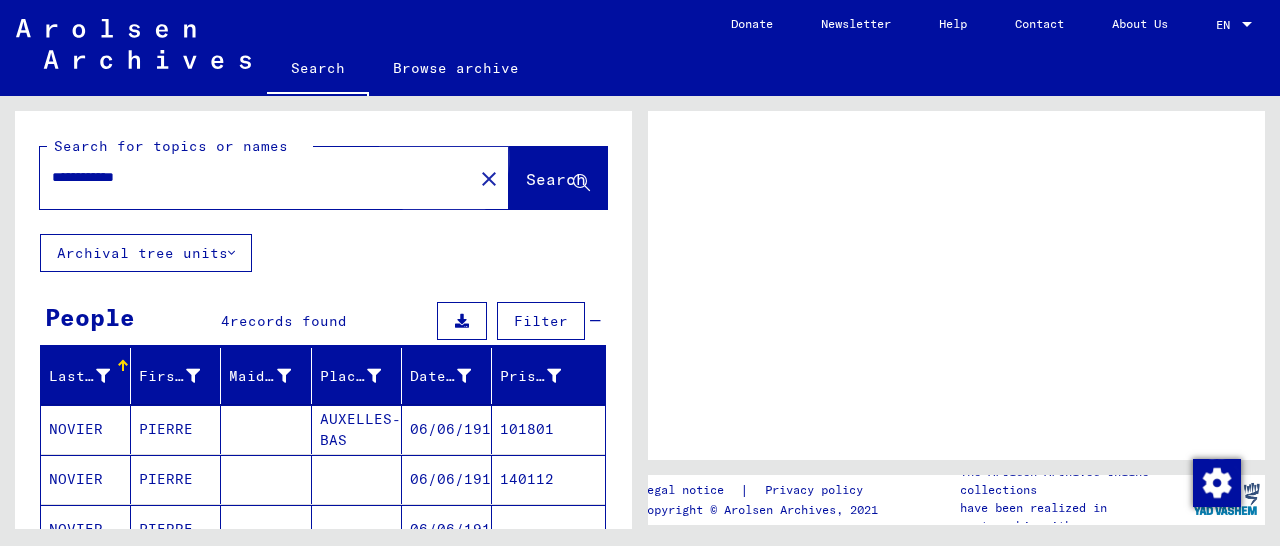 scroll, scrollTop: 0, scrollLeft: 0, axis: both 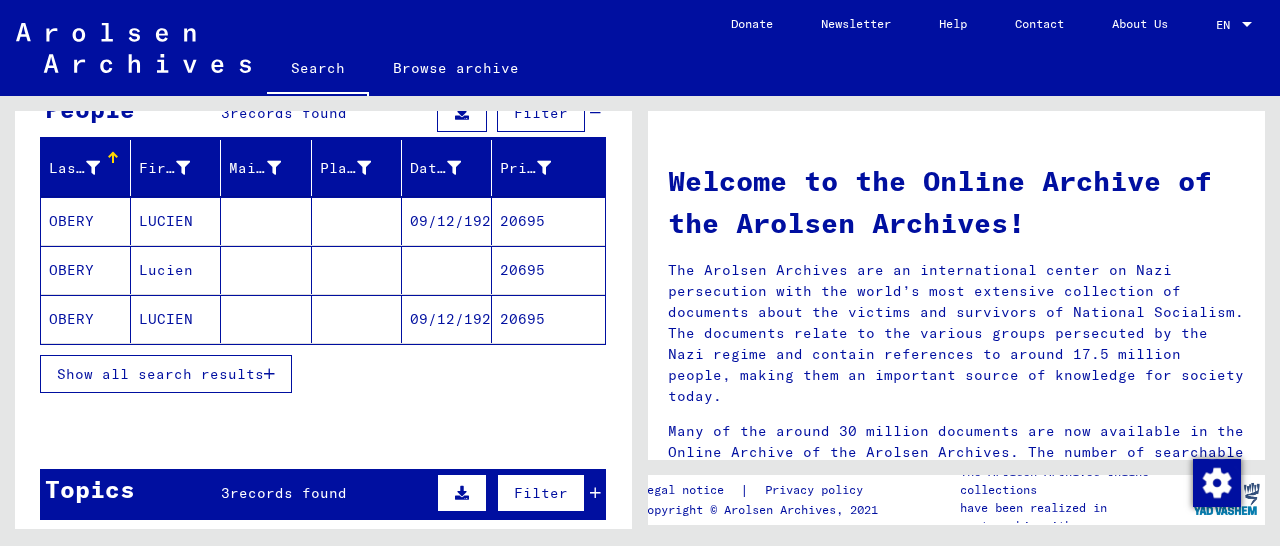 click on "20695" 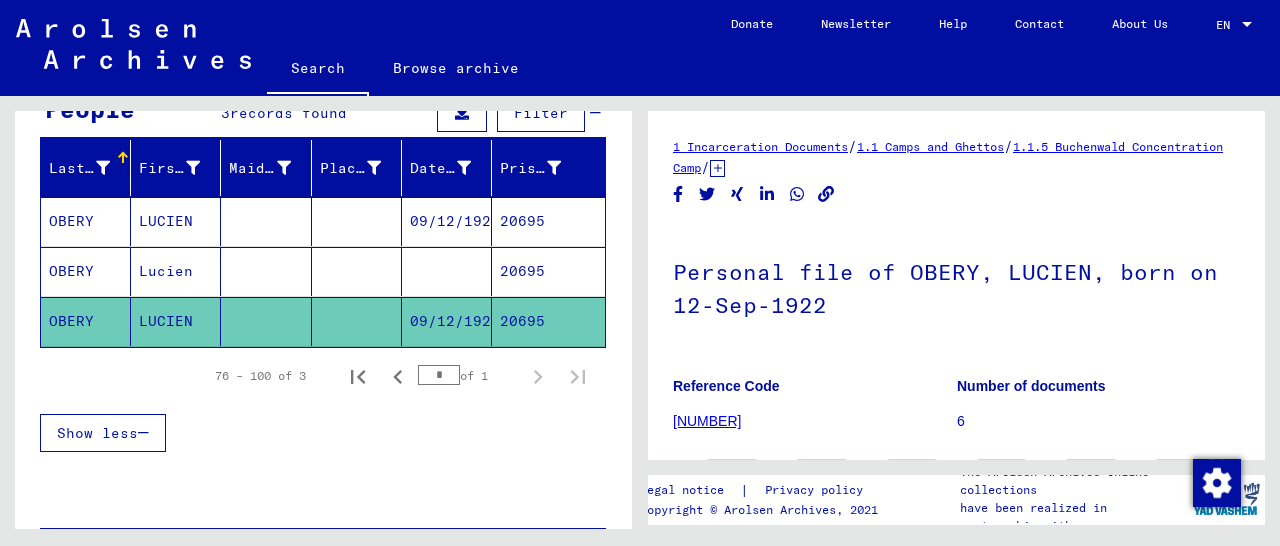 scroll, scrollTop: 279, scrollLeft: 0, axis: vertical 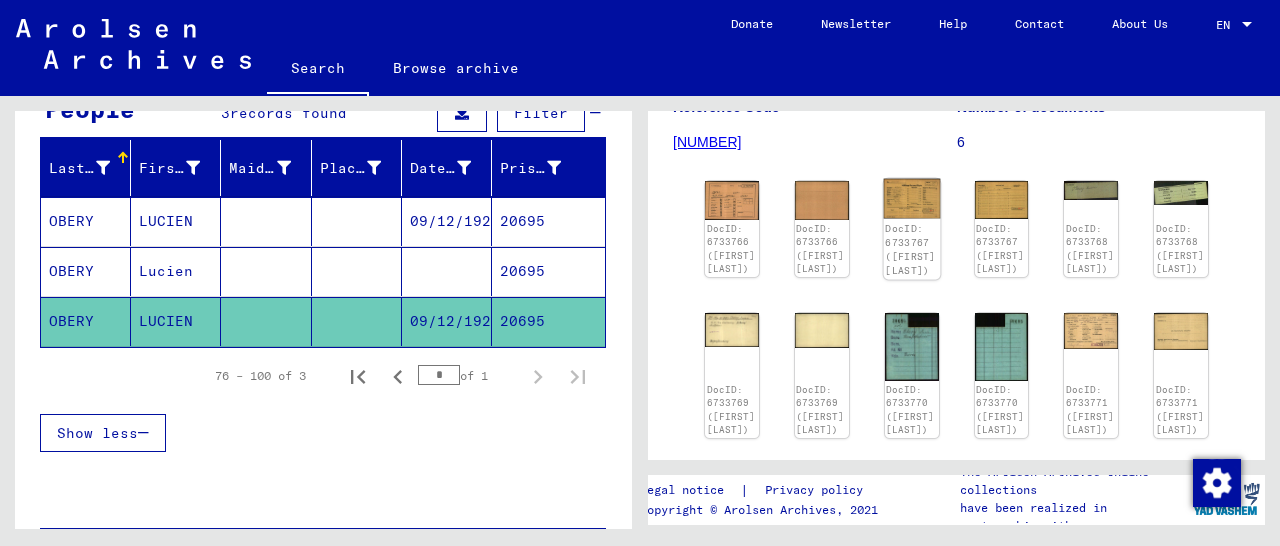 click 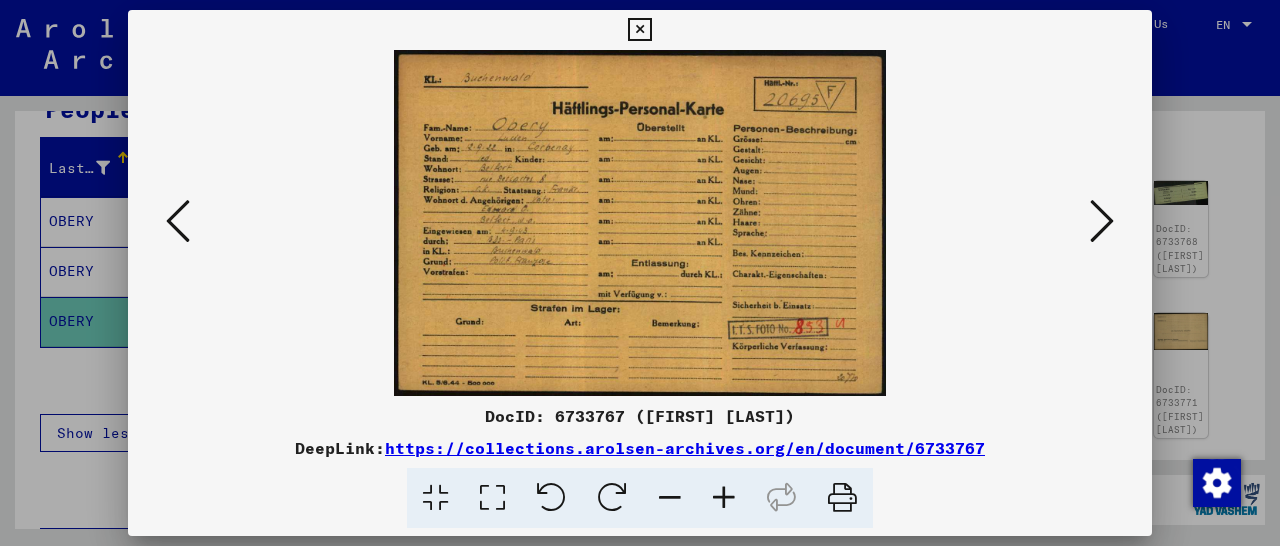click at bounding box center (724, 498) 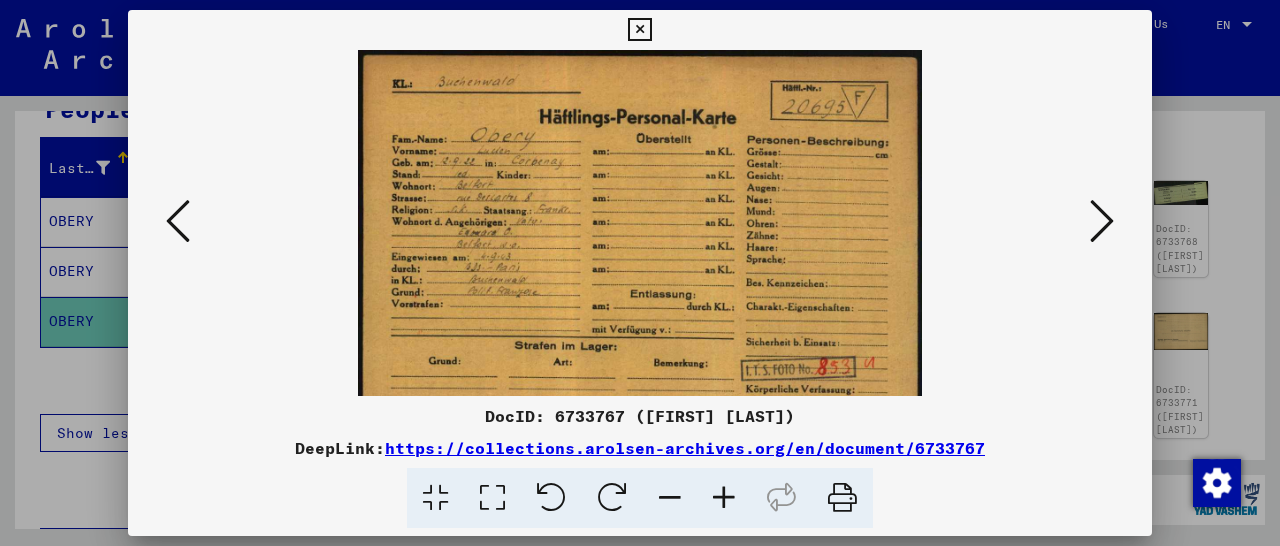 click at bounding box center (724, 498) 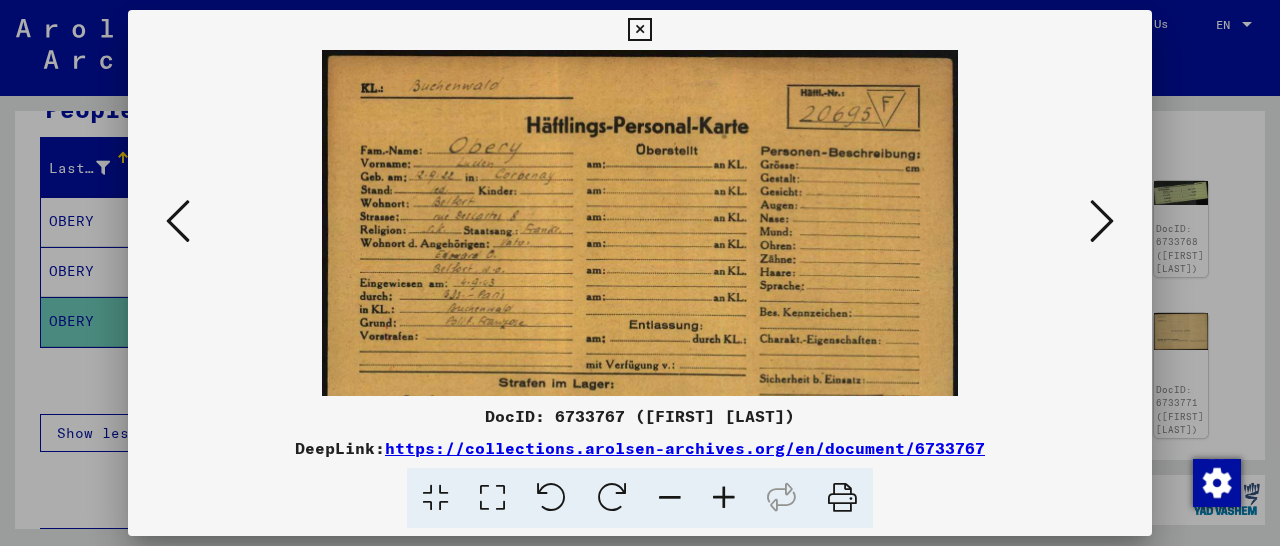 click at bounding box center [724, 498] 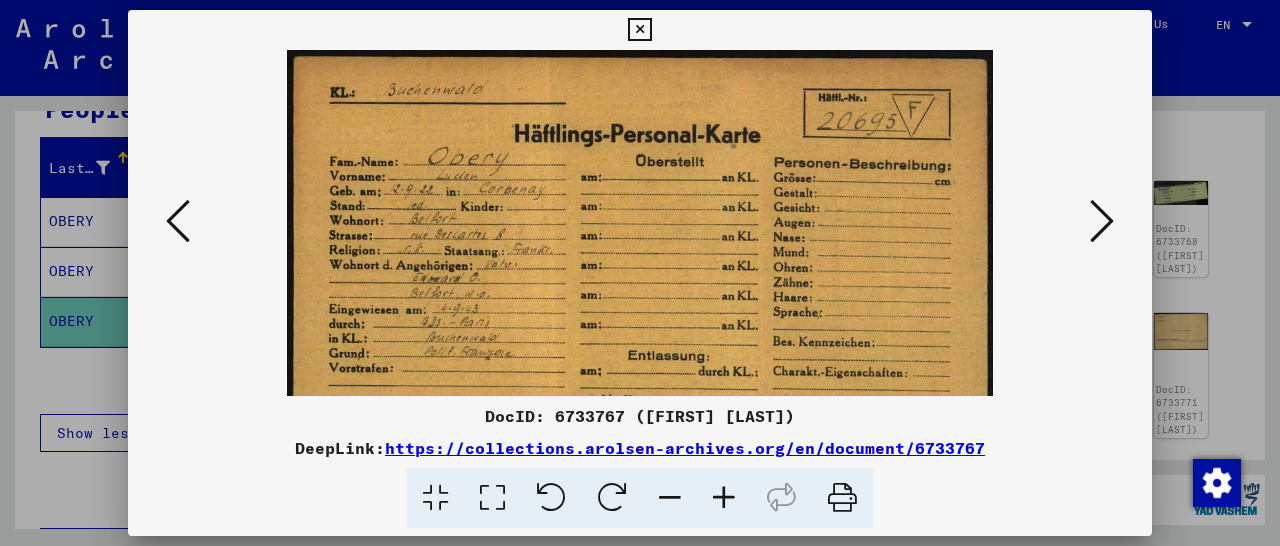 click at bounding box center [724, 498] 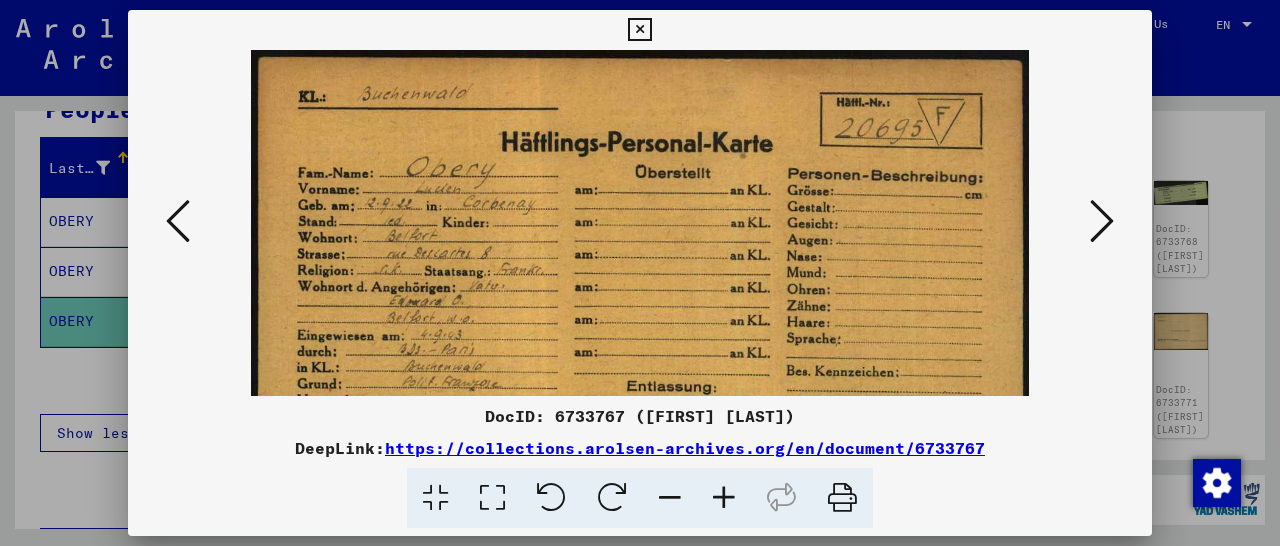 click at bounding box center (639, 30) 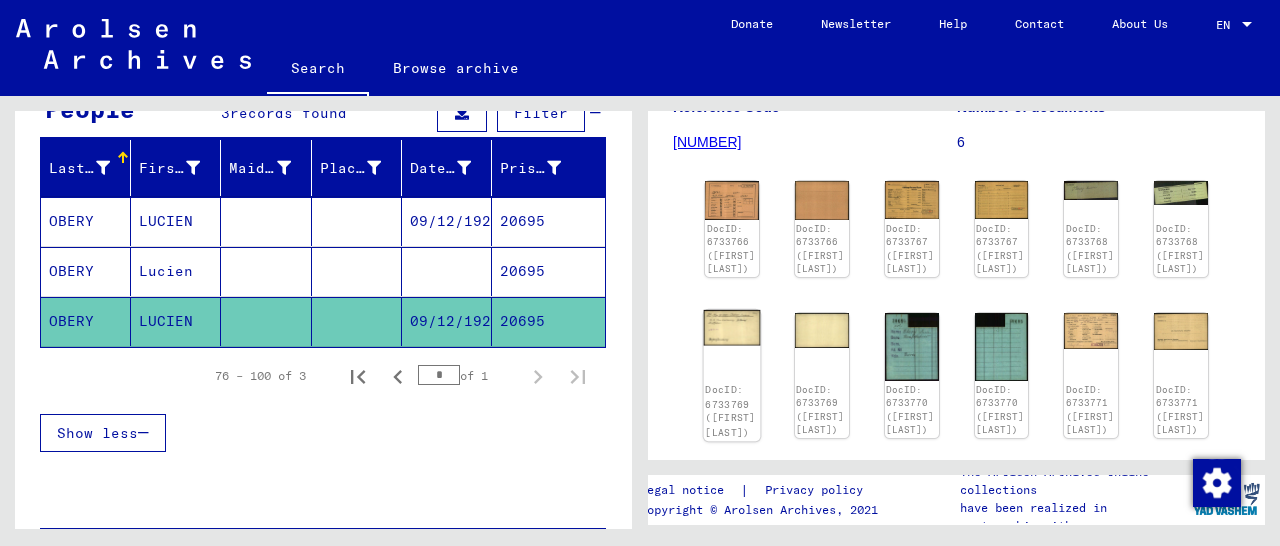 click 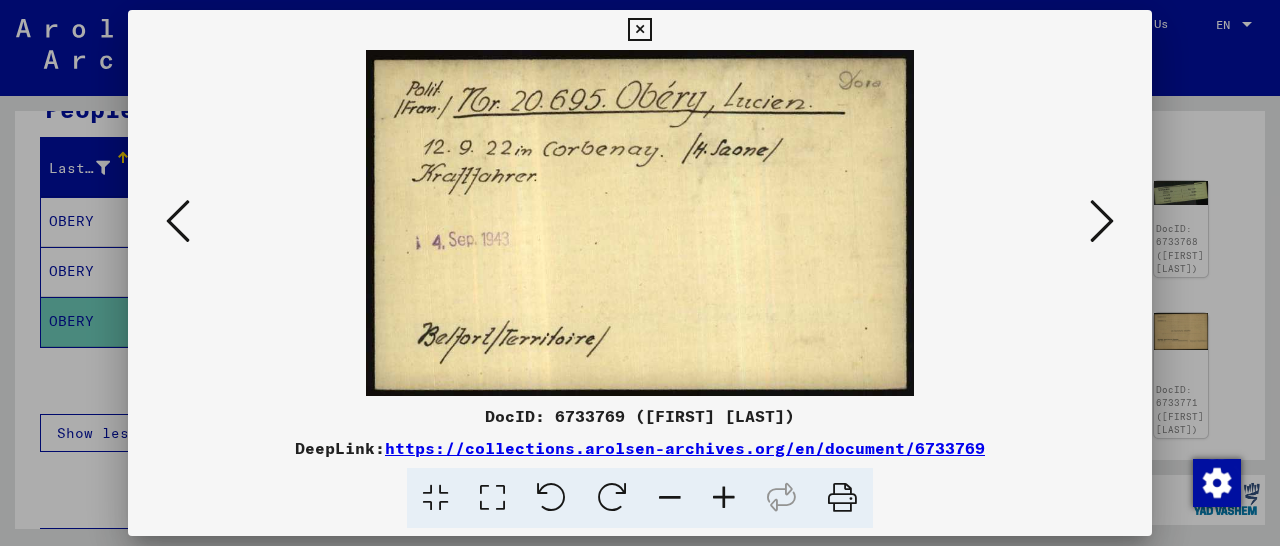 click at bounding box center [639, 30] 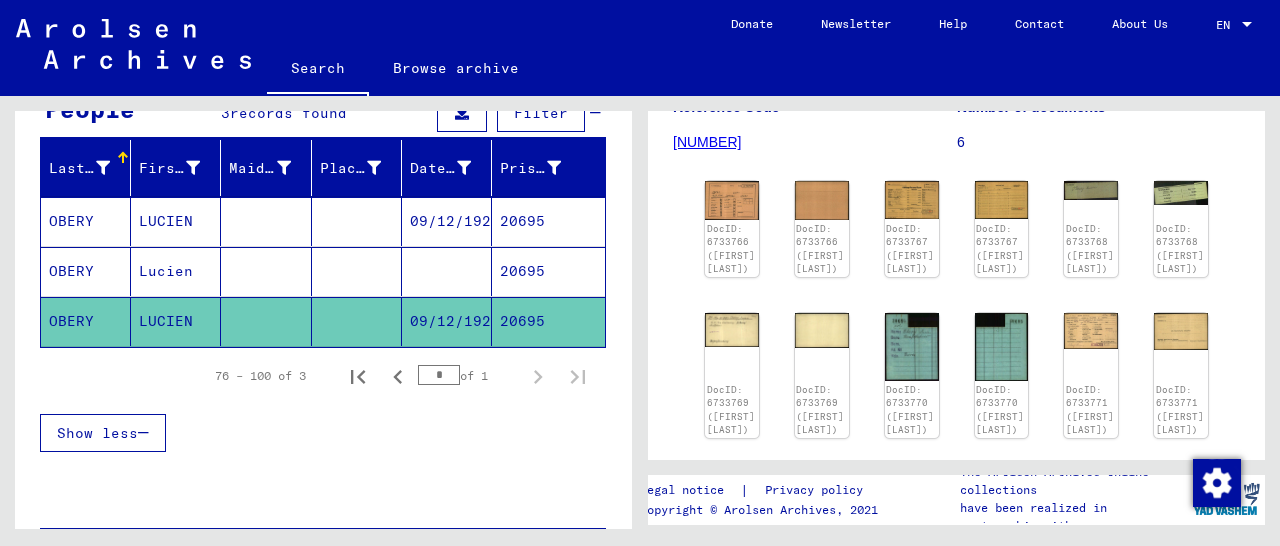 scroll, scrollTop: 0, scrollLeft: 0, axis: both 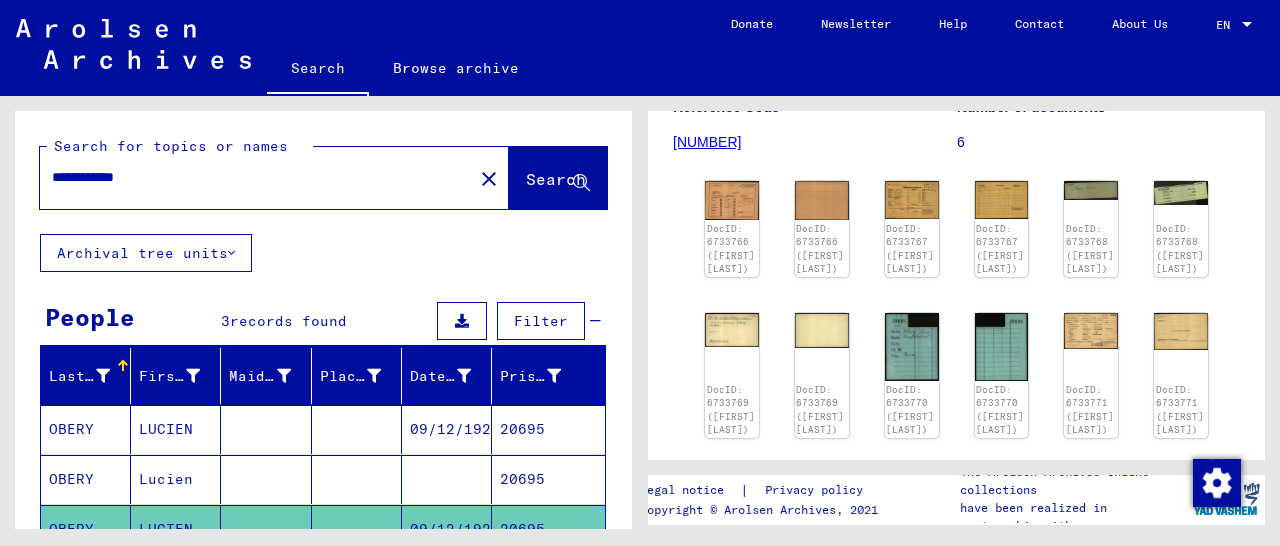 drag, startPoint x: 171, startPoint y: 176, endPoint x: 39, endPoint y: 178, distance: 132.01515 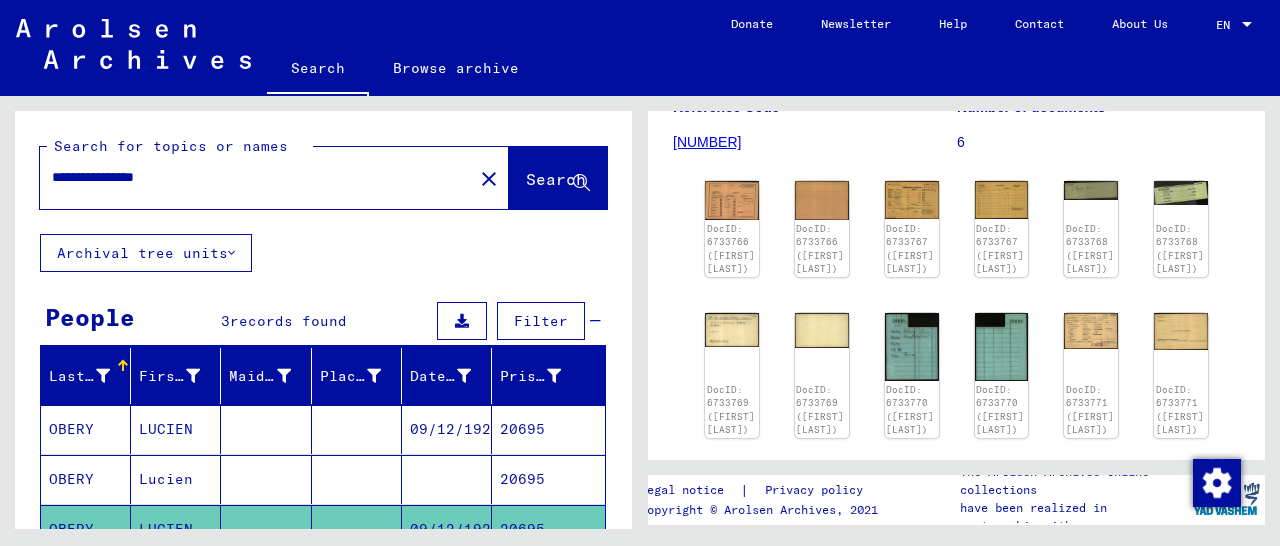 click on "Search" 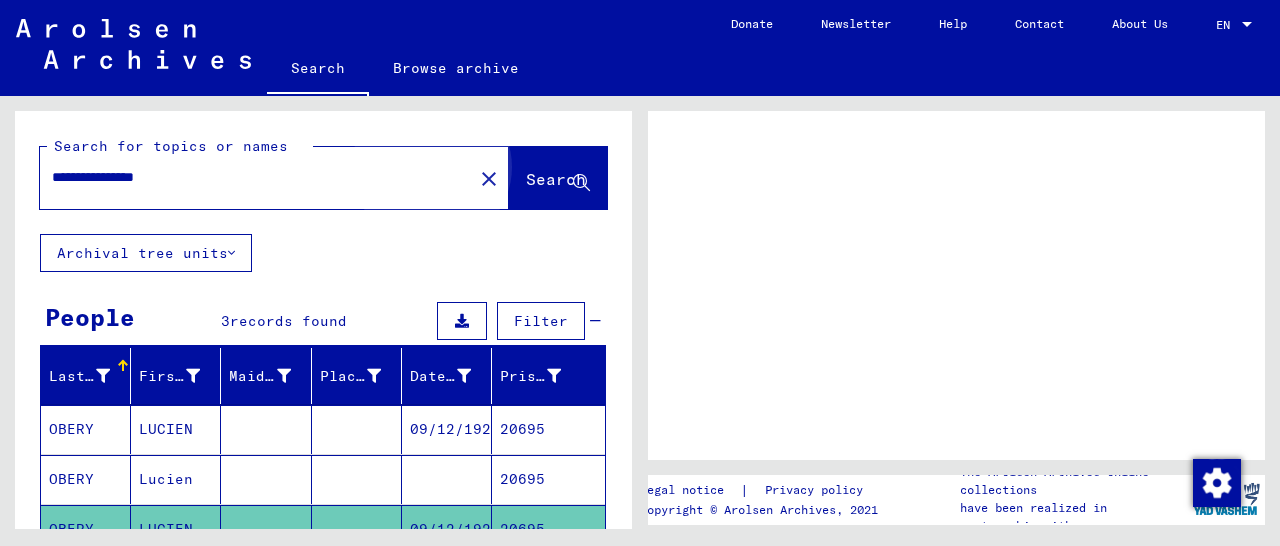 scroll, scrollTop: 0, scrollLeft: 0, axis: both 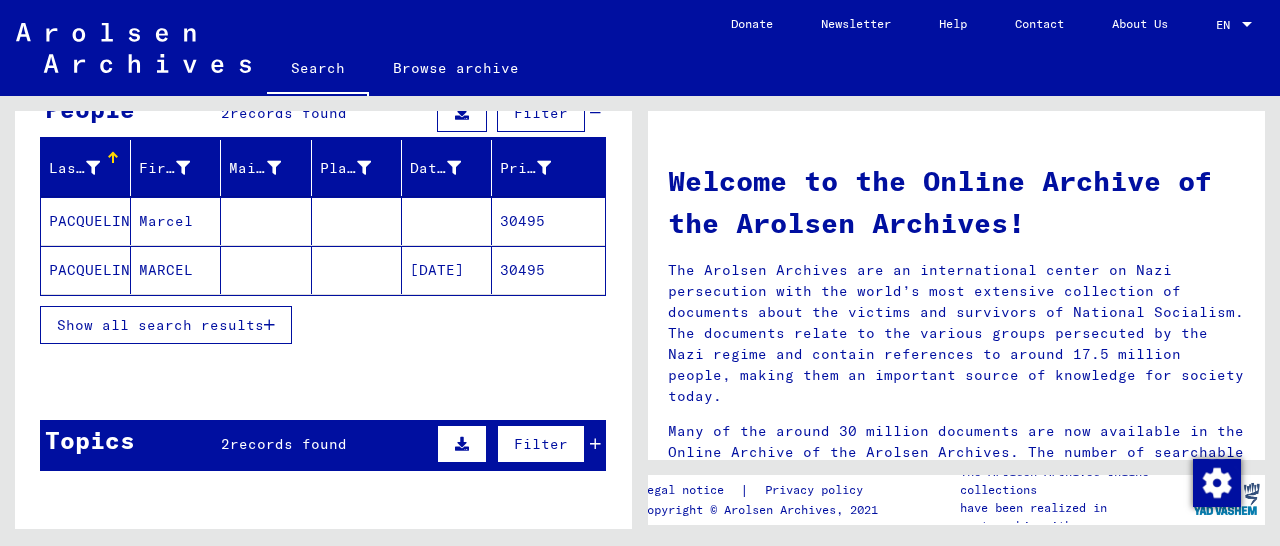 click on "30495" 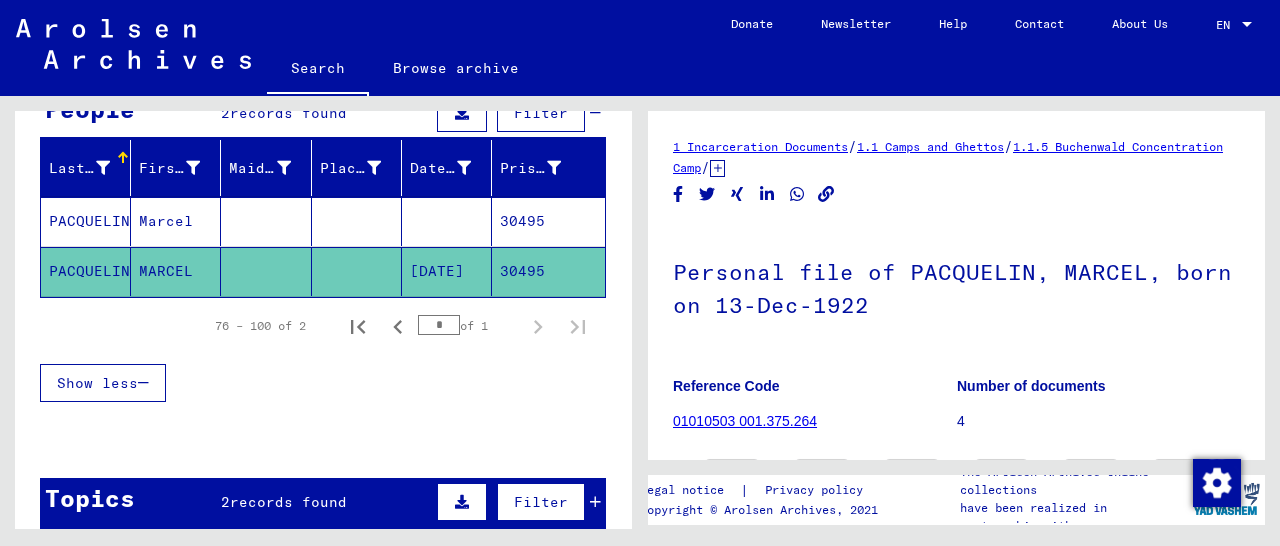 scroll, scrollTop: 312, scrollLeft: 0, axis: vertical 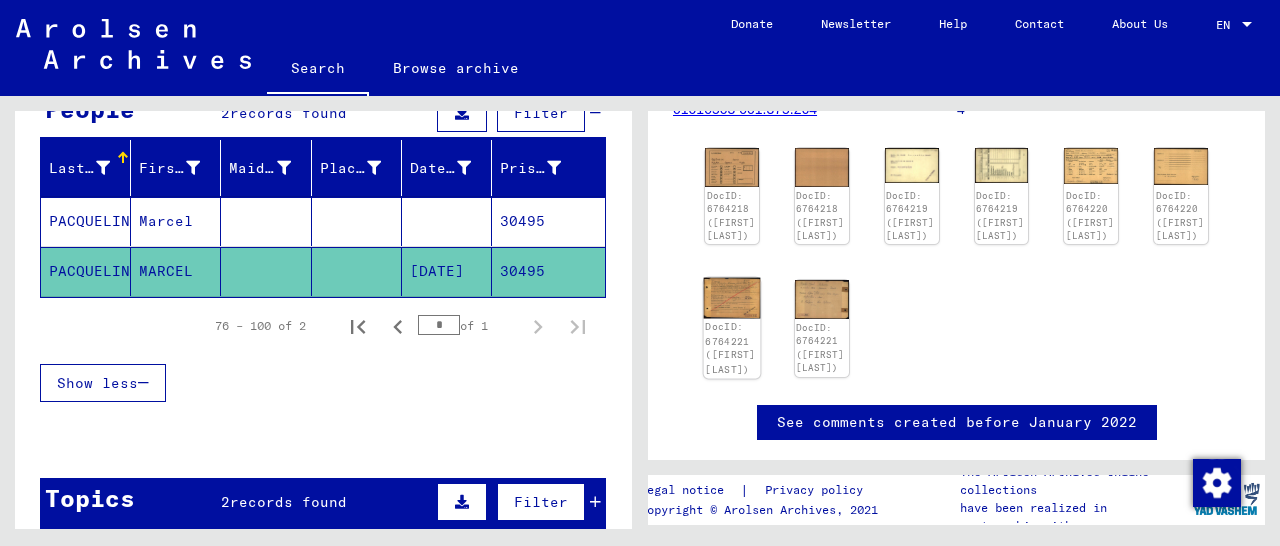 click 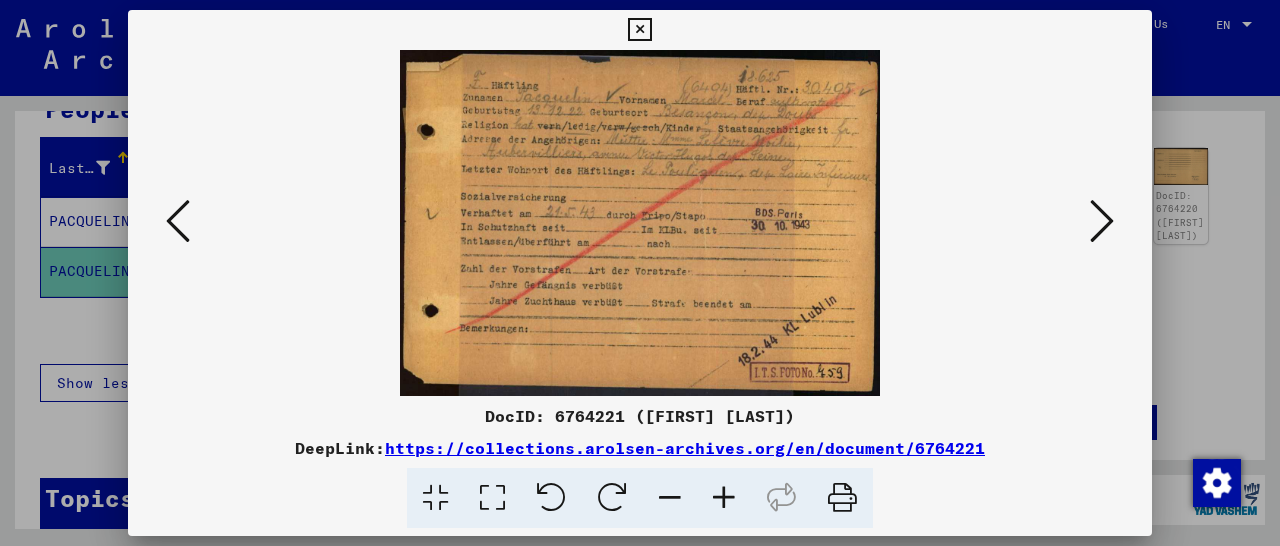 click at bounding box center (639, 30) 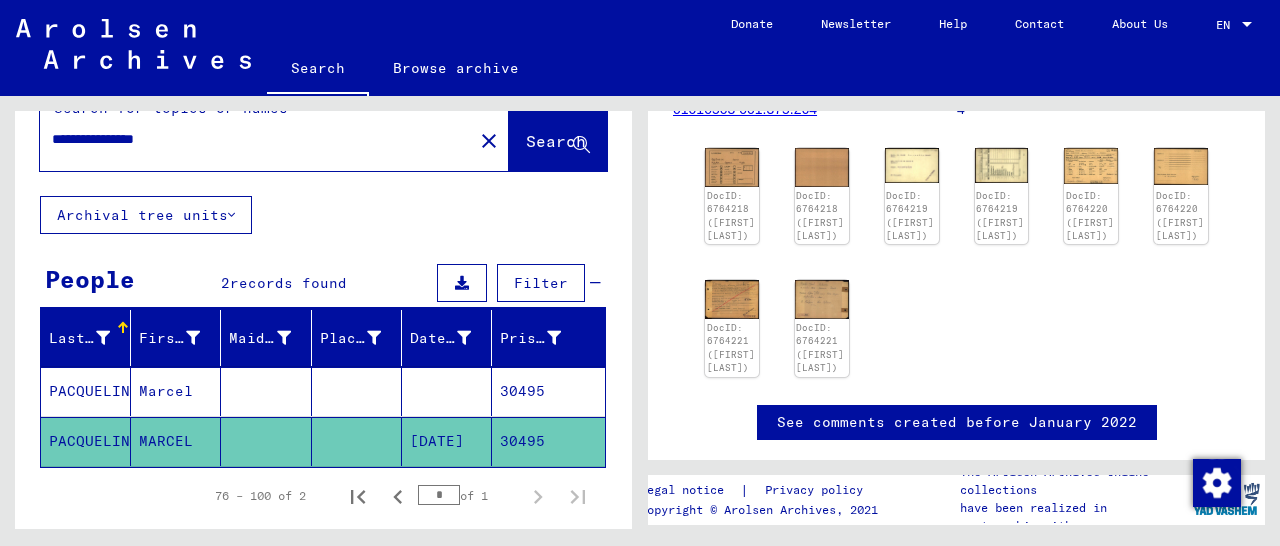 scroll, scrollTop: 0, scrollLeft: 0, axis: both 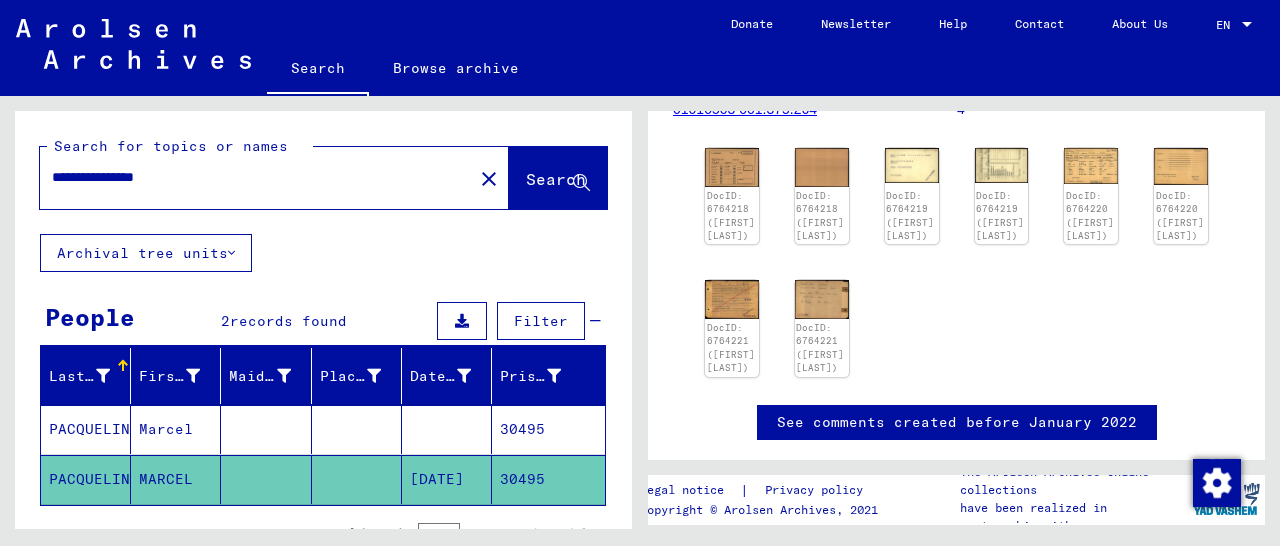 drag, startPoint x: 167, startPoint y: 175, endPoint x: 1, endPoint y: 179, distance: 166.04819 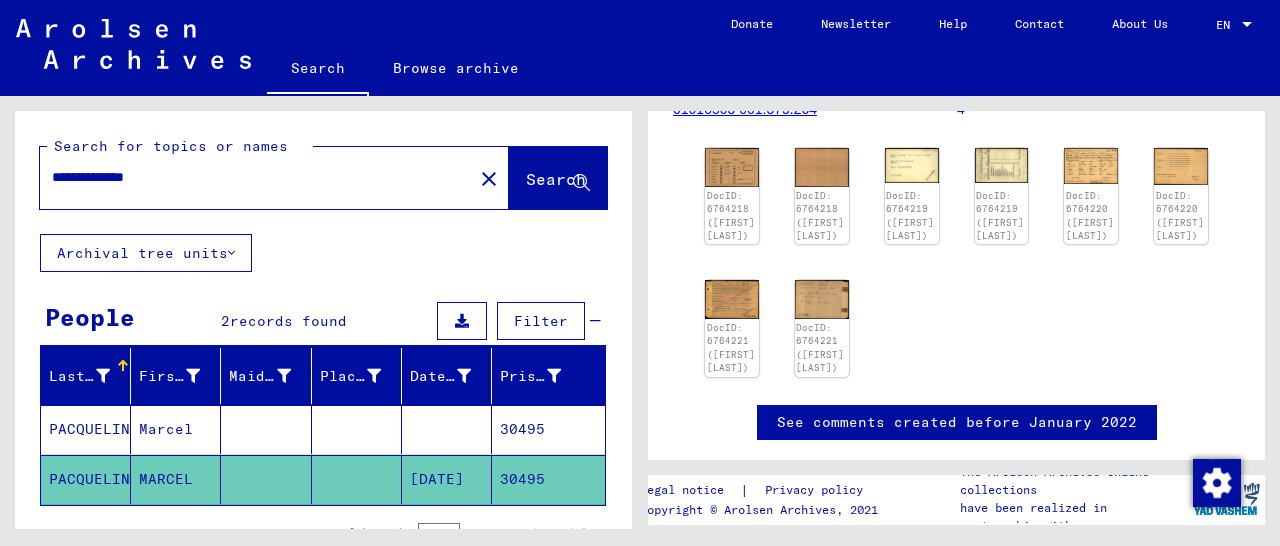 type on "**********" 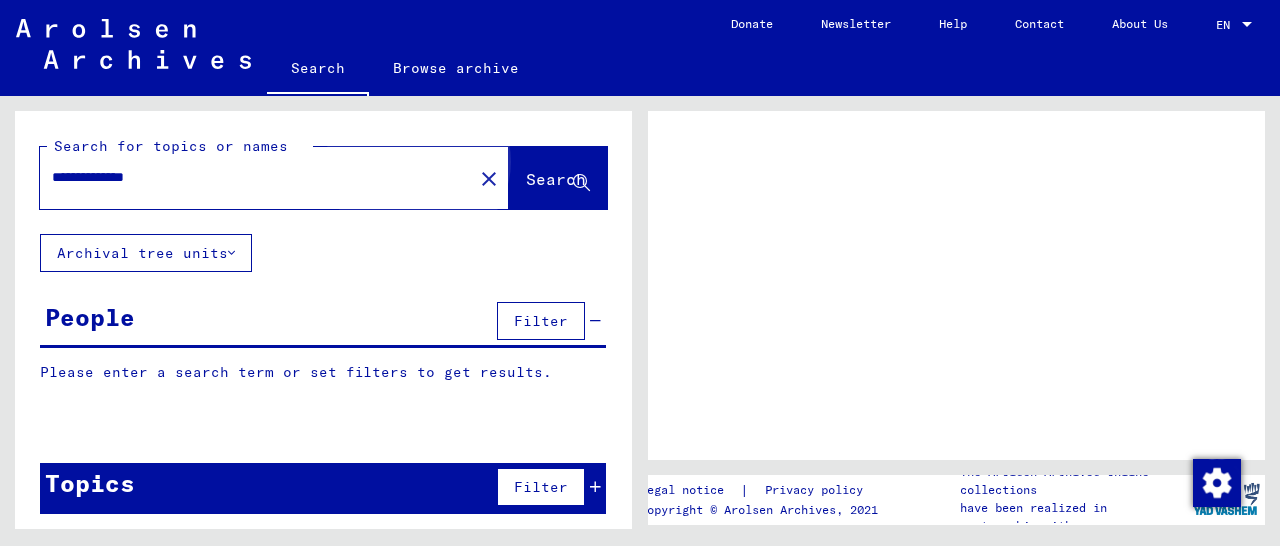 scroll, scrollTop: 0, scrollLeft: 0, axis: both 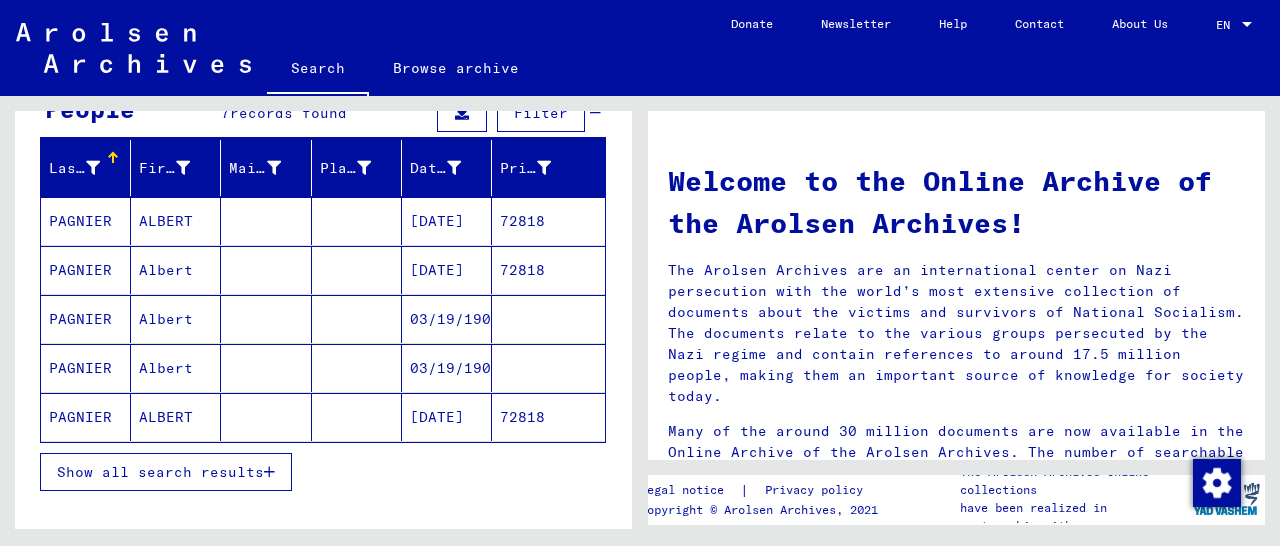 click on "72818" 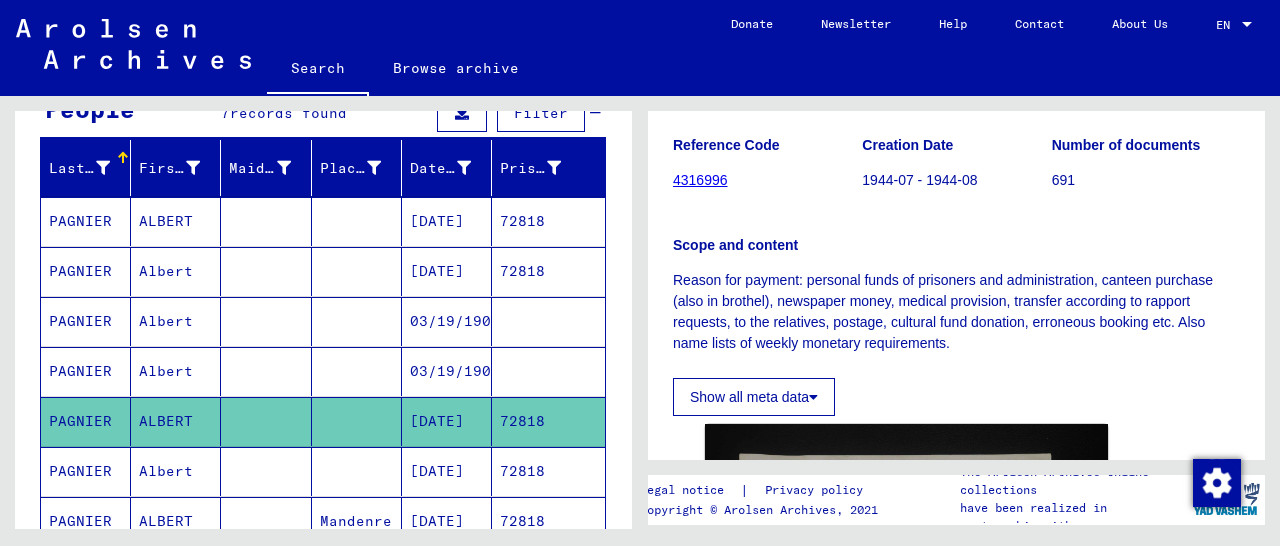 scroll, scrollTop: 416, scrollLeft: 0, axis: vertical 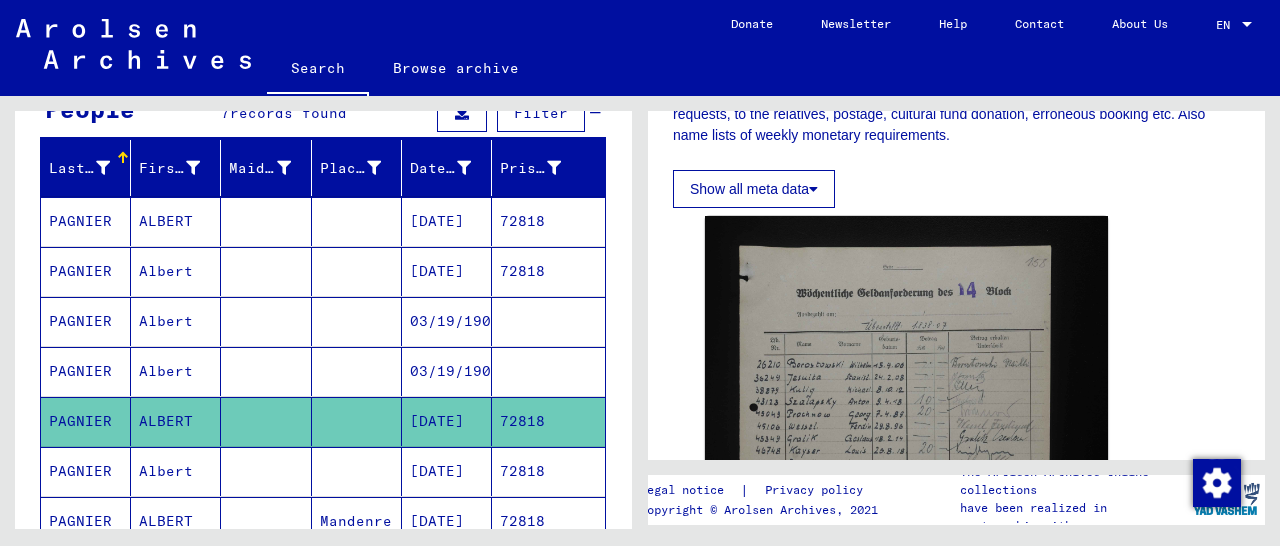 click on "72818" at bounding box center (548, 321) 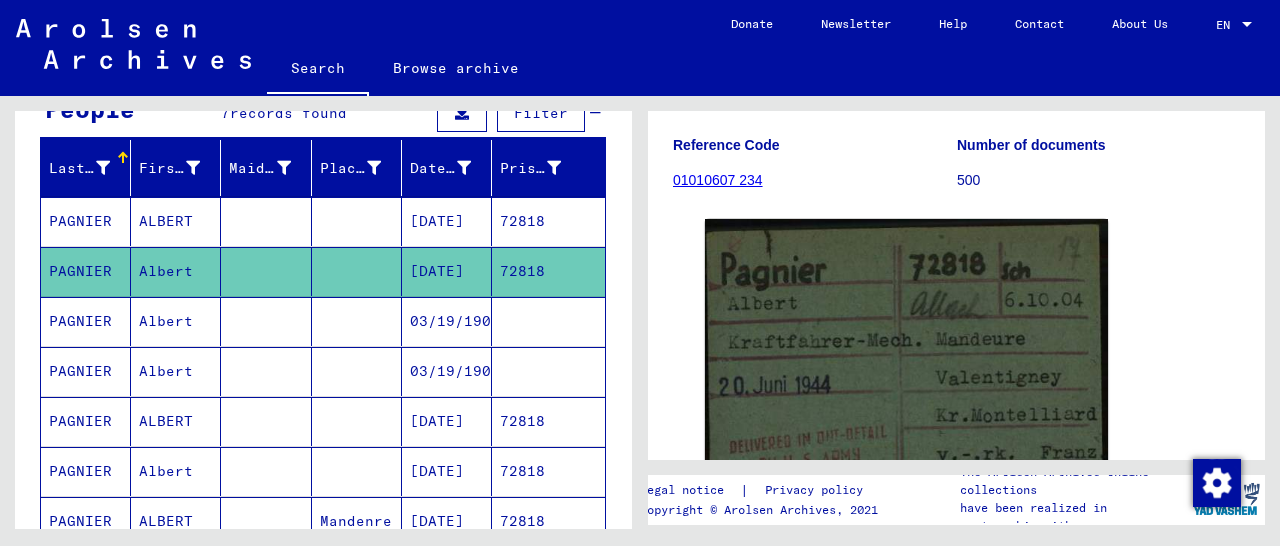 scroll, scrollTop: 312, scrollLeft: 0, axis: vertical 